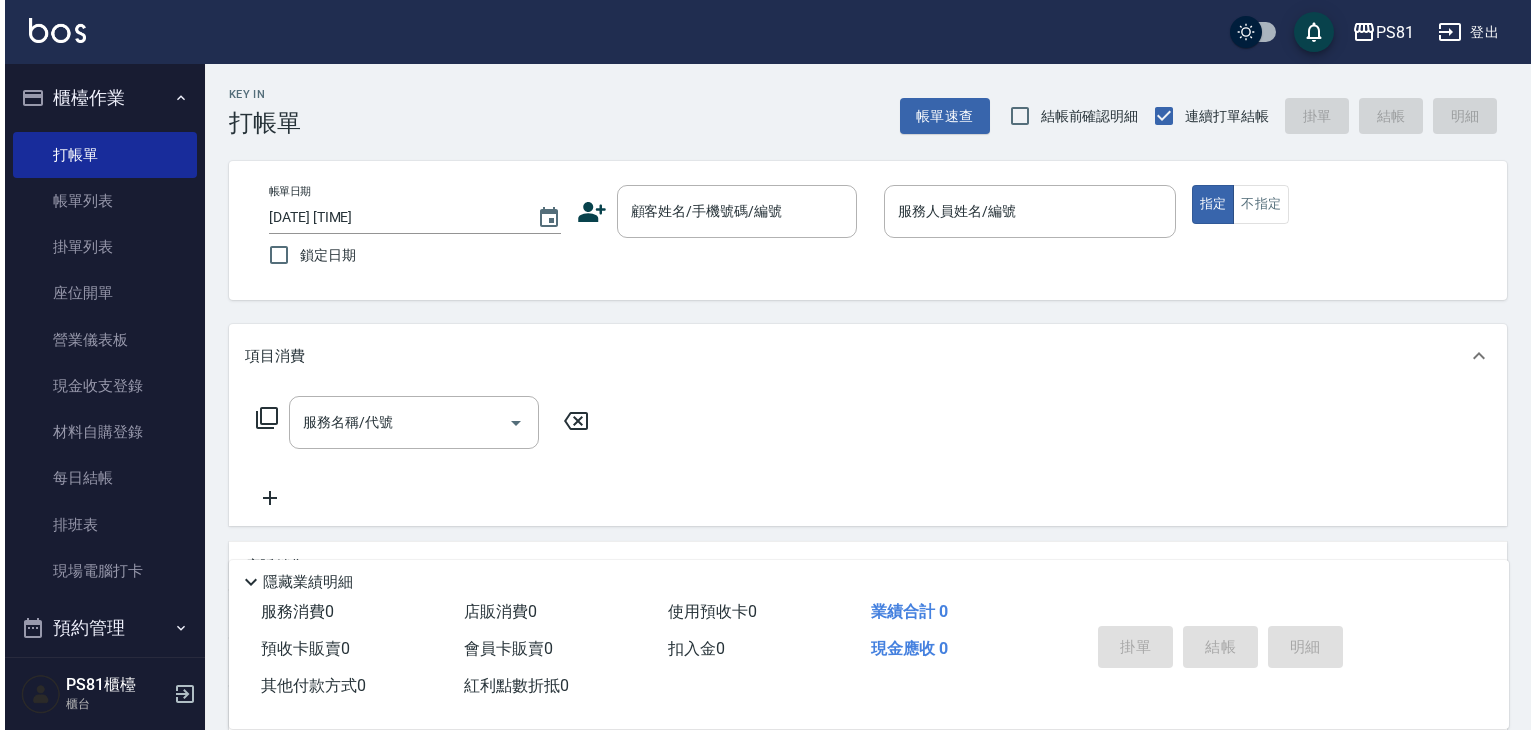scroll, scrollTop: 0, scrollLeft: 0, axis: both 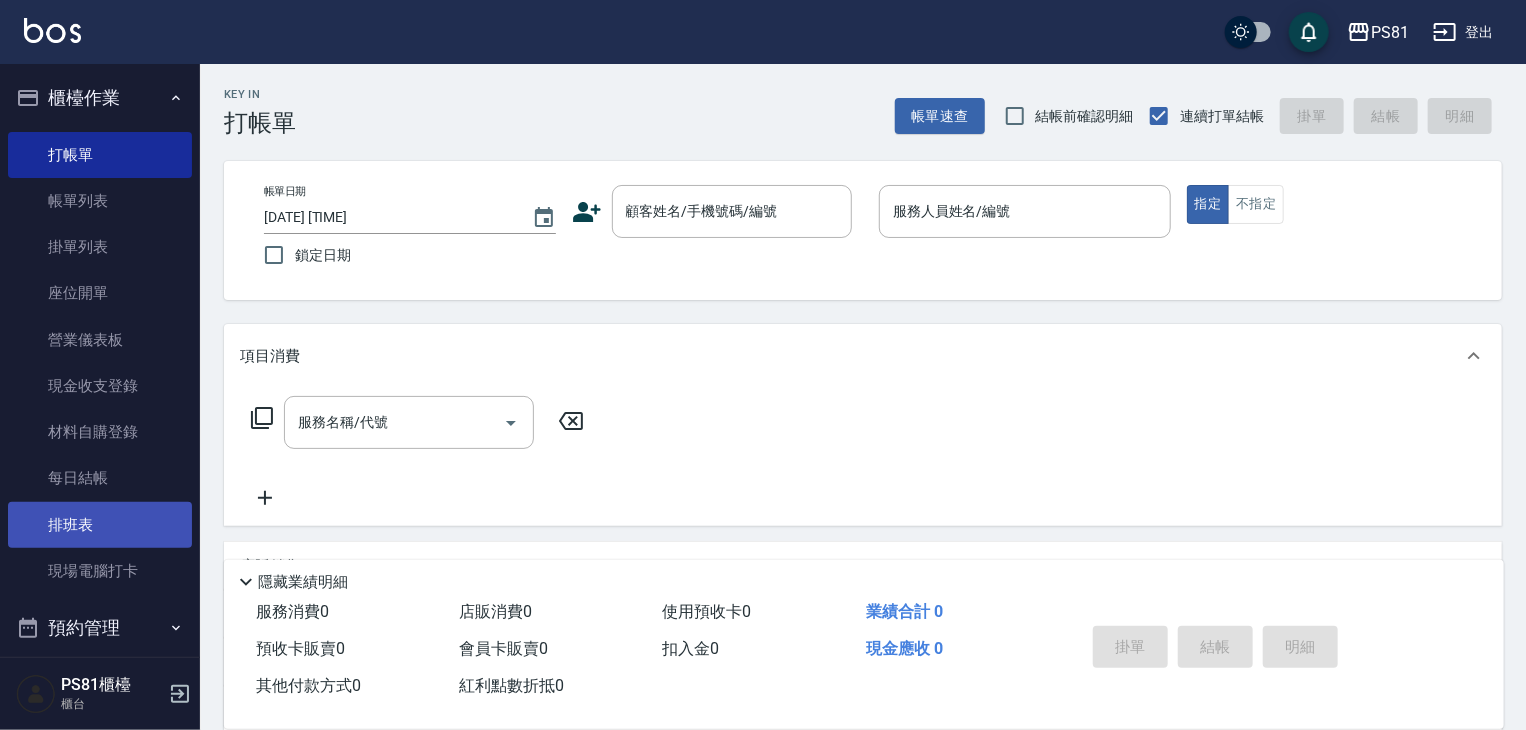 click on "排班表" at bounding box center [100, 525] 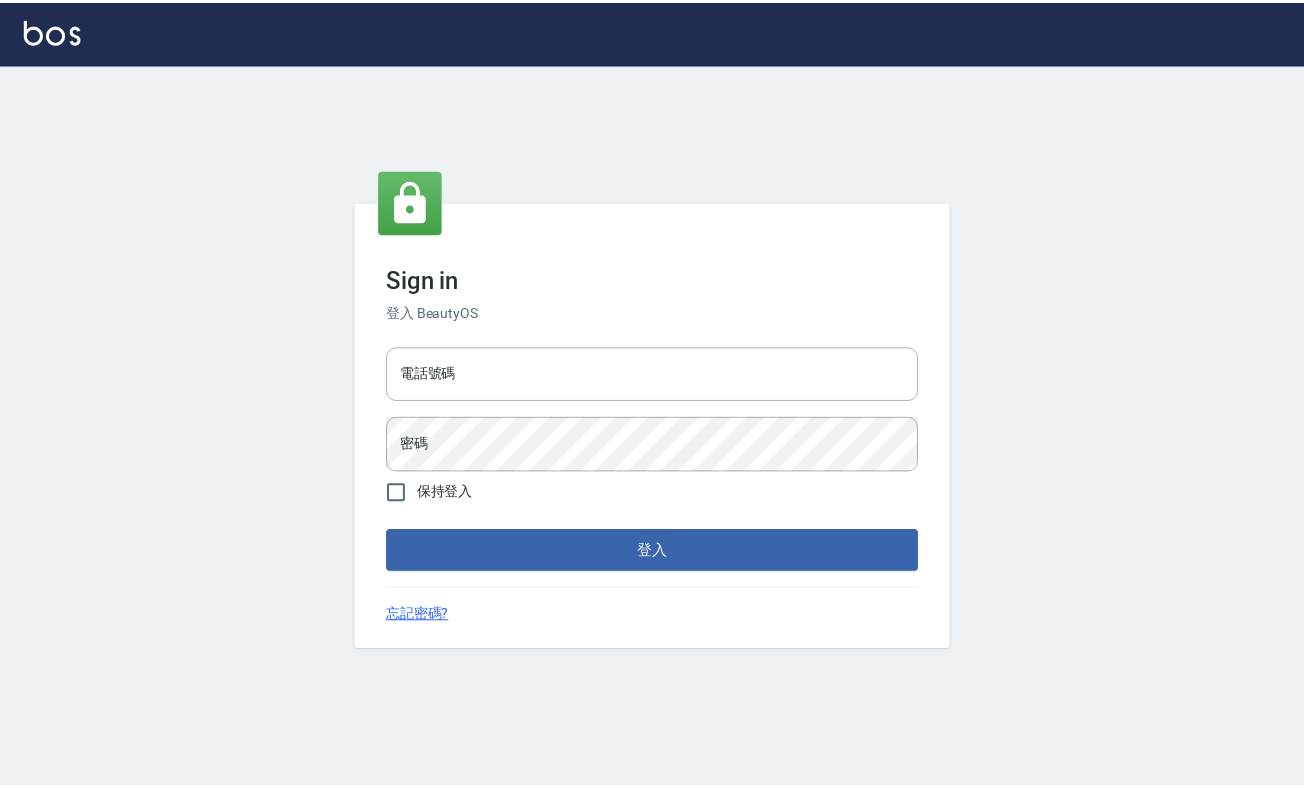 scroll, scrollTop: 0, scrollLeft: 0, axis: both 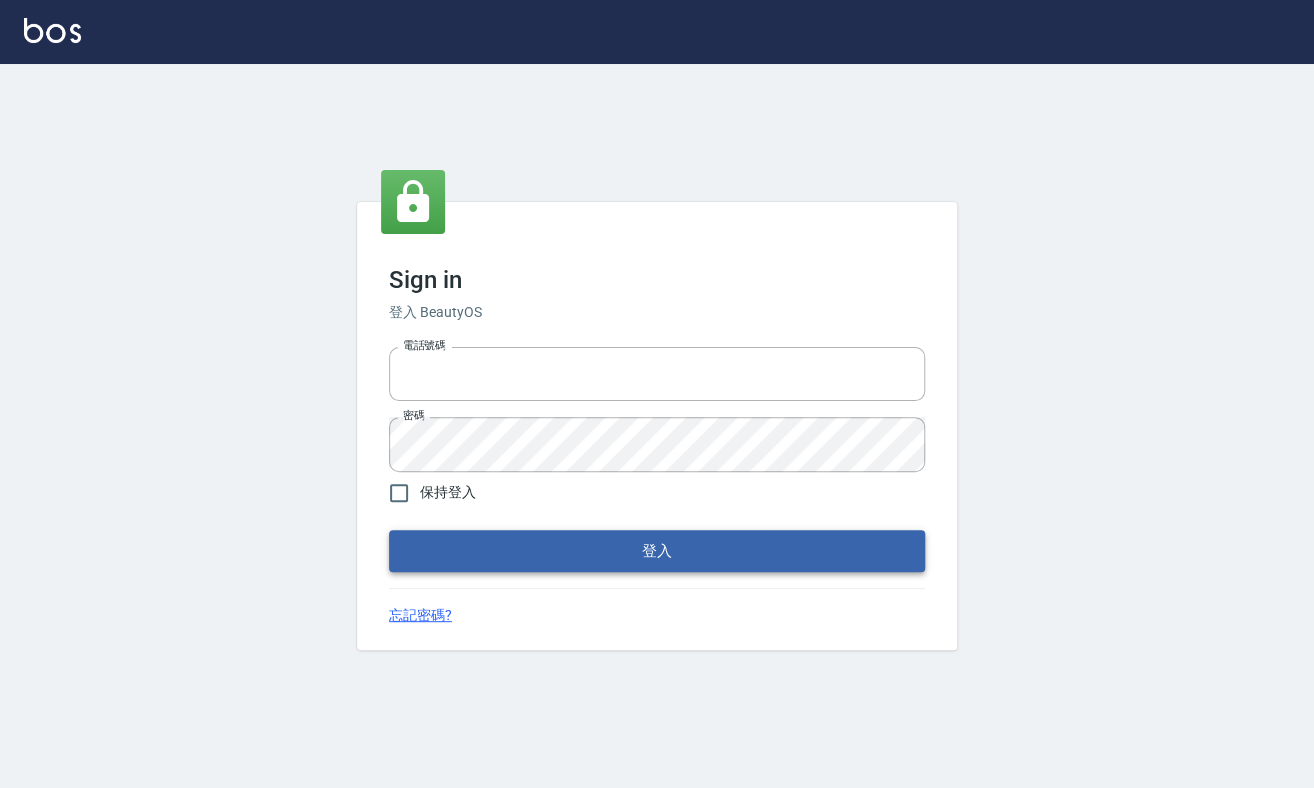 type on "6430581" 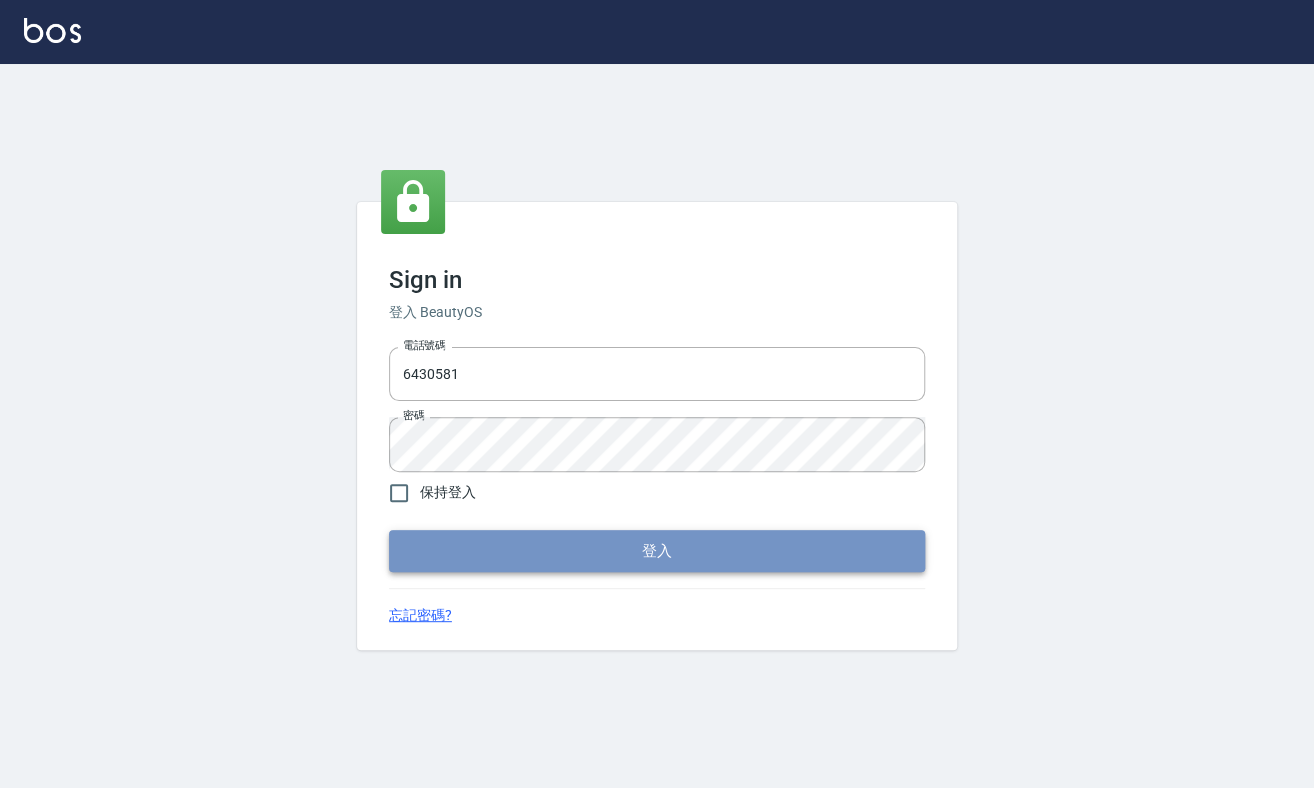 click on "登入" at bounding box center [657, 551] 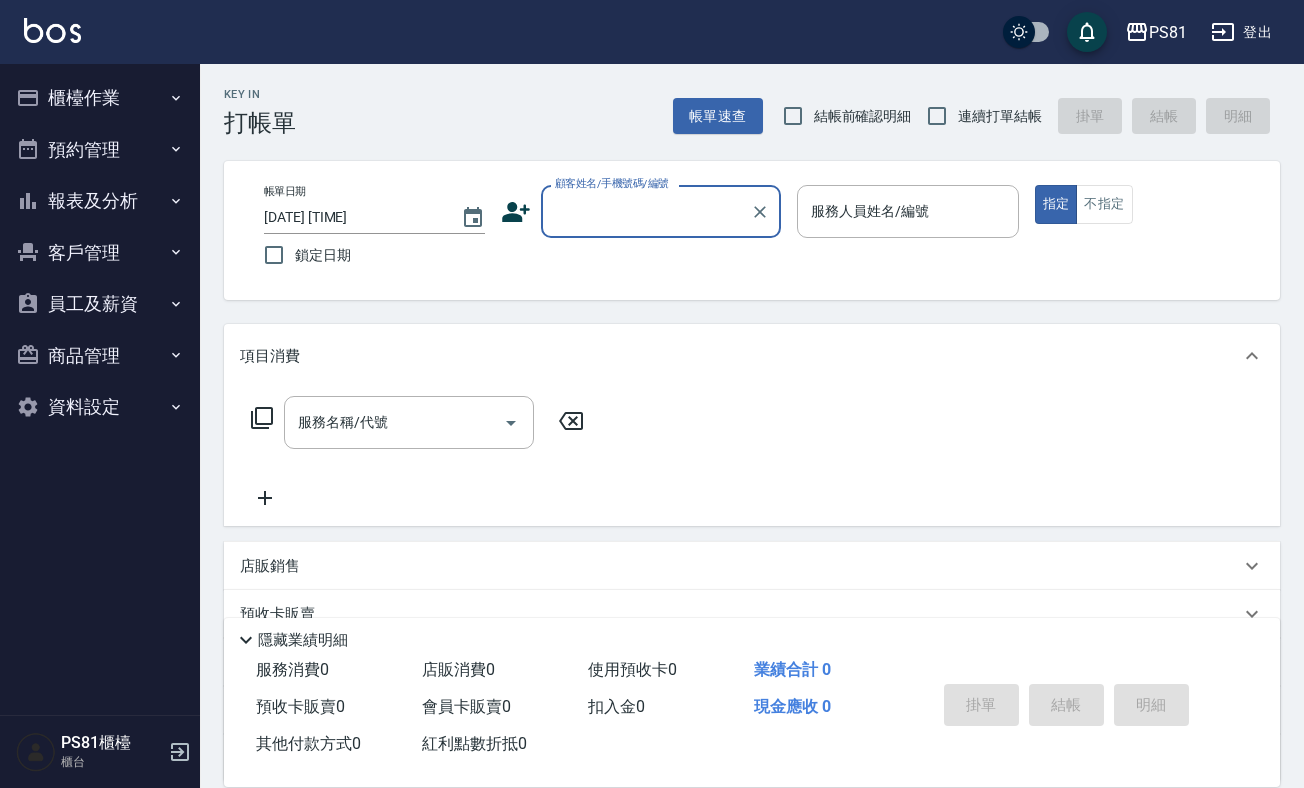 click on "員工及薪資" at bounding box center [100, 304] 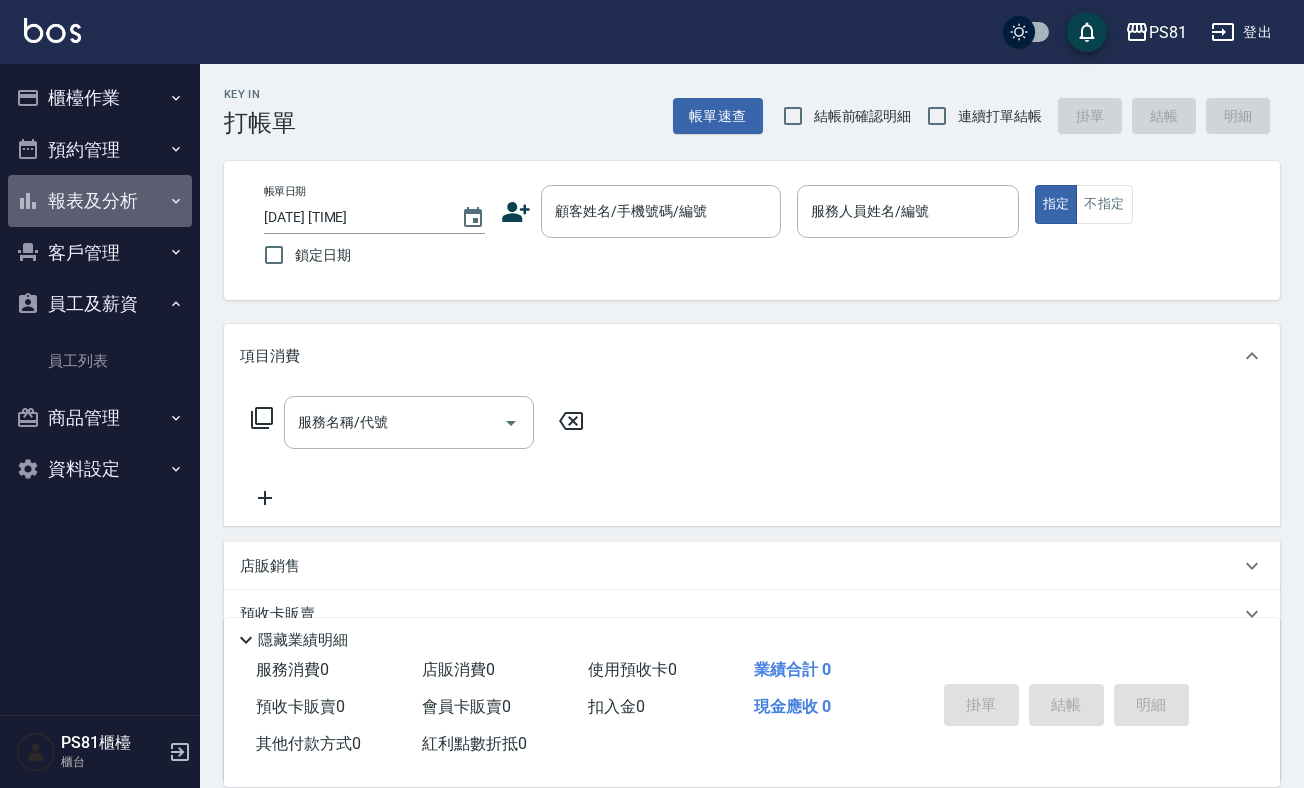 click on "報表及分析" at bounding box center [100, 201] 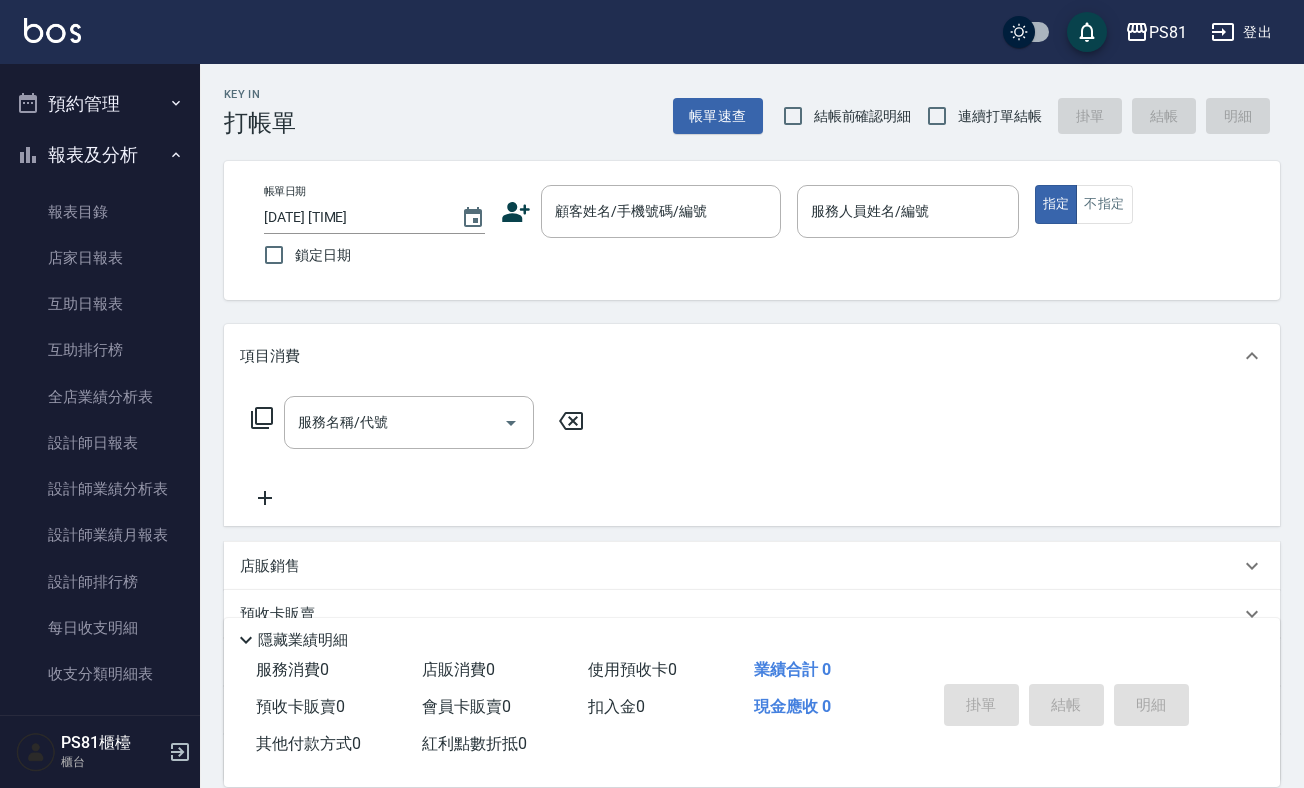 scroll, scrollTop: 0, scrollLeft: 0, axis: both 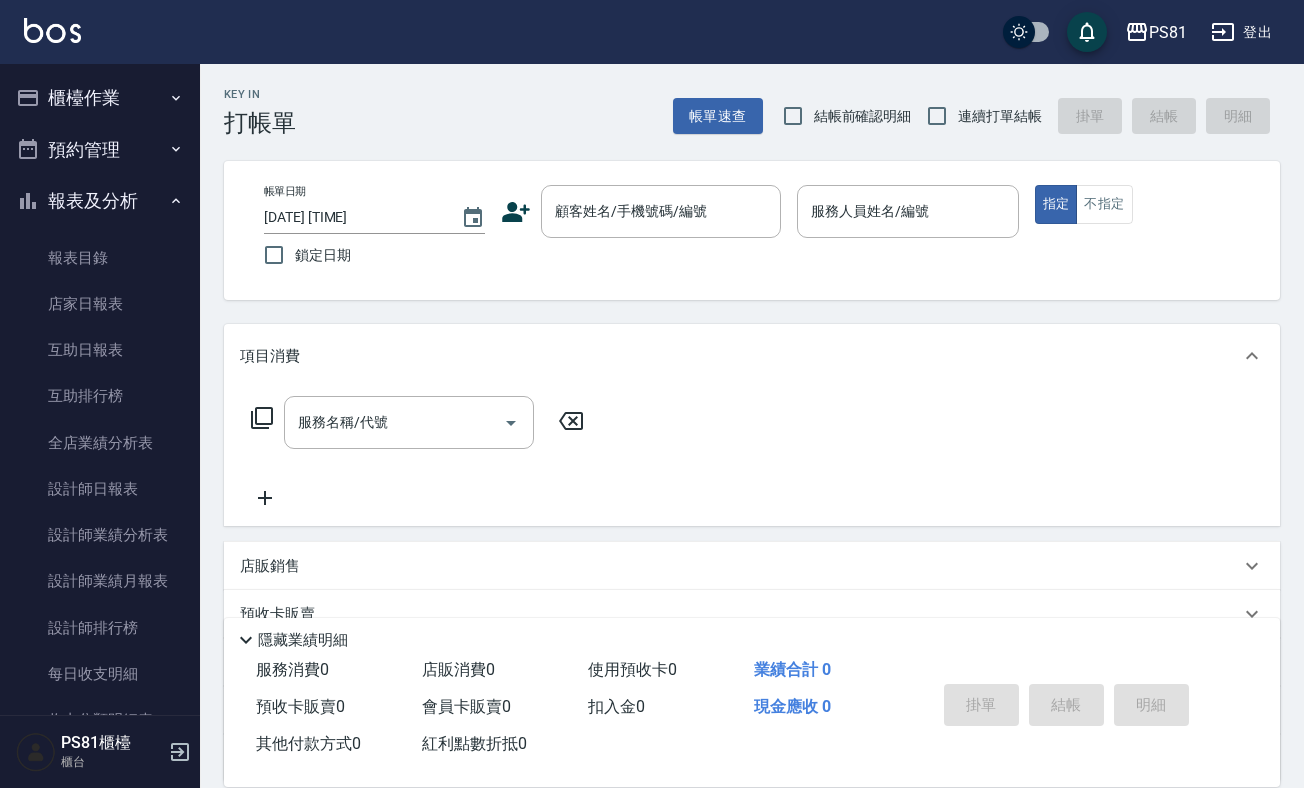 click on "櫃檯作業" at bounding box center [100, 98] 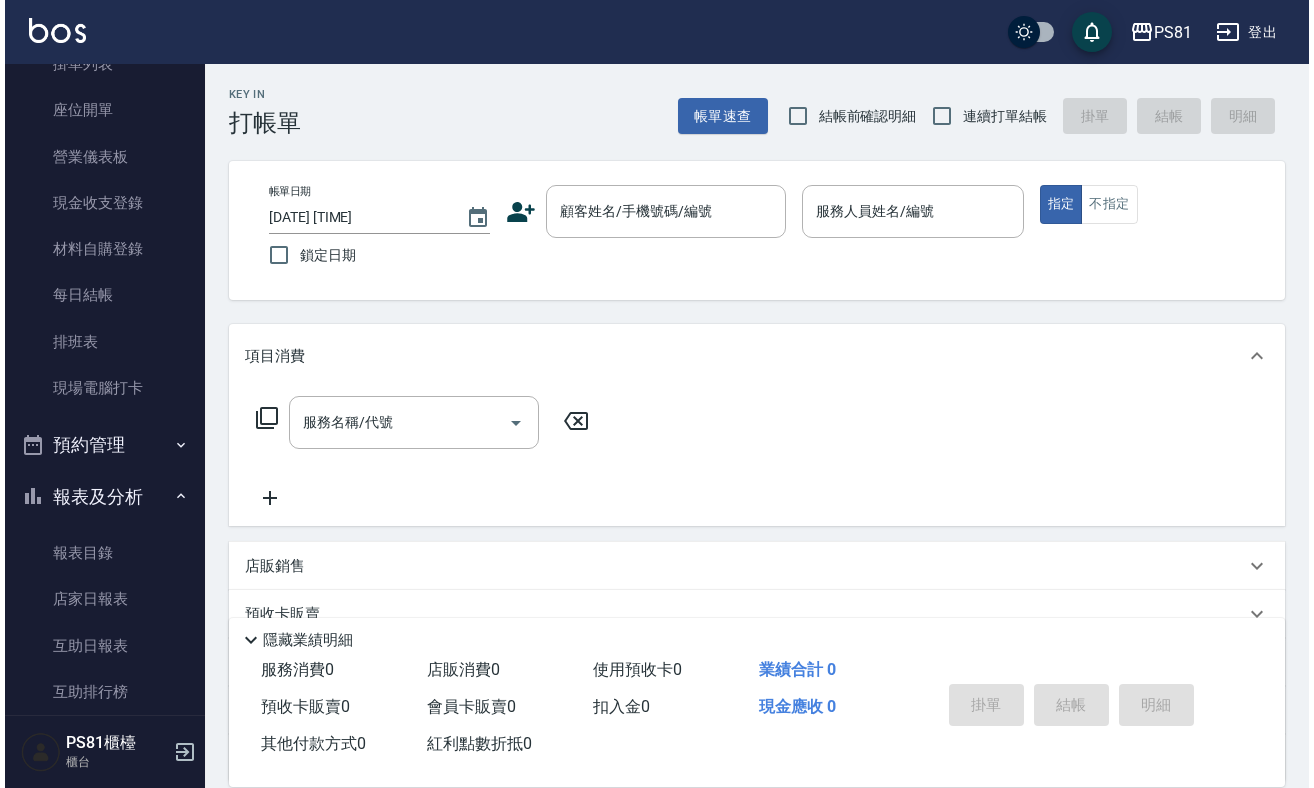 scroll, scrollTop: 400, scrollLeft: 0, axis: vertical 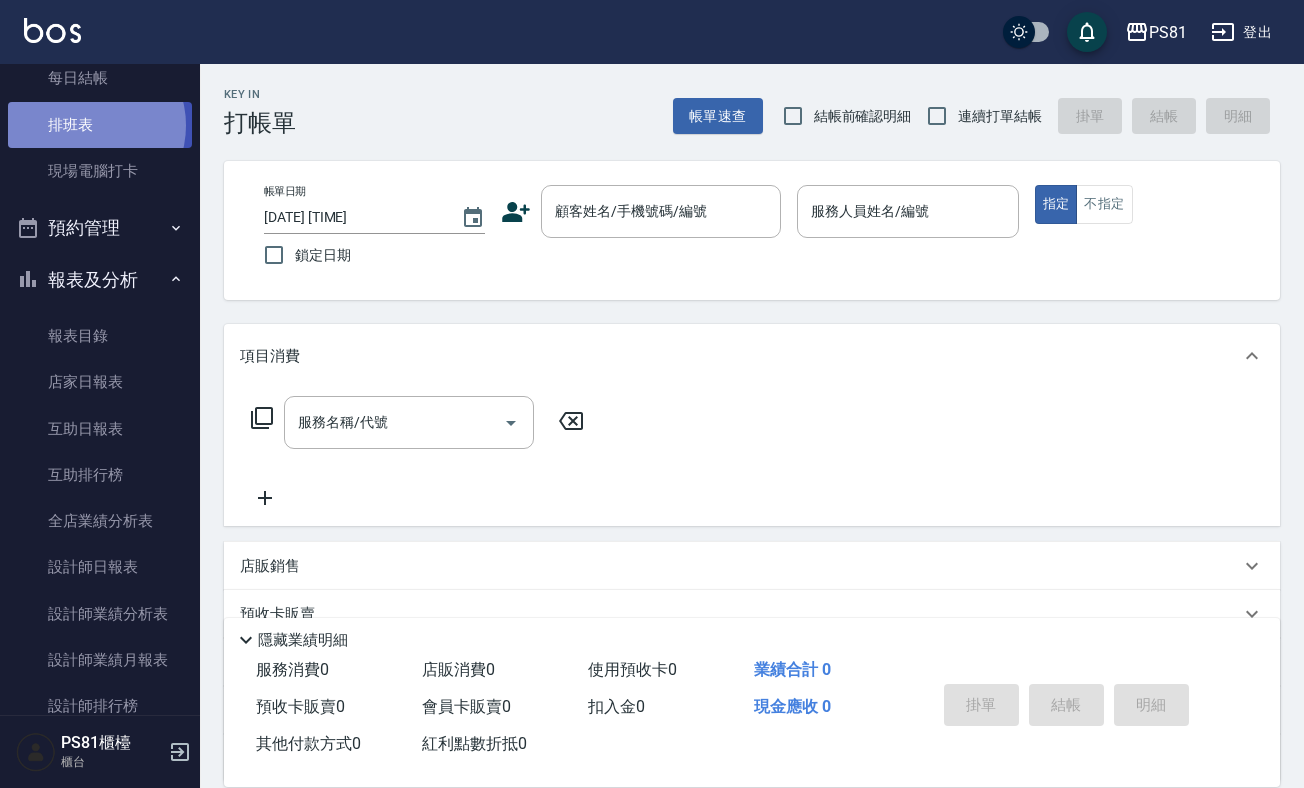click on "排班表" at bounding box center (100, 125) 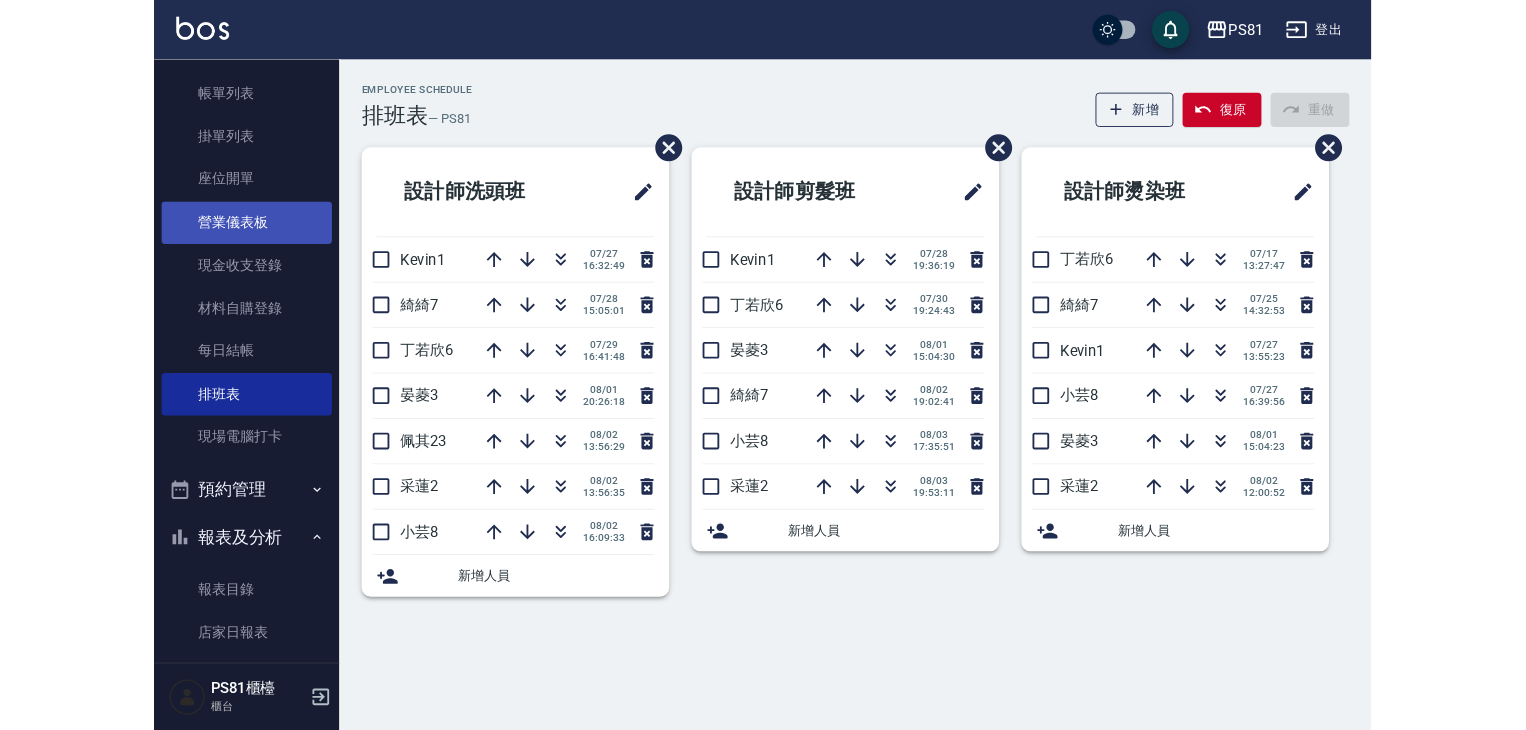 scroll, scrollTop: 0, scrollLeft: 0, axis: both 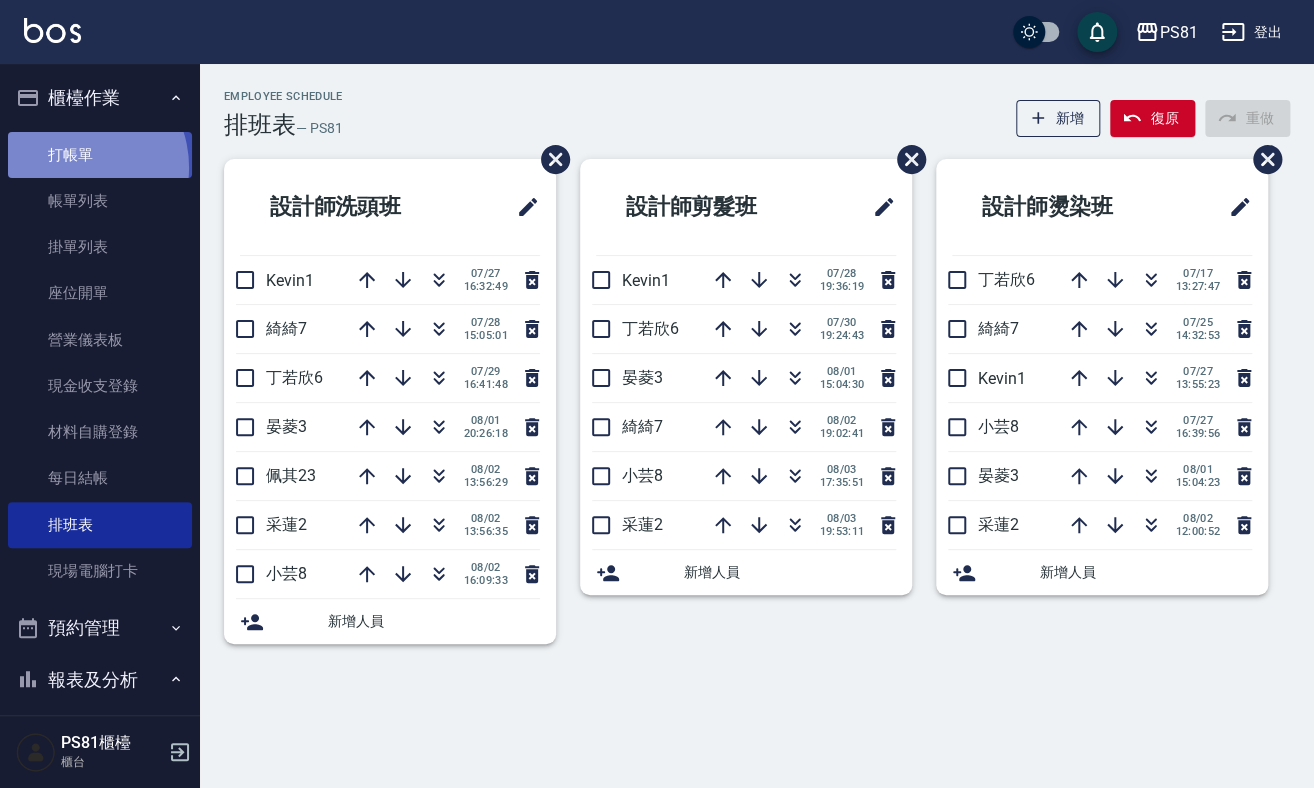 click on "打帳單" at bounding box center [100, 155] 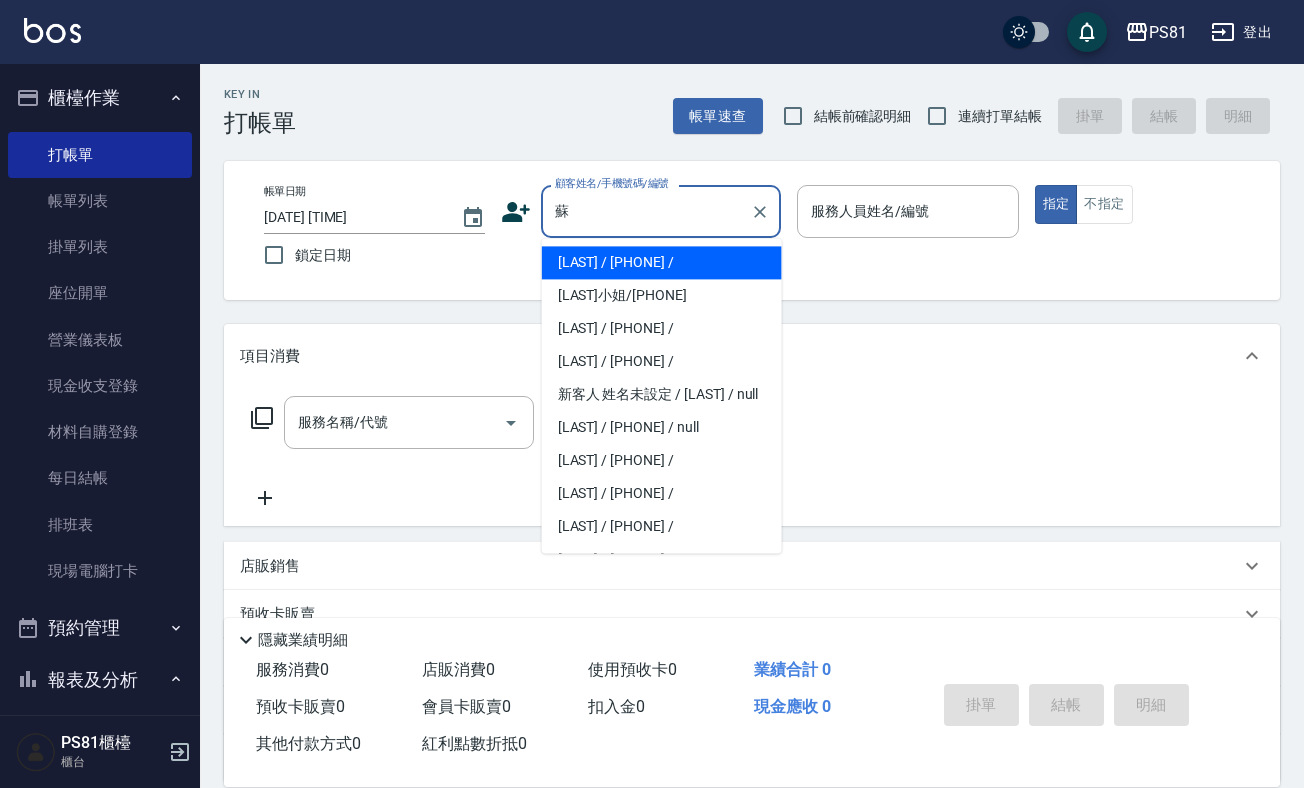 click on "[LAST] / [PHONE] /" at bounding box center (662, 526) 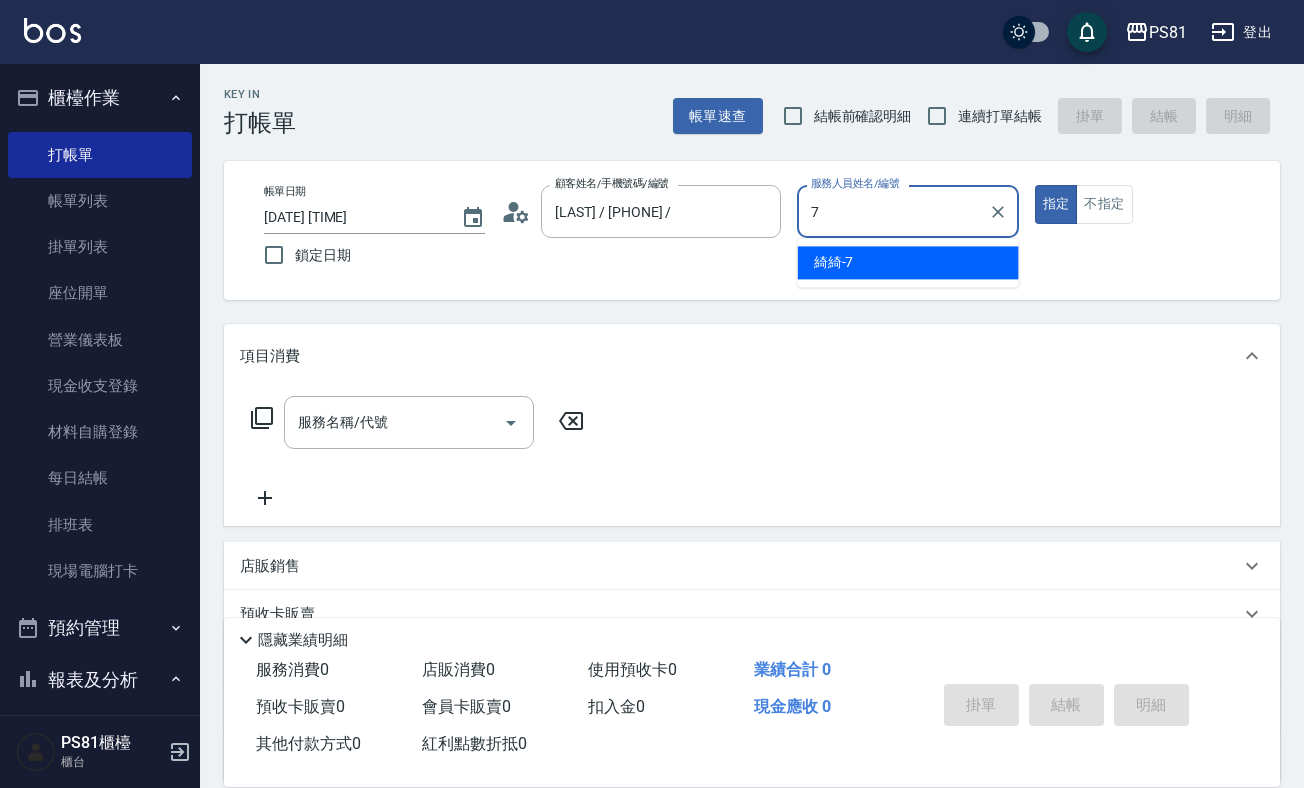 click on "[LAST] -7" at bounding box center (908, 262) 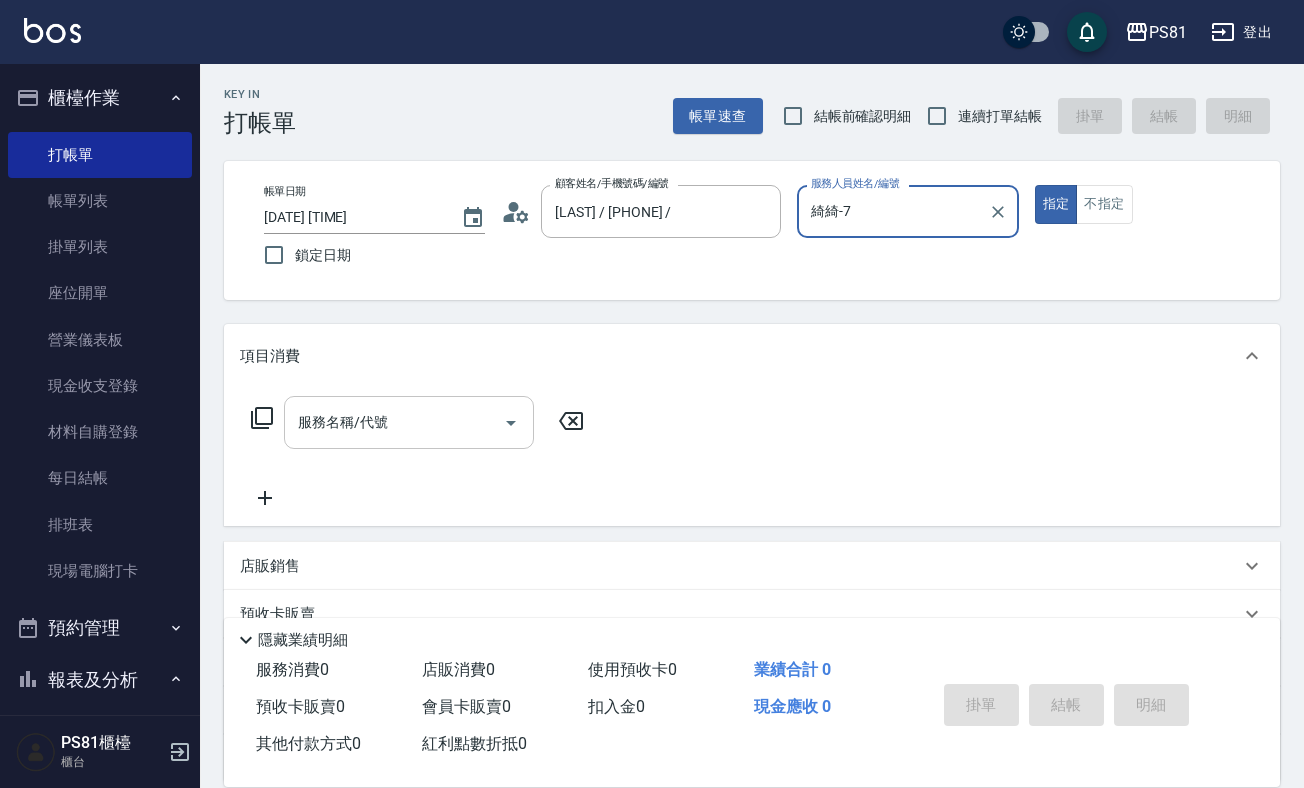click on "服務名稱/代號" at bounding box center (409, 422) 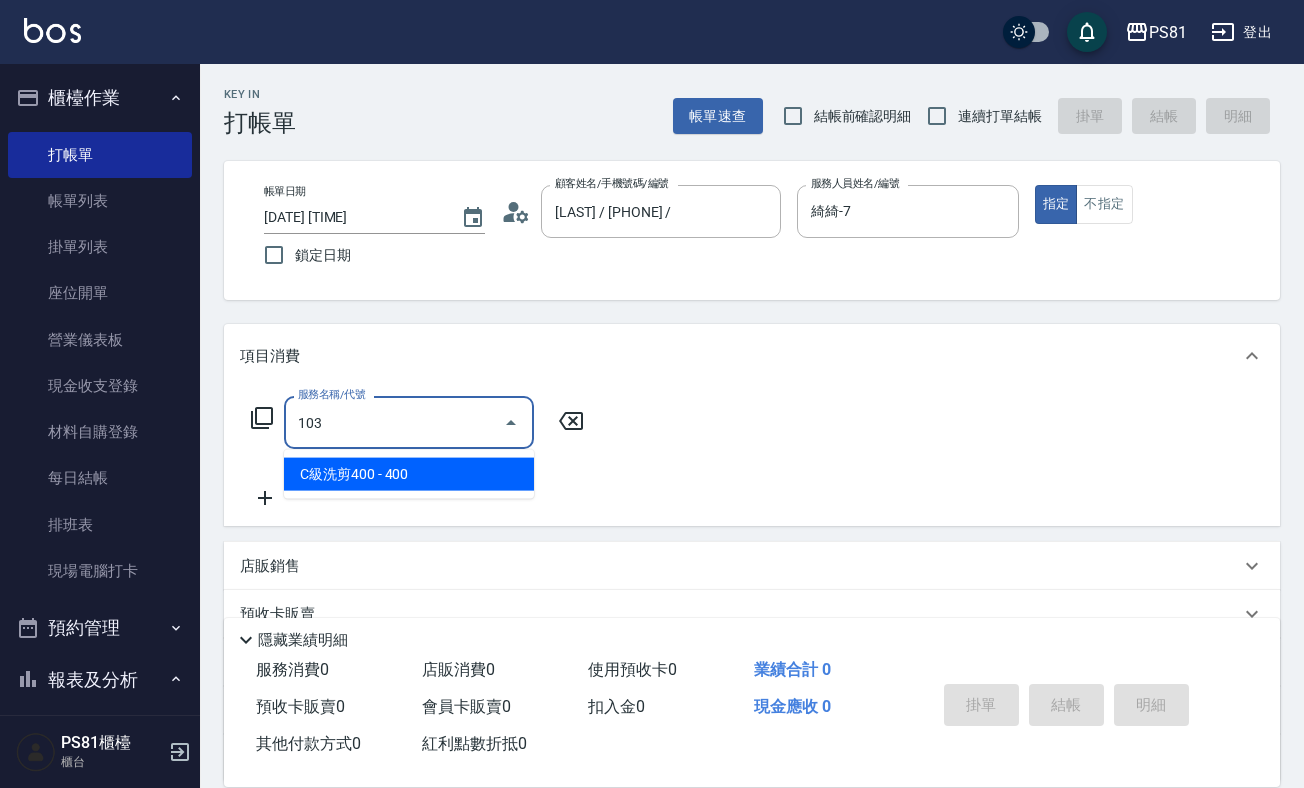click on "C級洗剪400 - 400" at bounding box center [409, 474] 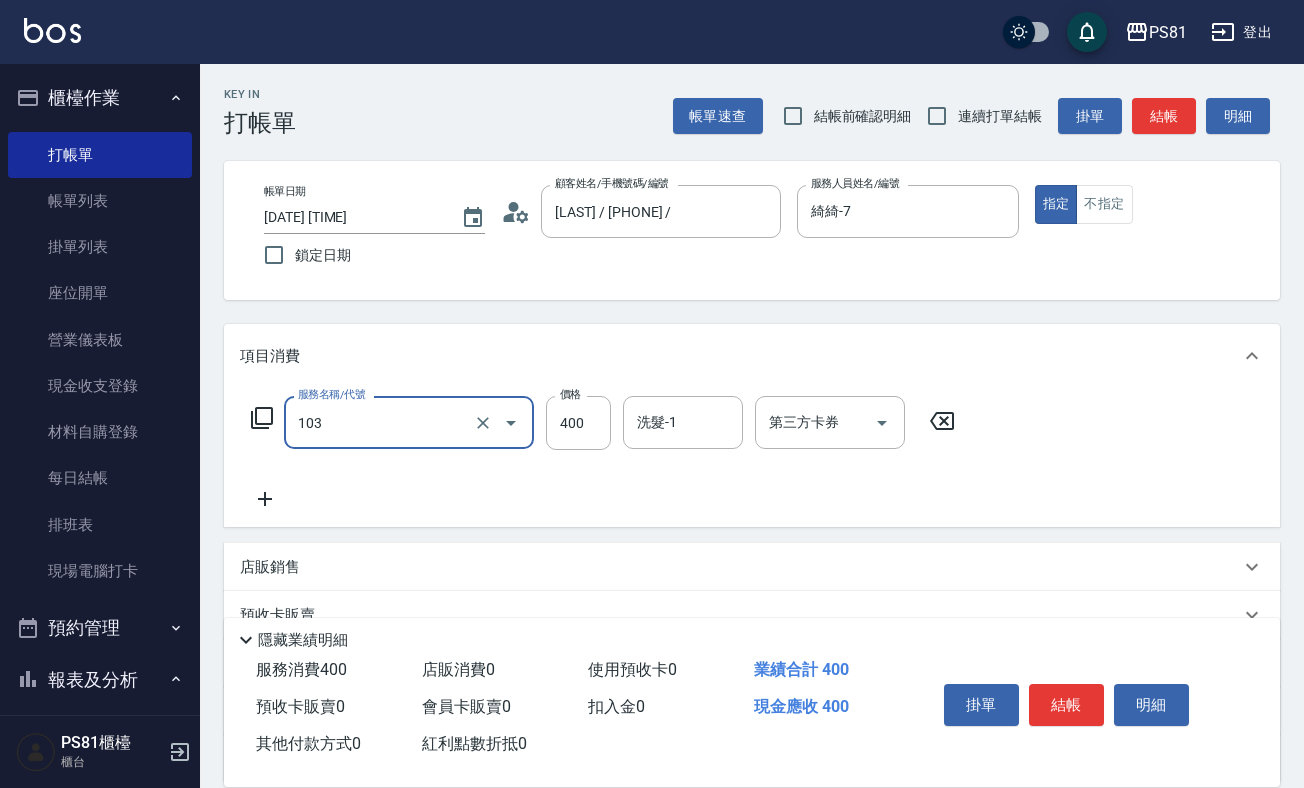 click on "103 服務名稱 / 代號" at bounding box center (409, 422) 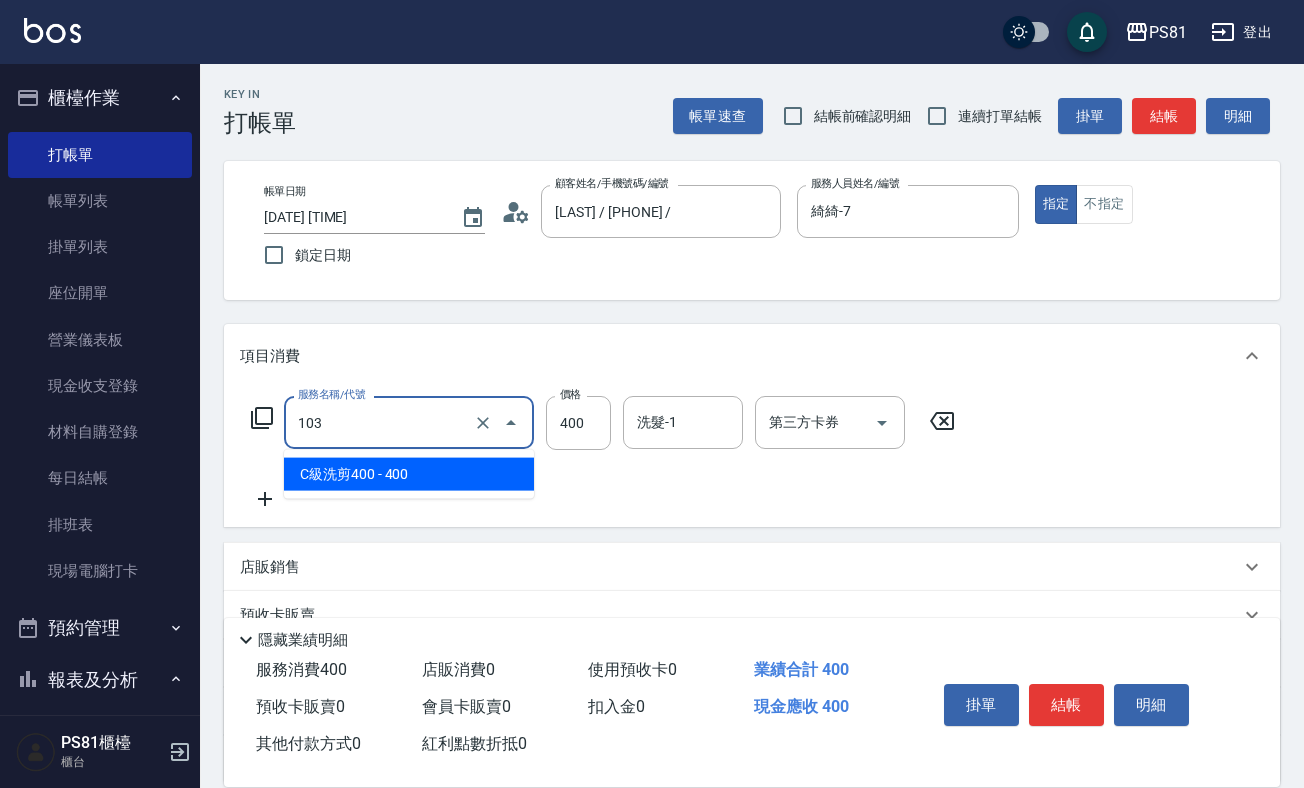 click on "103" at bounding box center [381, 422] 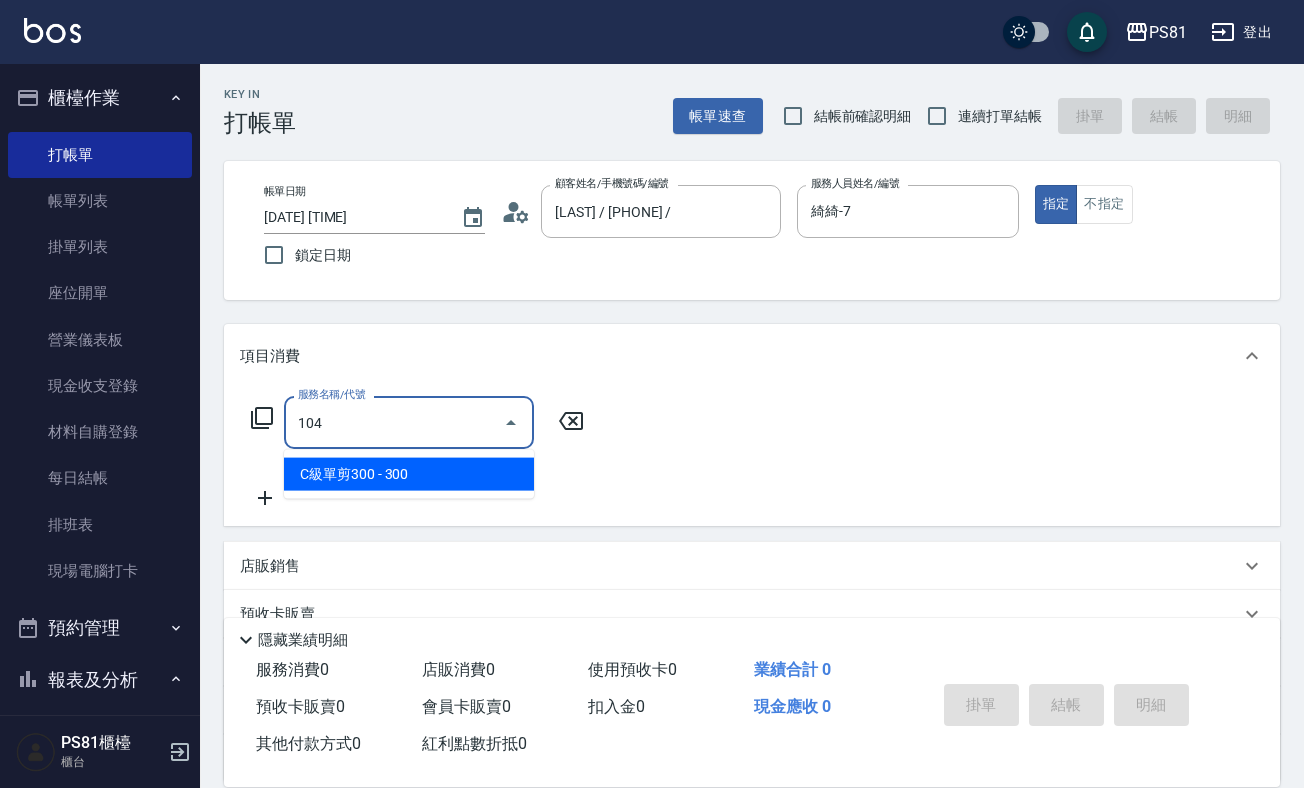 click on "C級單剪300 - 300" at bounding box center [409, 474] 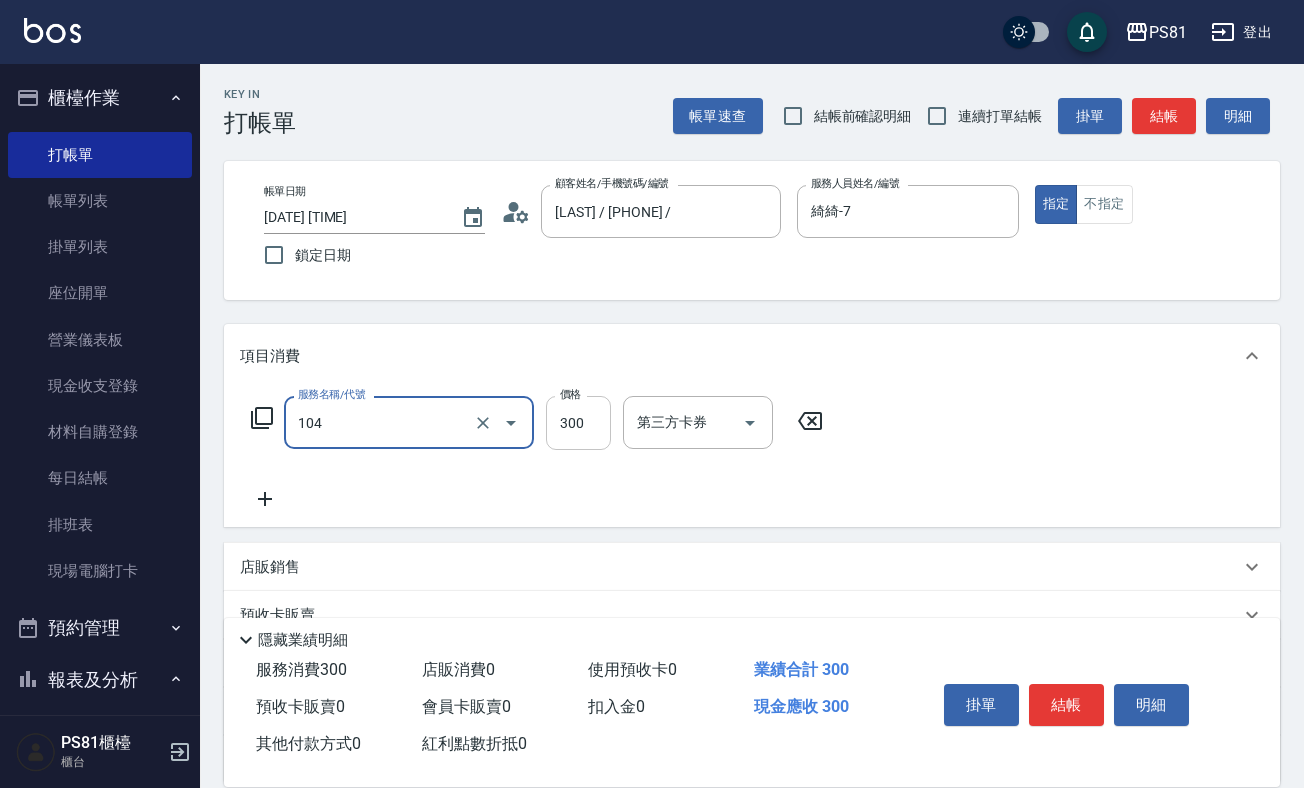 type on "C級單剪300([NUMBER])" 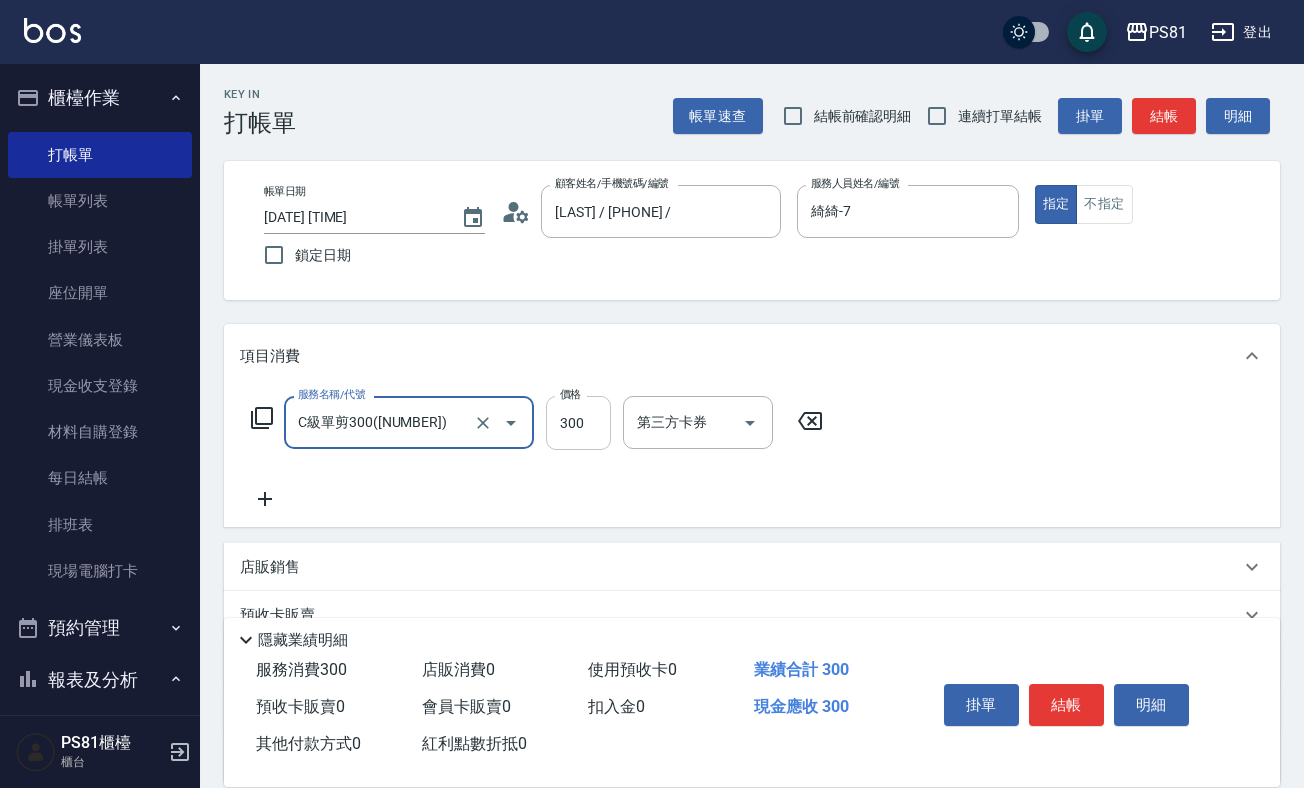 click on "300" at bounding box center (578, 423) 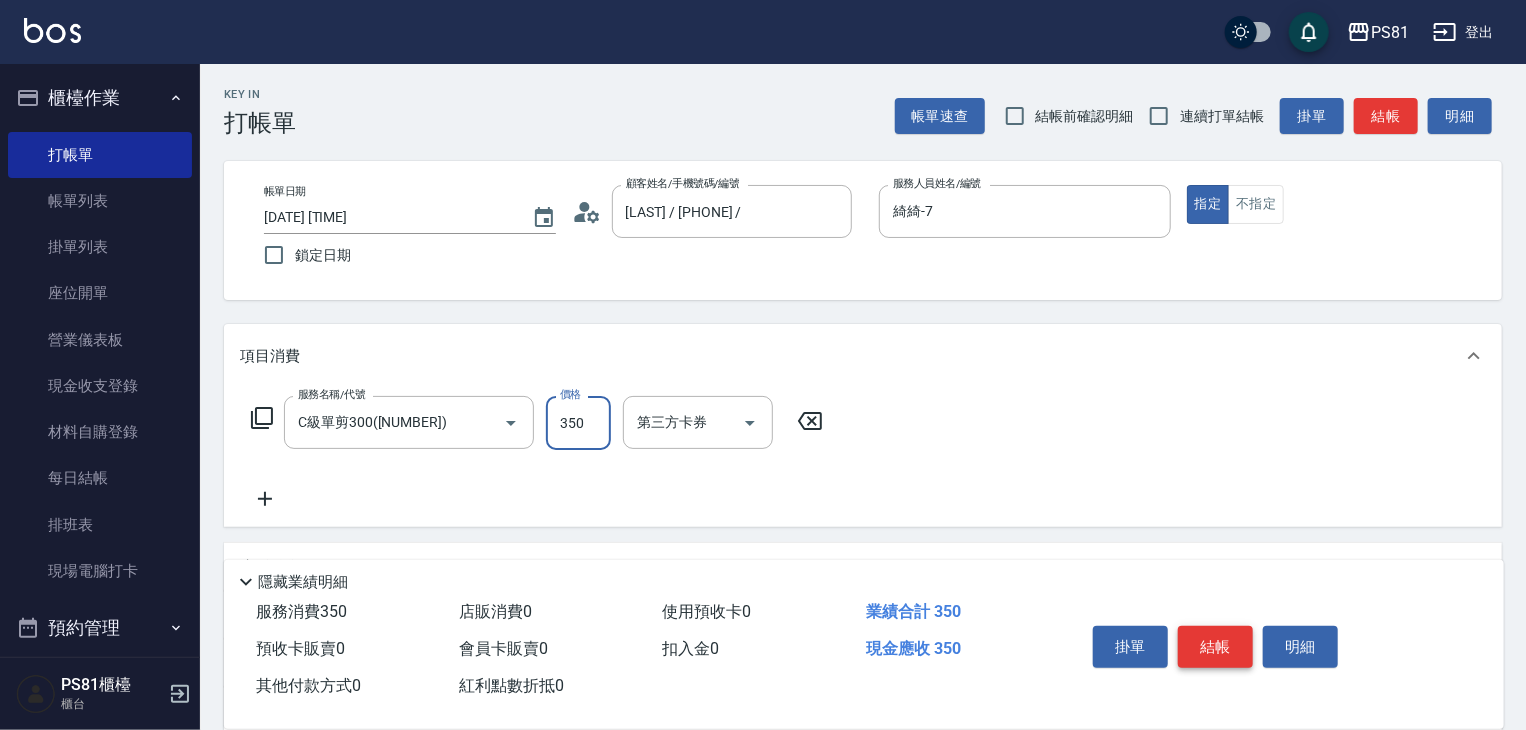 type on "350" 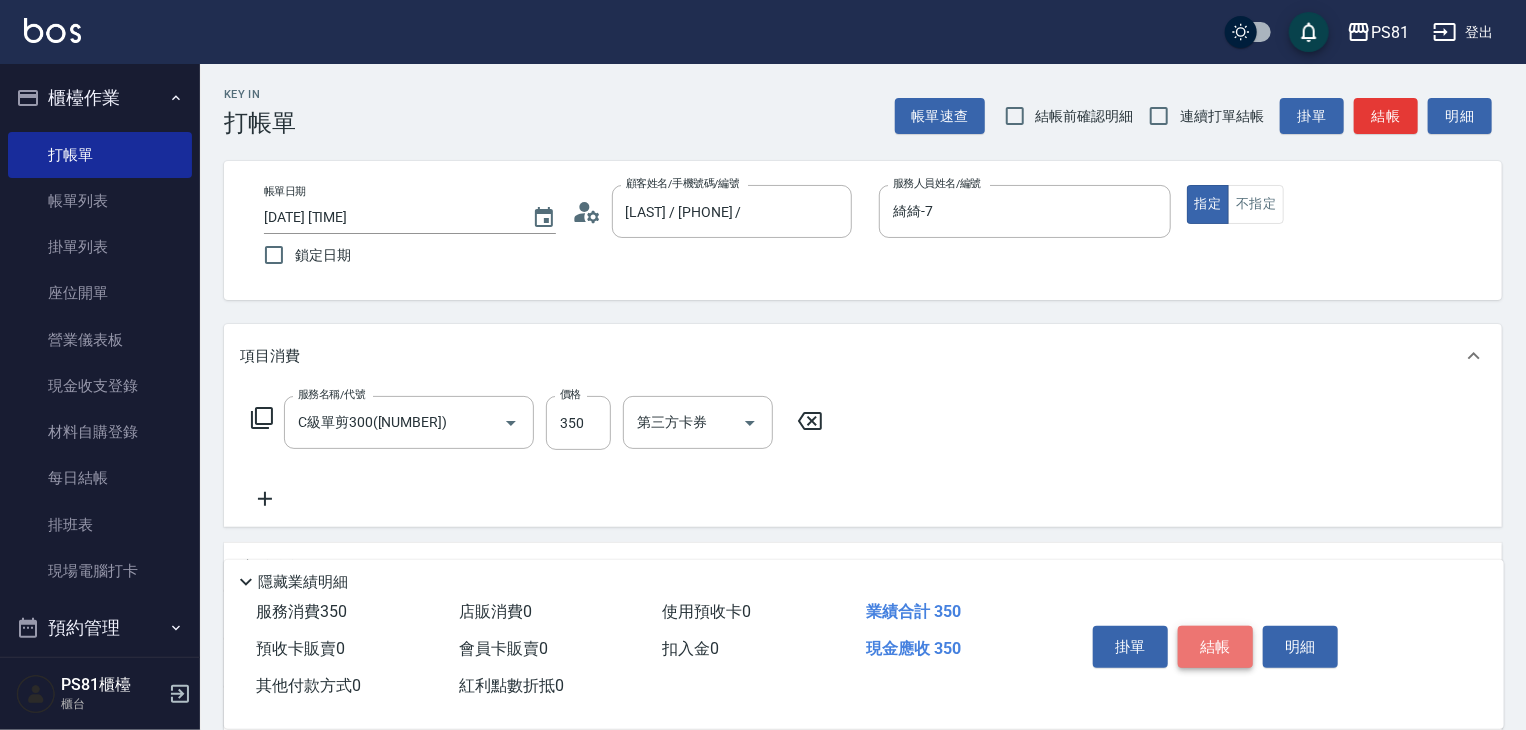 click on "結帳" at bounding box center [1215, 647] 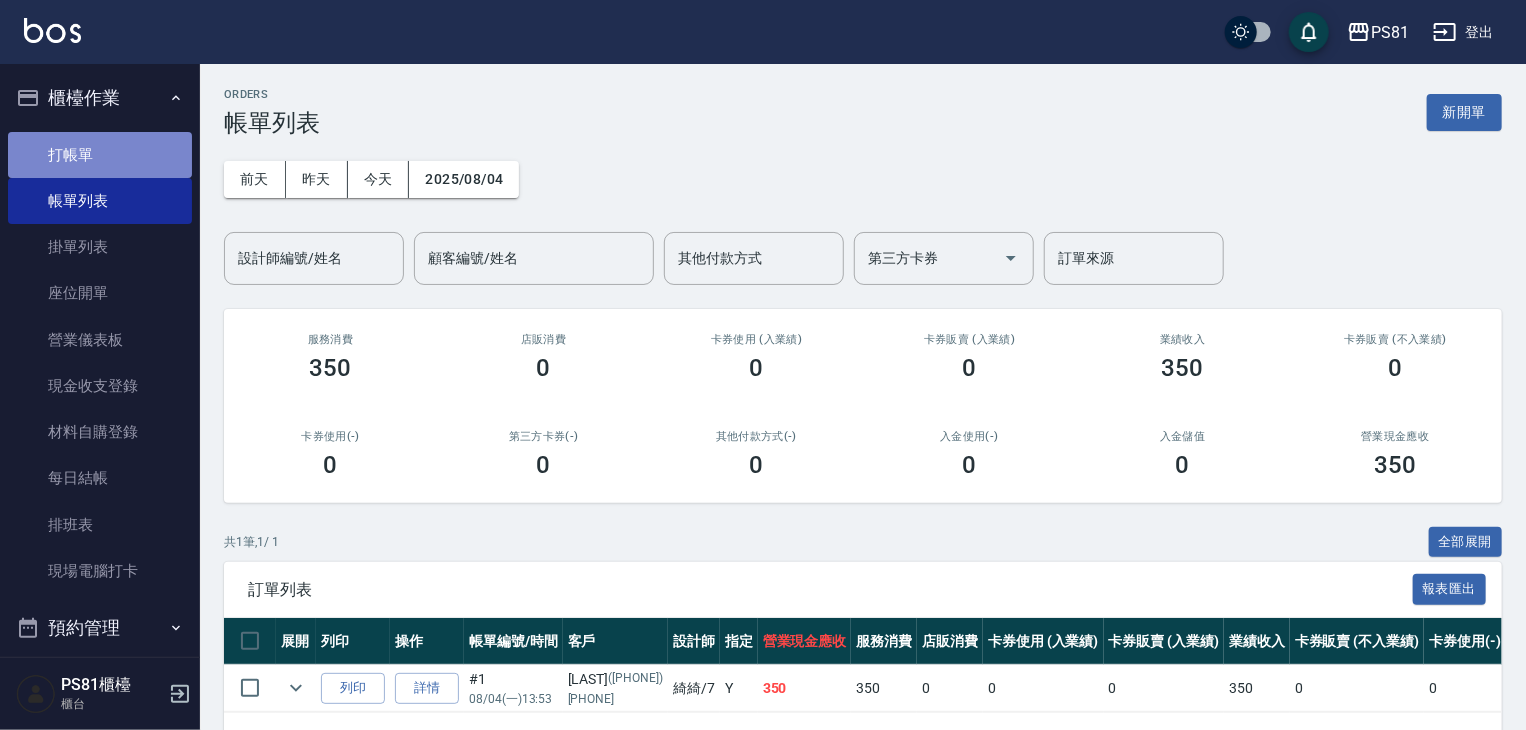 click on "打帳單" at bounding box center [100, 155] 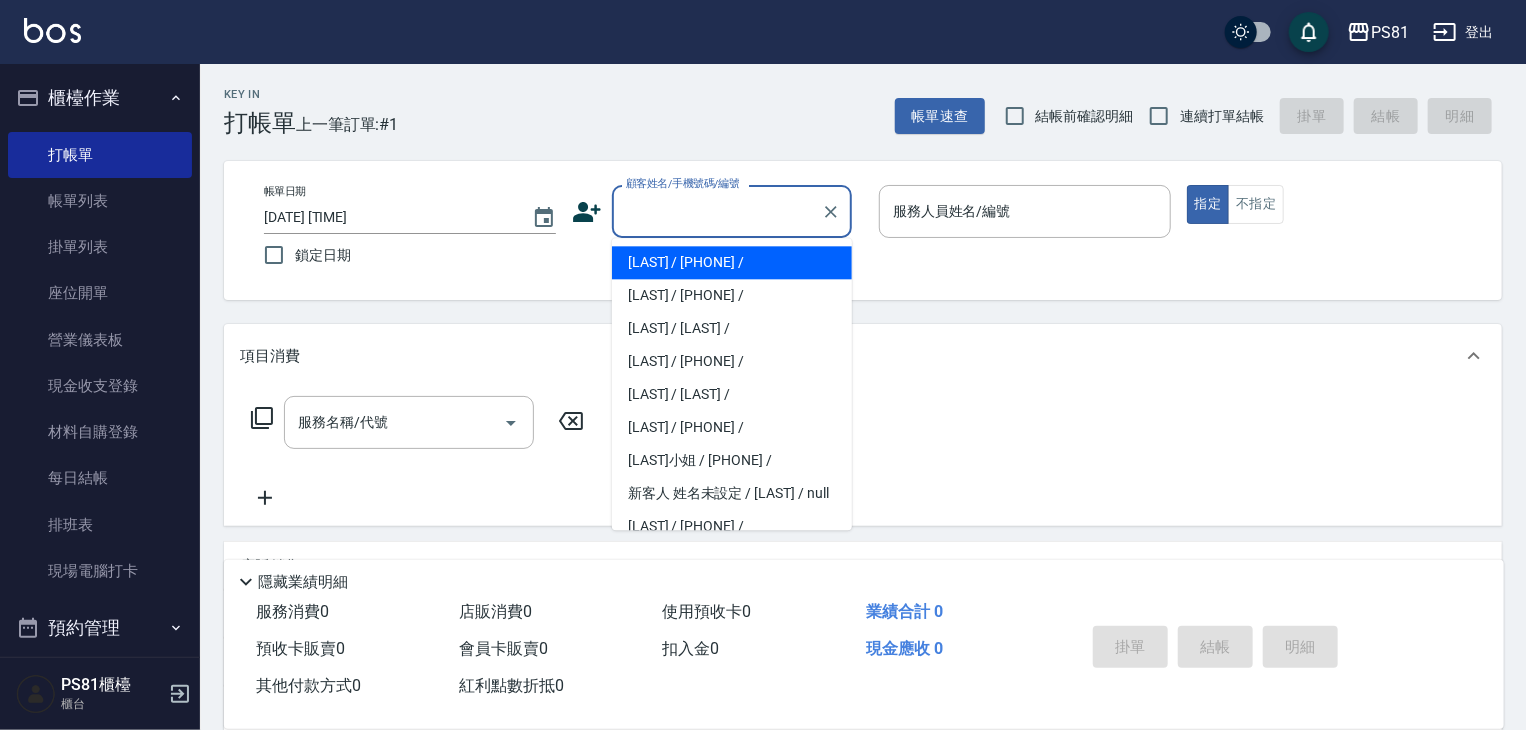 click on "顧客姓名/手機號碼/編號" at bounding box center [717, 211] 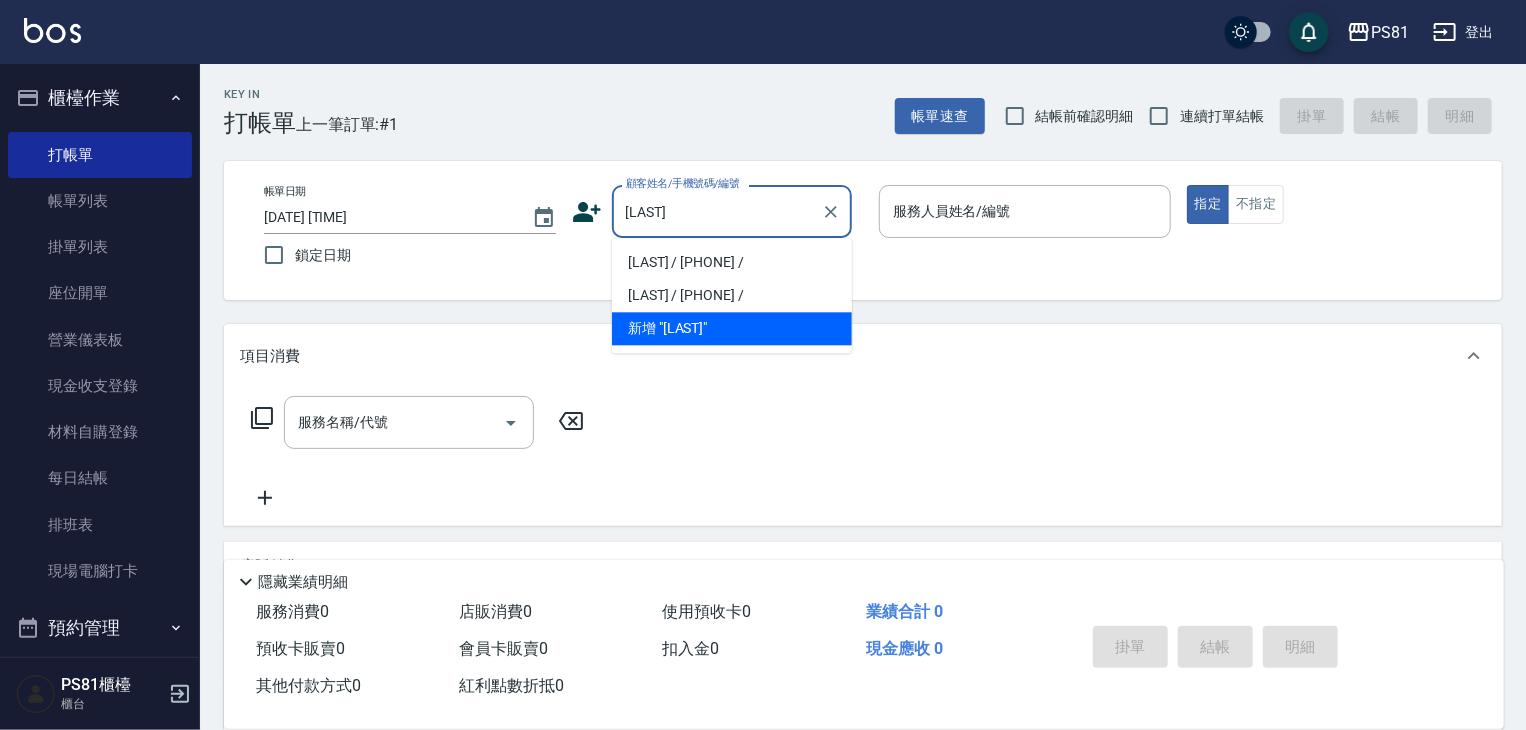 click on "[LAST] / [PHONE] /" at bounding box center [732, 262] 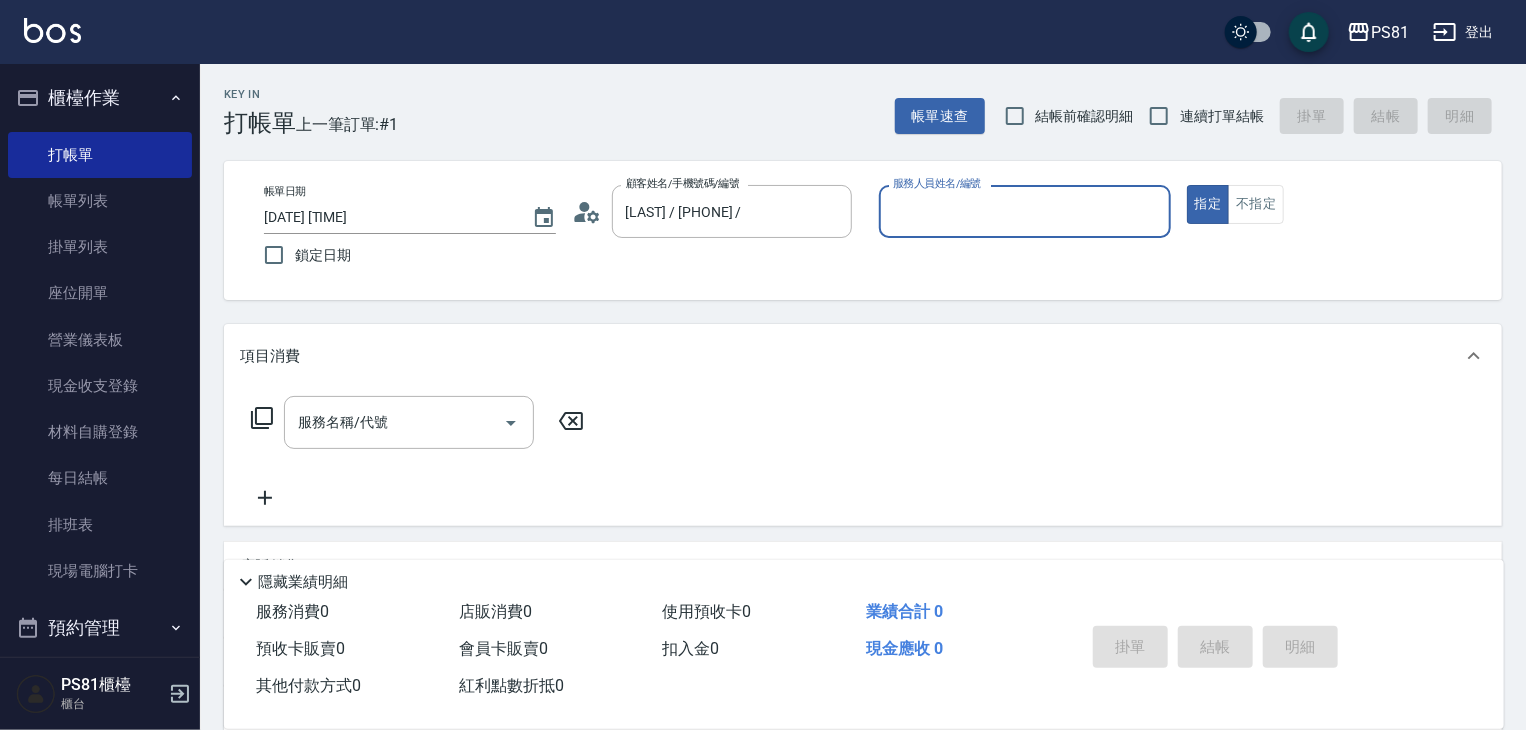 type on "綺綺-7" 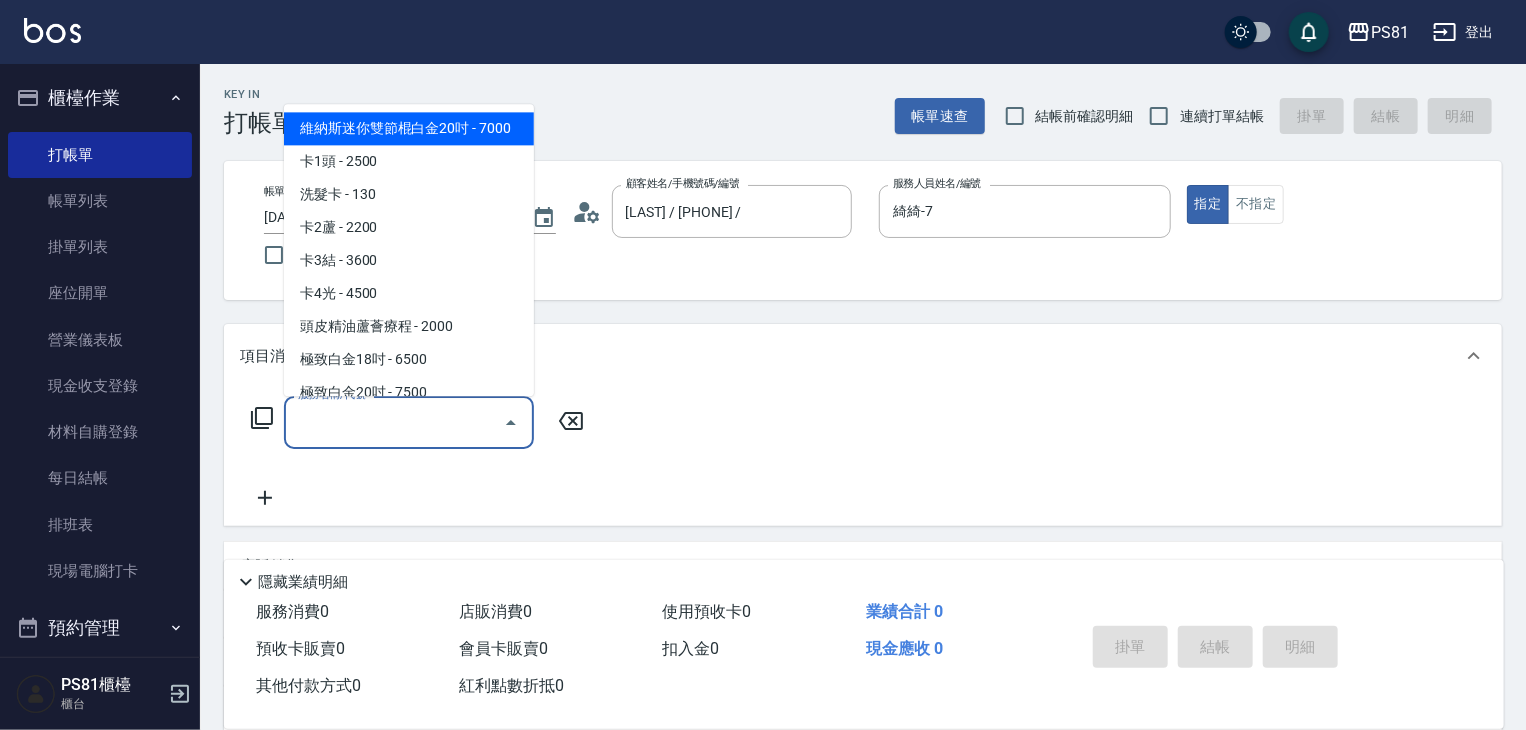 click on "服務名稱/代號" at bounding box center (394, 422) 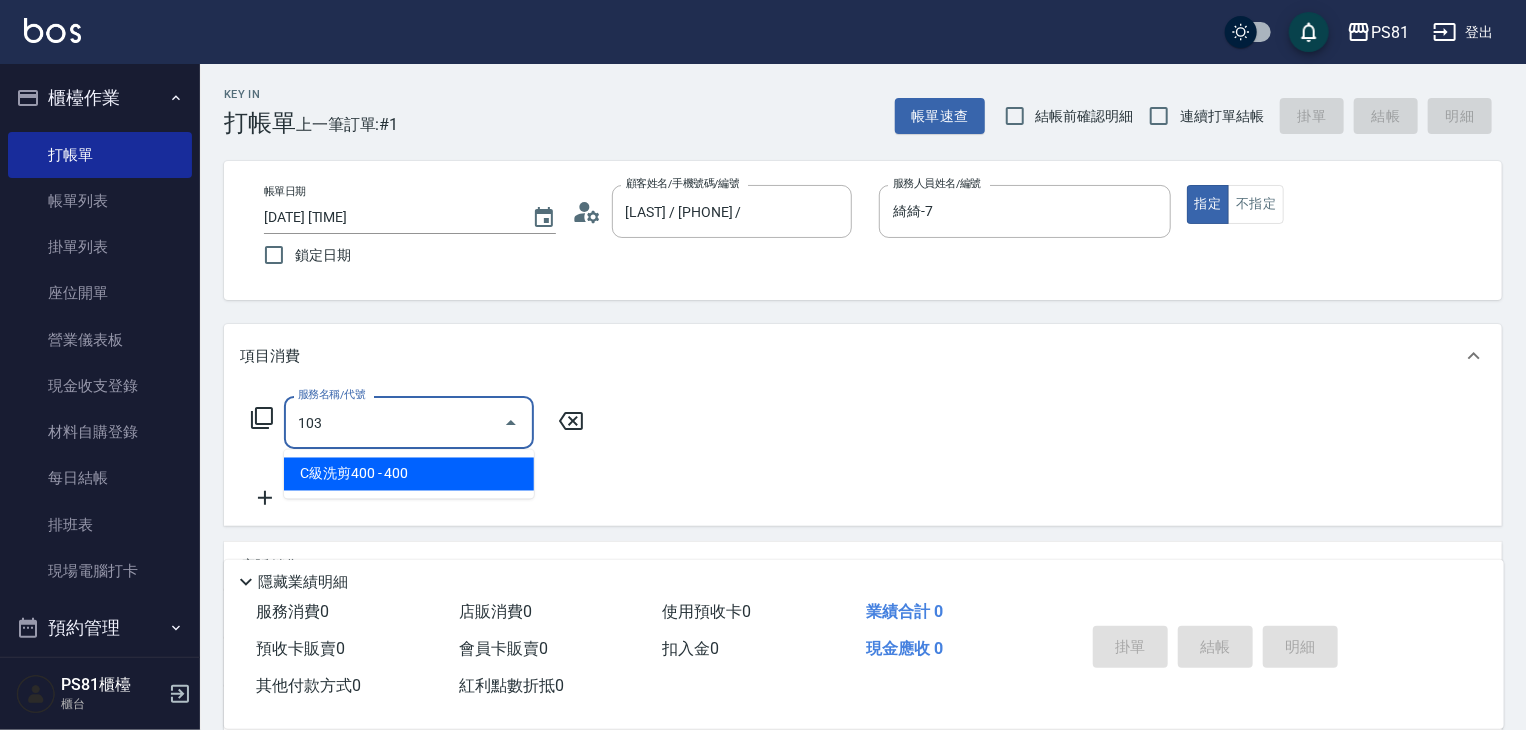 drag, startPoint x: 484, startPoint y: 473, endPoint x: 527, endPoint y: 452, distance: 47.853943 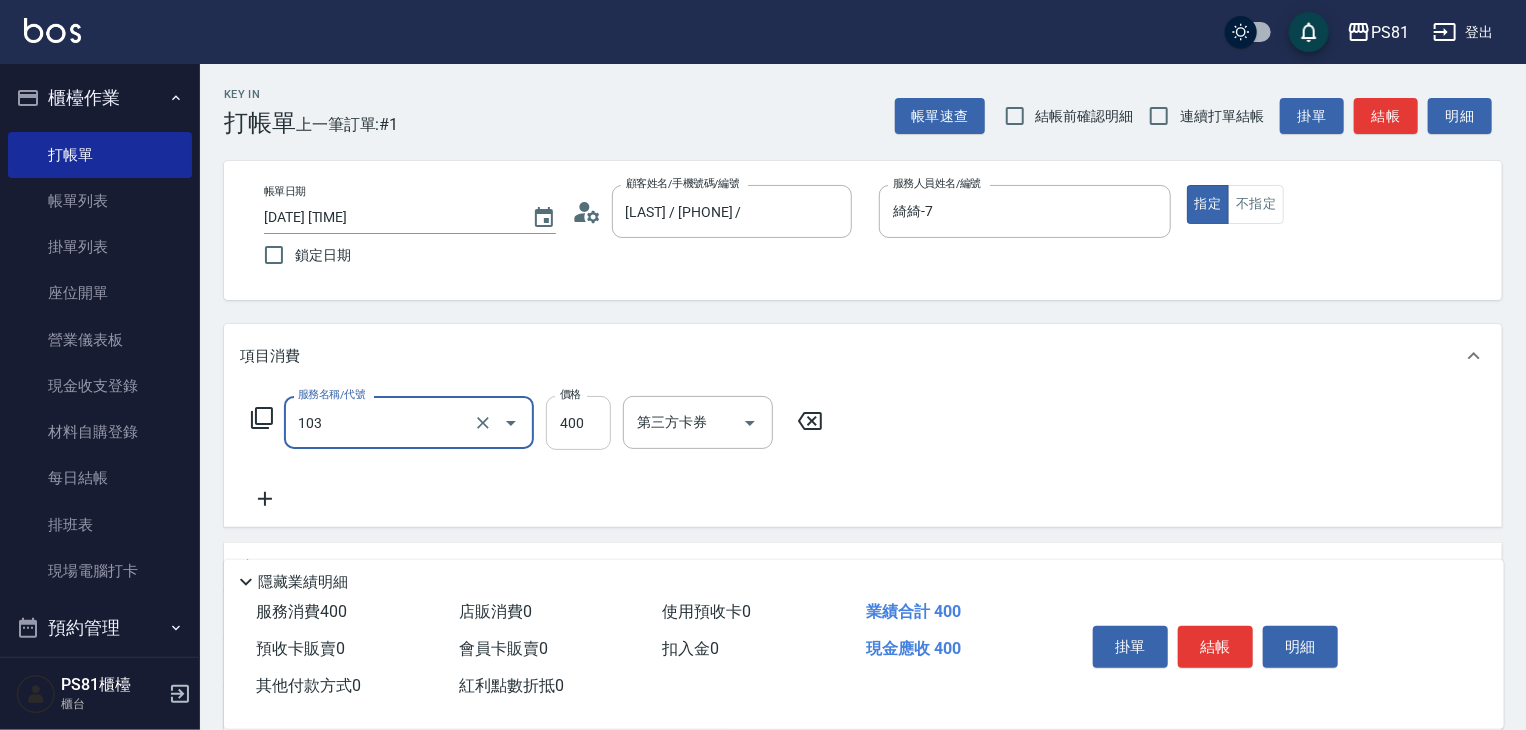 type on "C級洗剪400(103)" 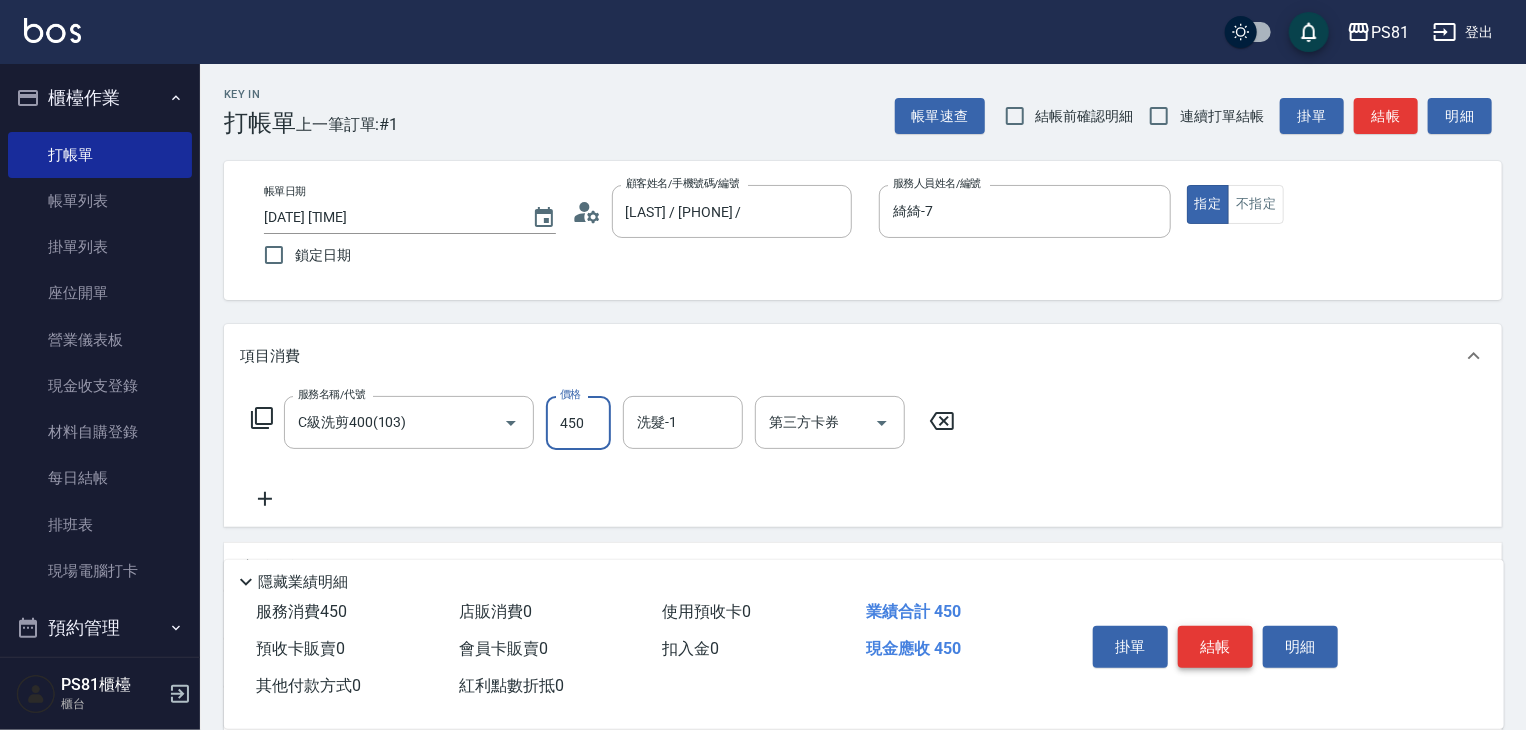 type on "450" 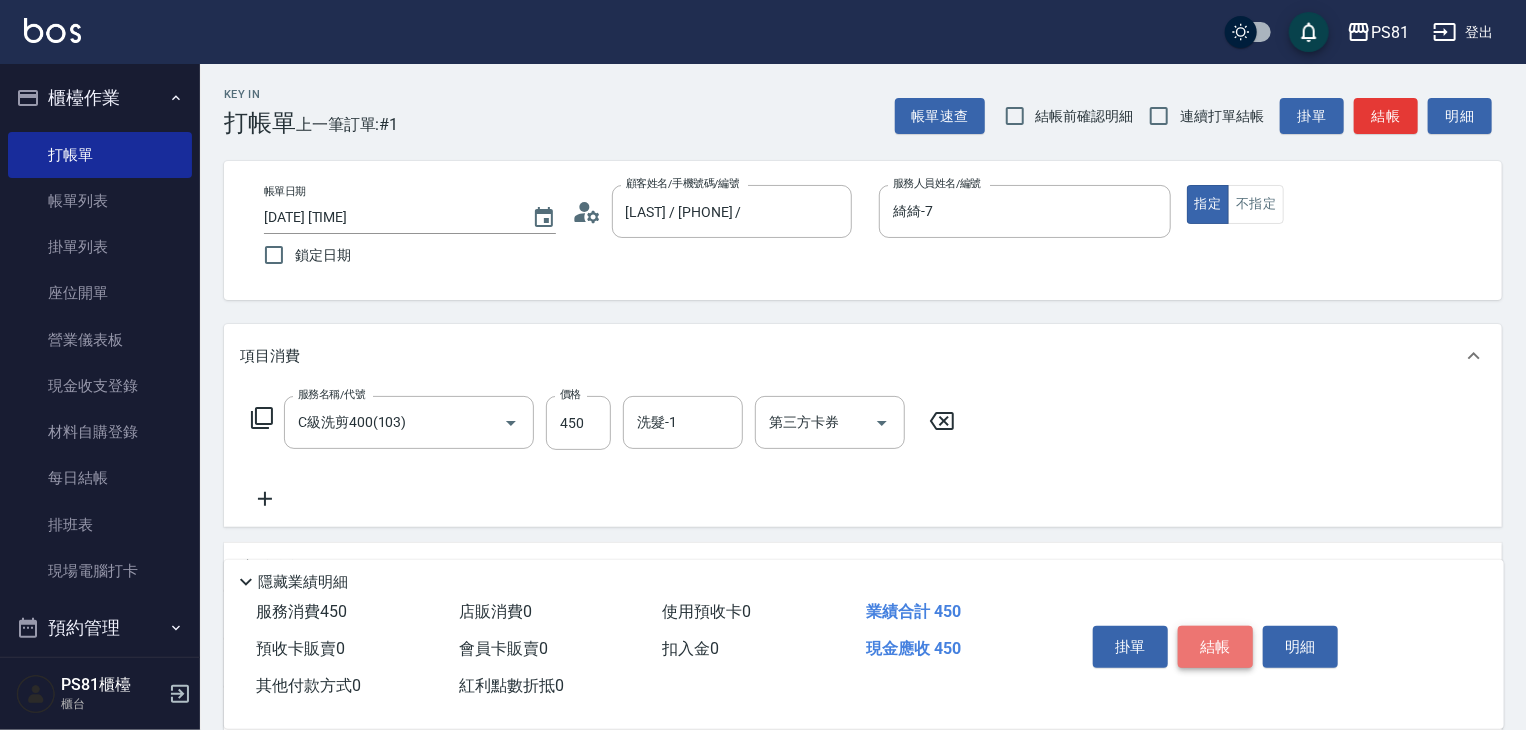 click on "結帳" at bounding box center [1215, 647] 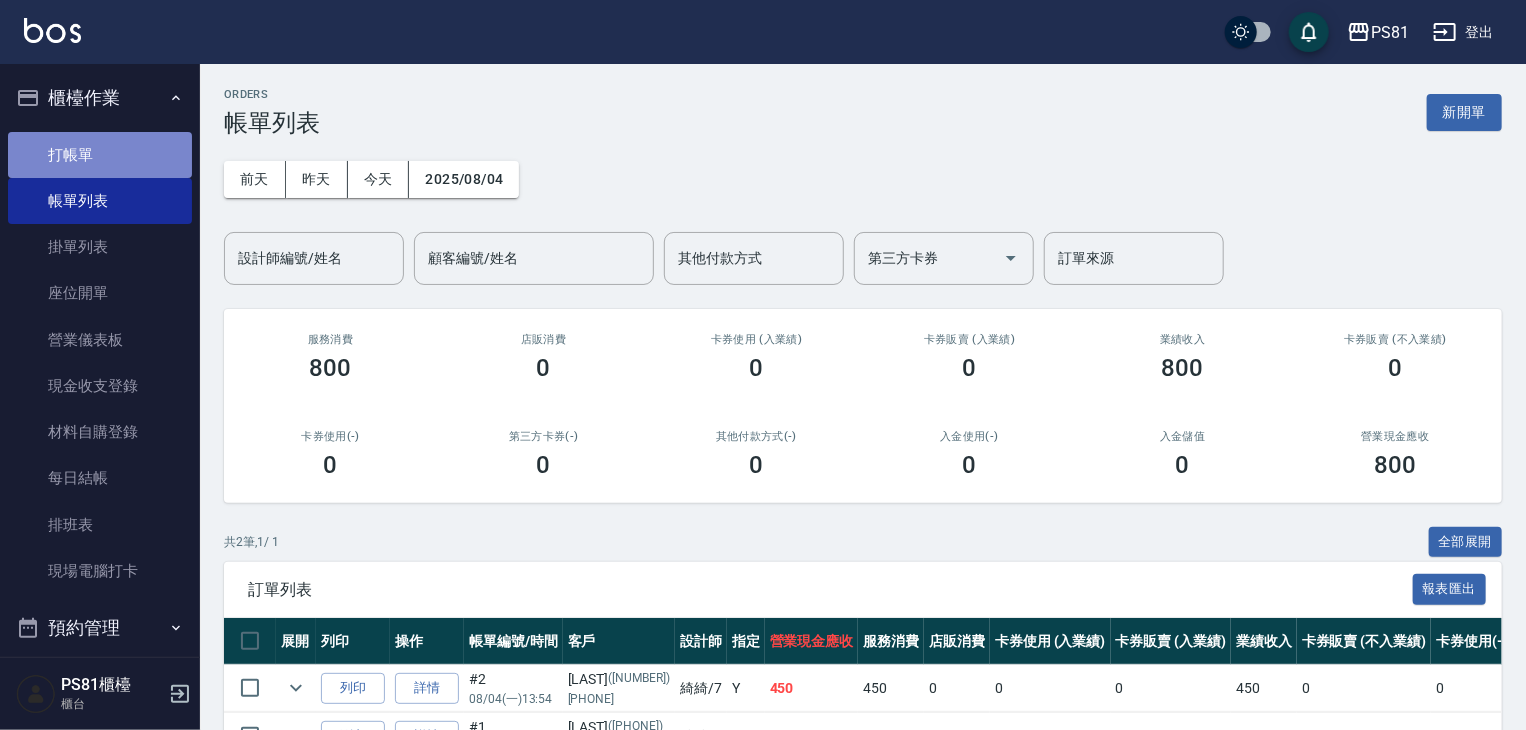 click on "打帳單" at bounding box center (100, 155) 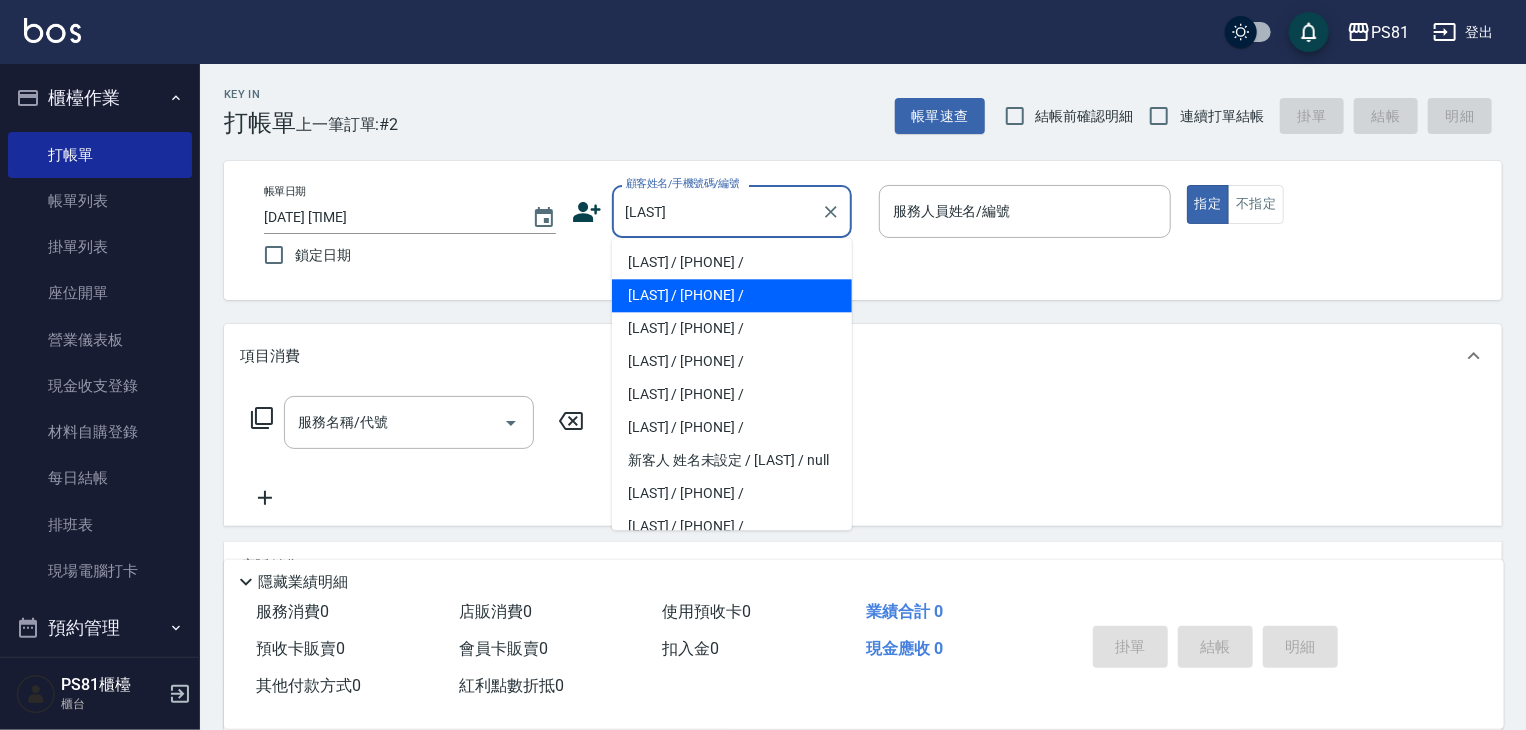 click on "[LAST] / [PHONE] /" at bounding box center (732, 295) 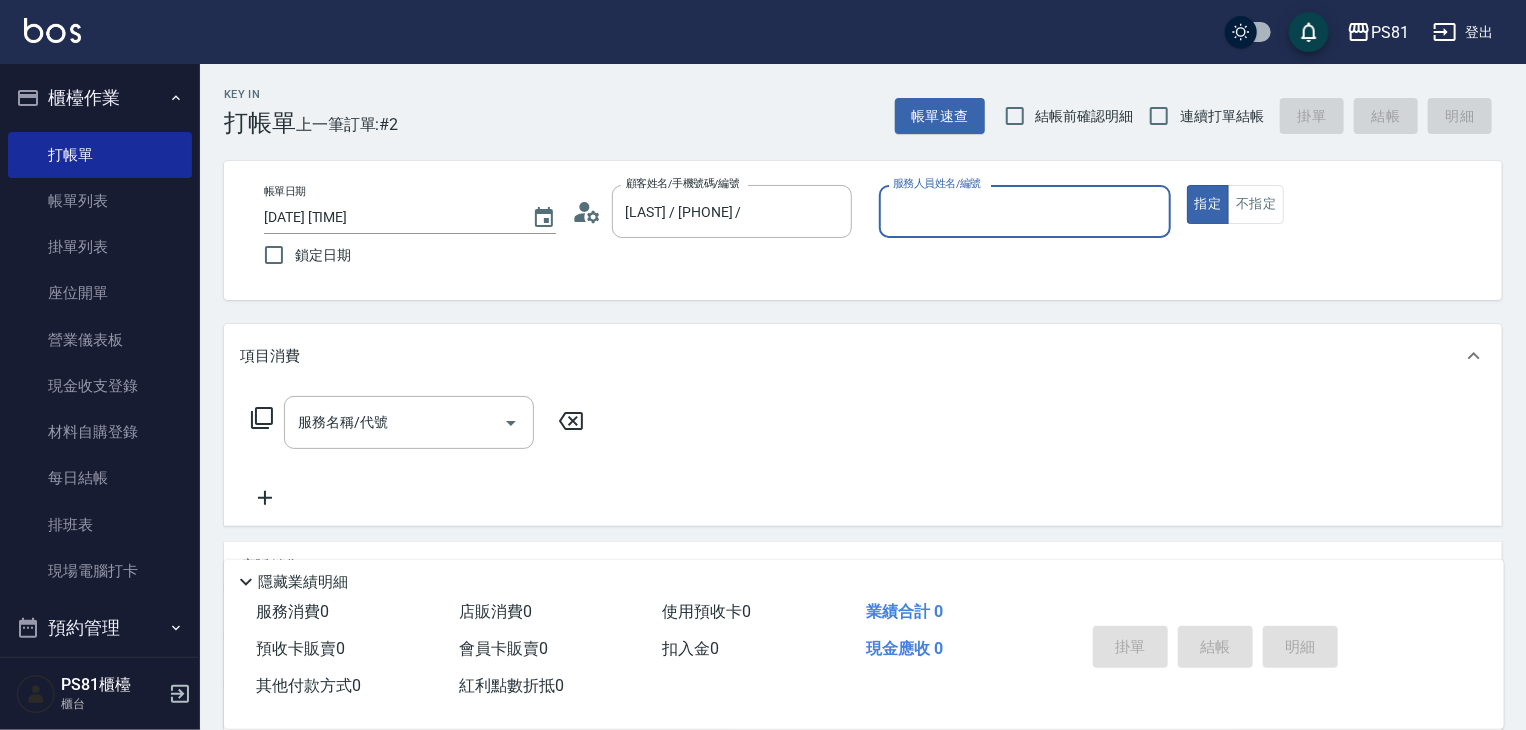 type on "綺綺-7" 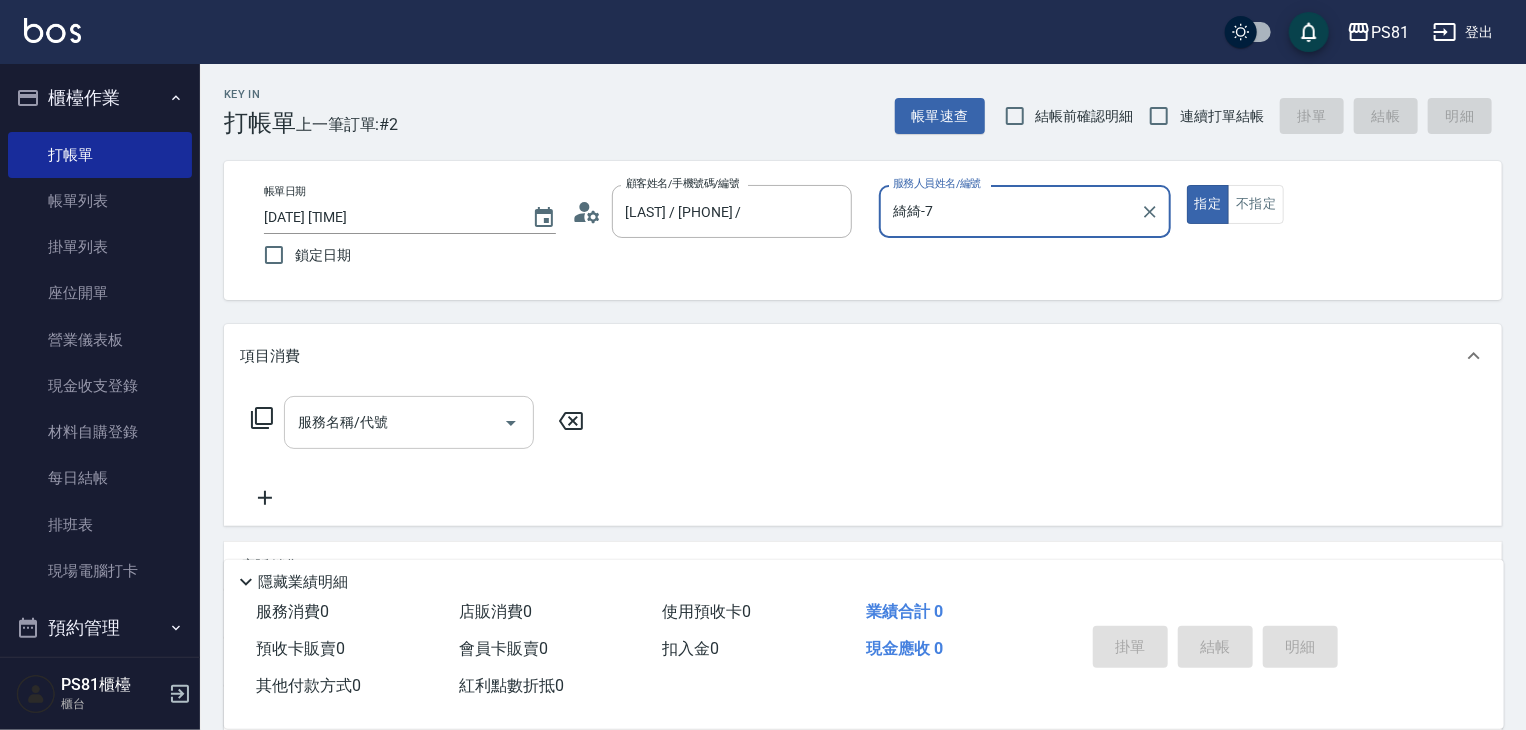 click on "服務名稱/代號" at bounding box center [394, 422] 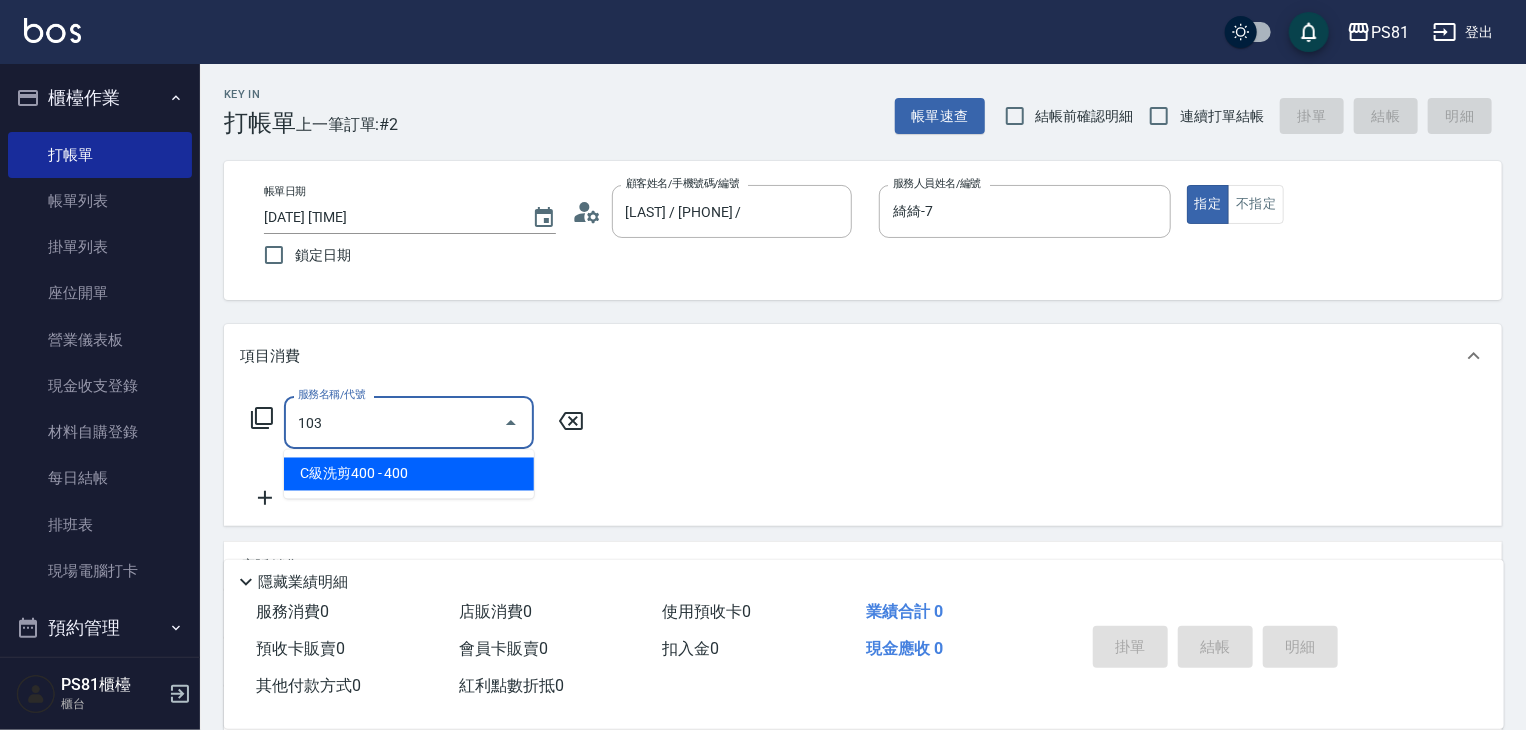 drag, startPoint x: 448, startPoint y: 478, endPoint x: 491, endPoint y: 463, distance: 45.54119 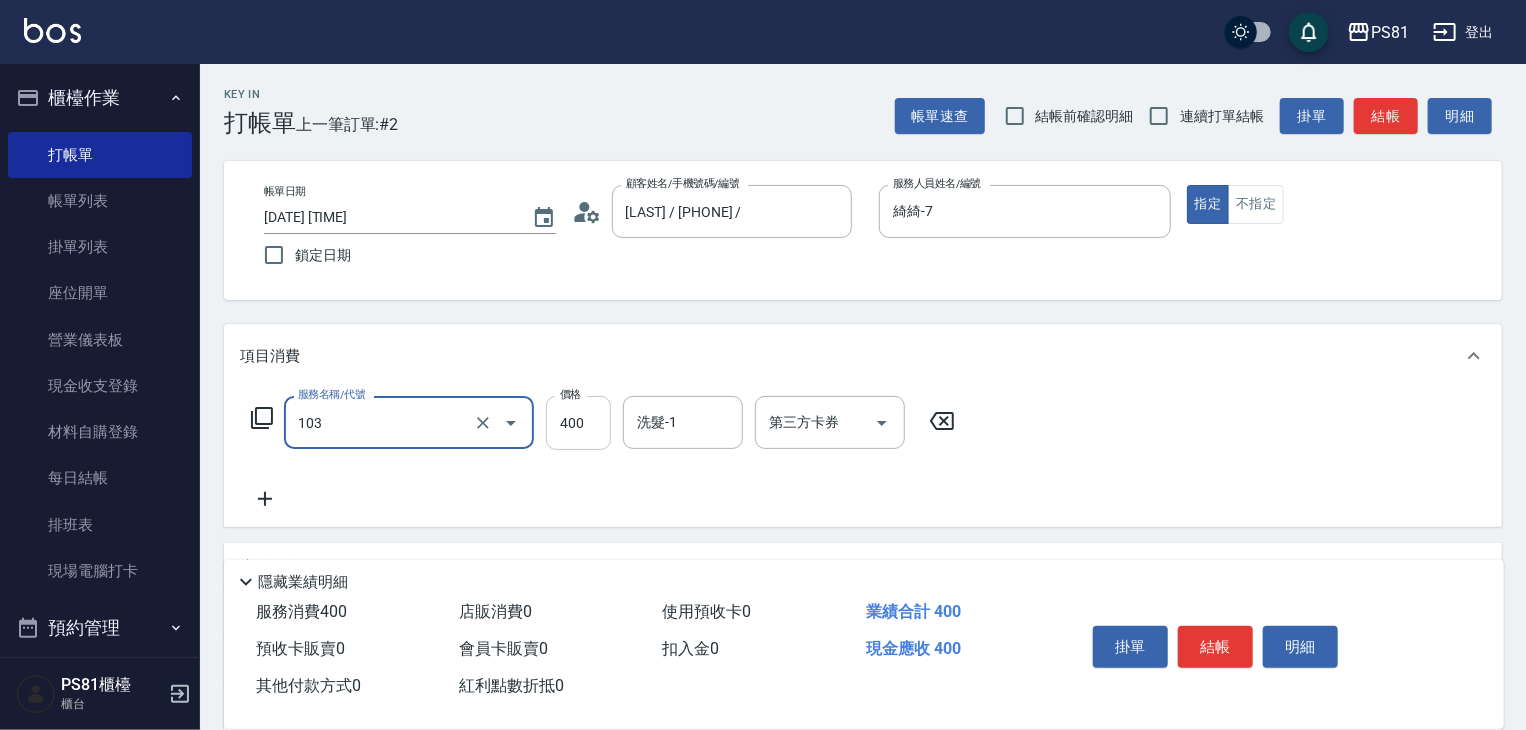 type on "C級洗剪400(103)" 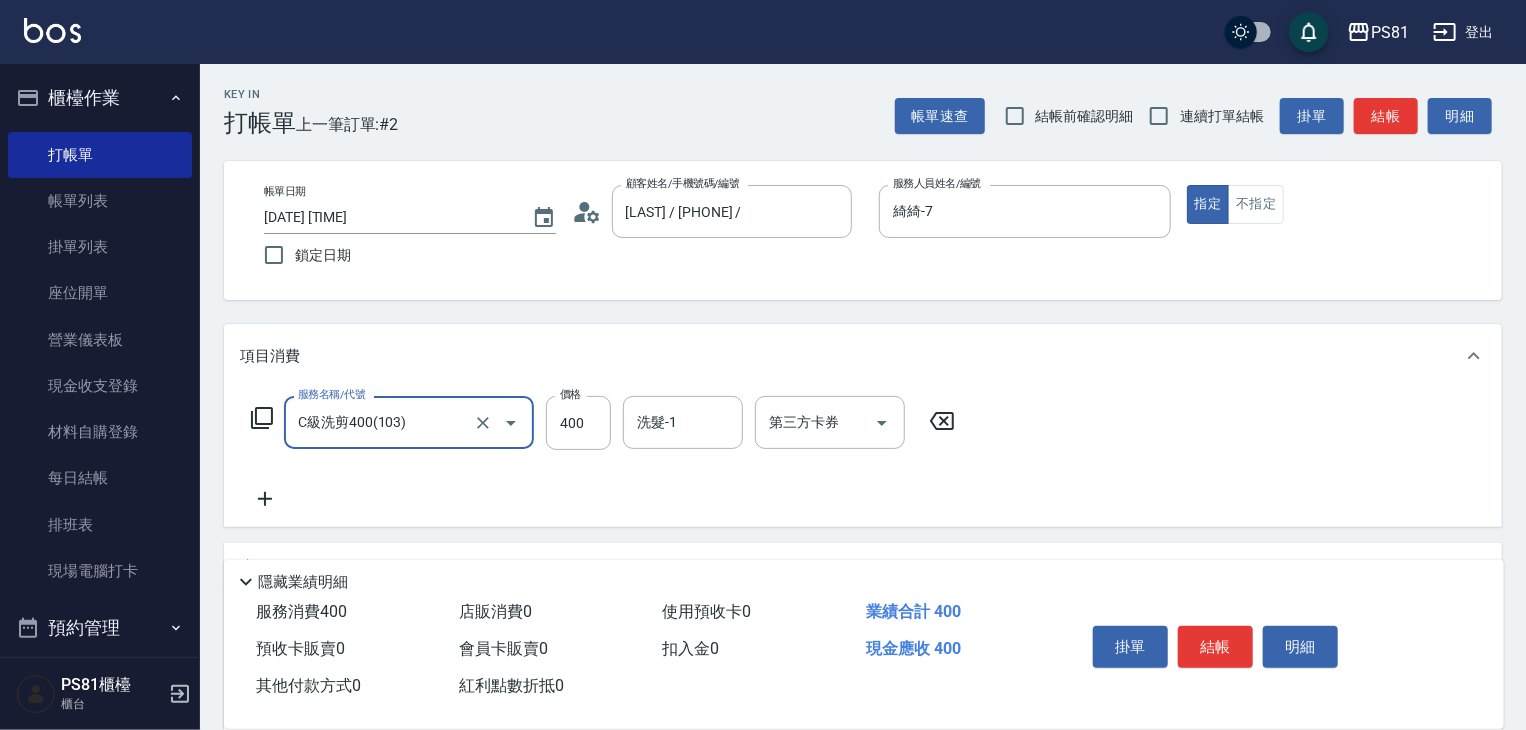 drag, startPoint x: 589, startPoint y: 448, endPoint x: 617, endPoint y: 434, distance: 31.304953 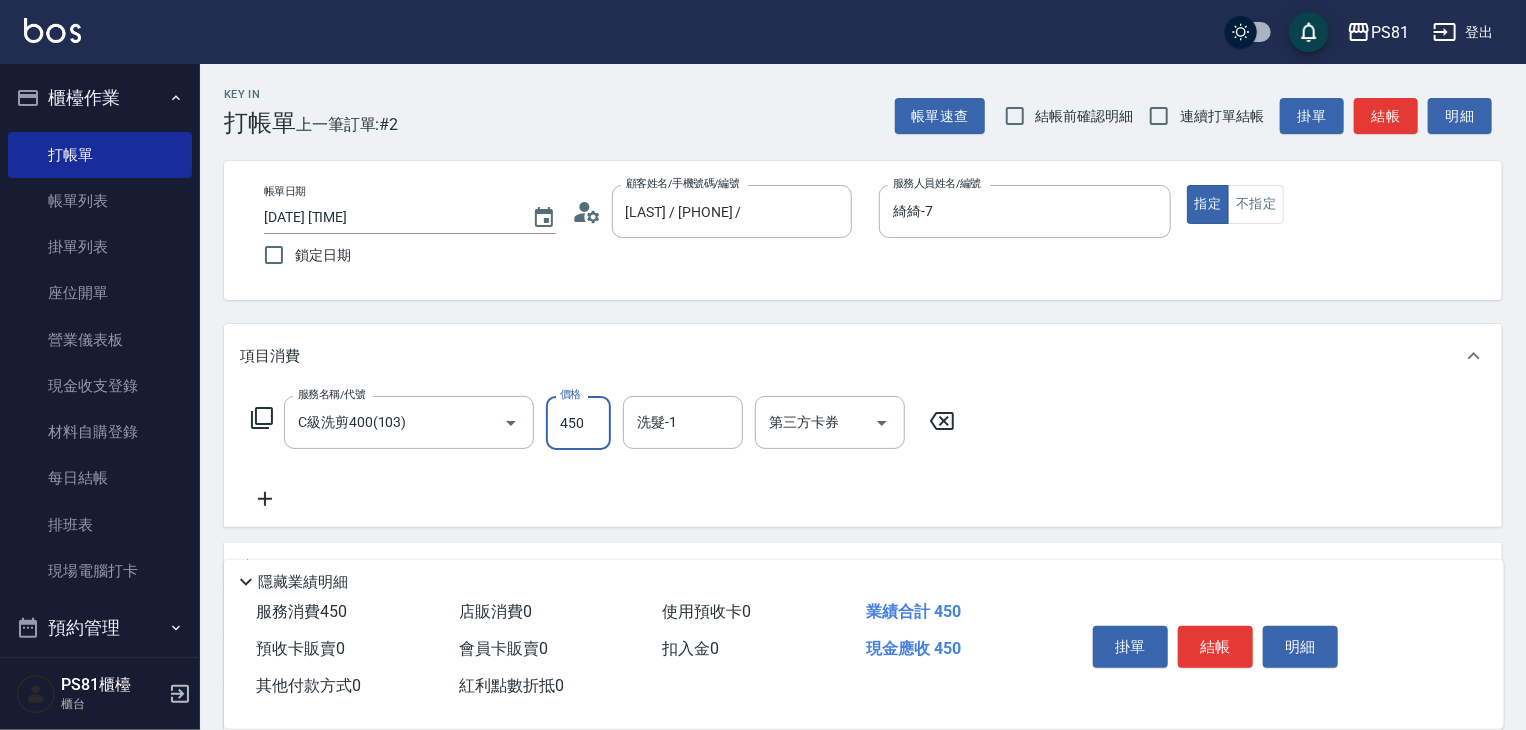 type on "450" 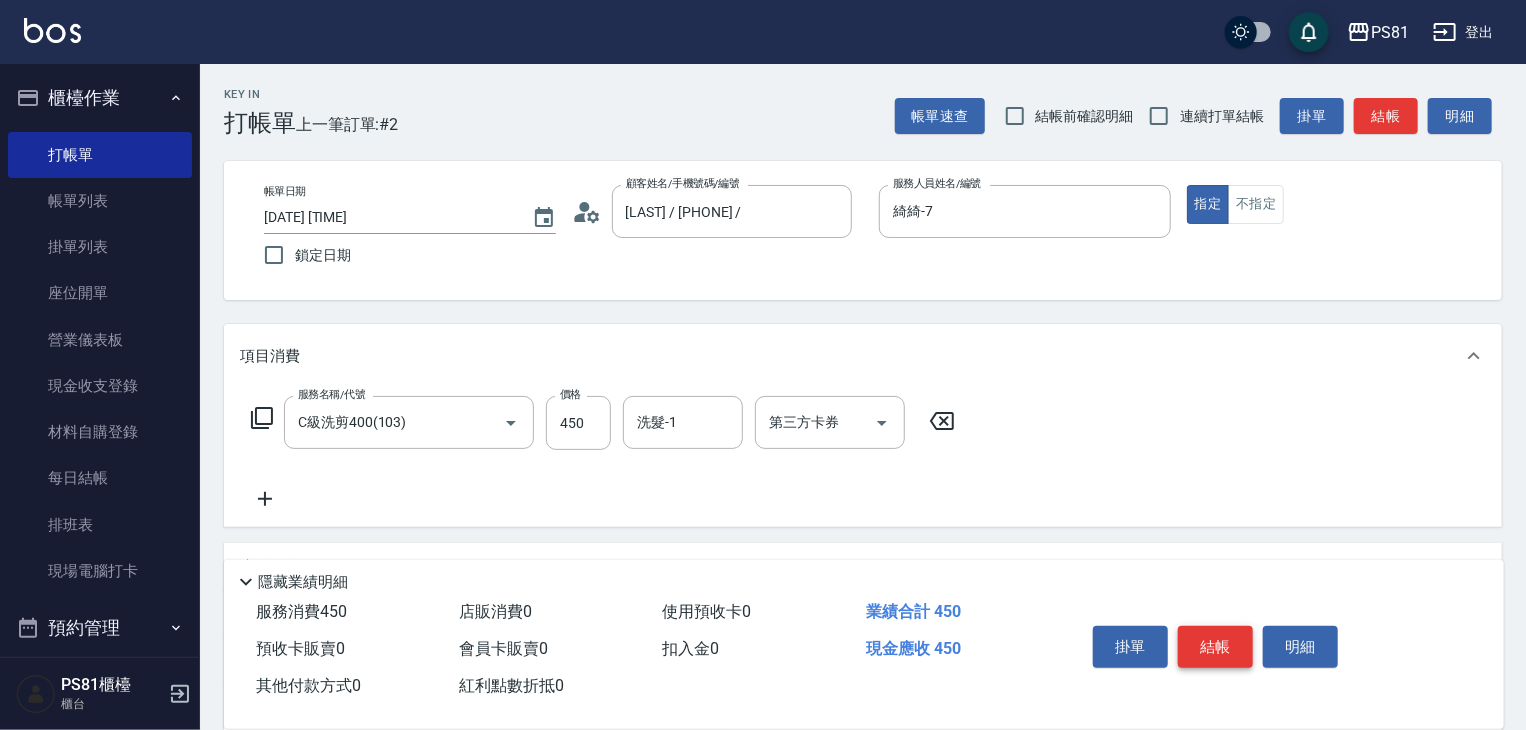 click on "掛單 結帳 明細" at bounding box center (1215, 649) 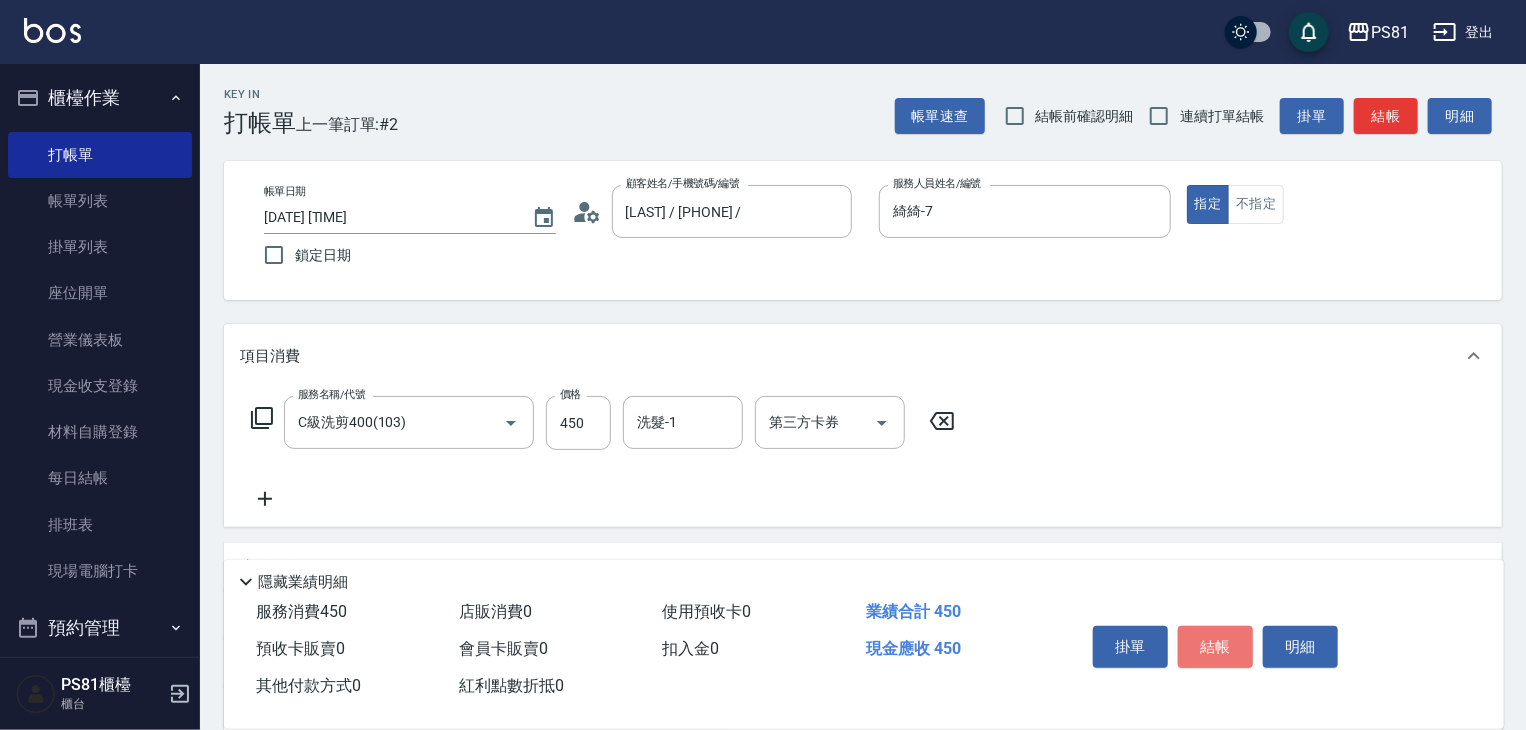 drag, startPoint x: 1217, startPoint y: 640, endPoint x: 1207, endPoint y: 627, distance: 16.40122 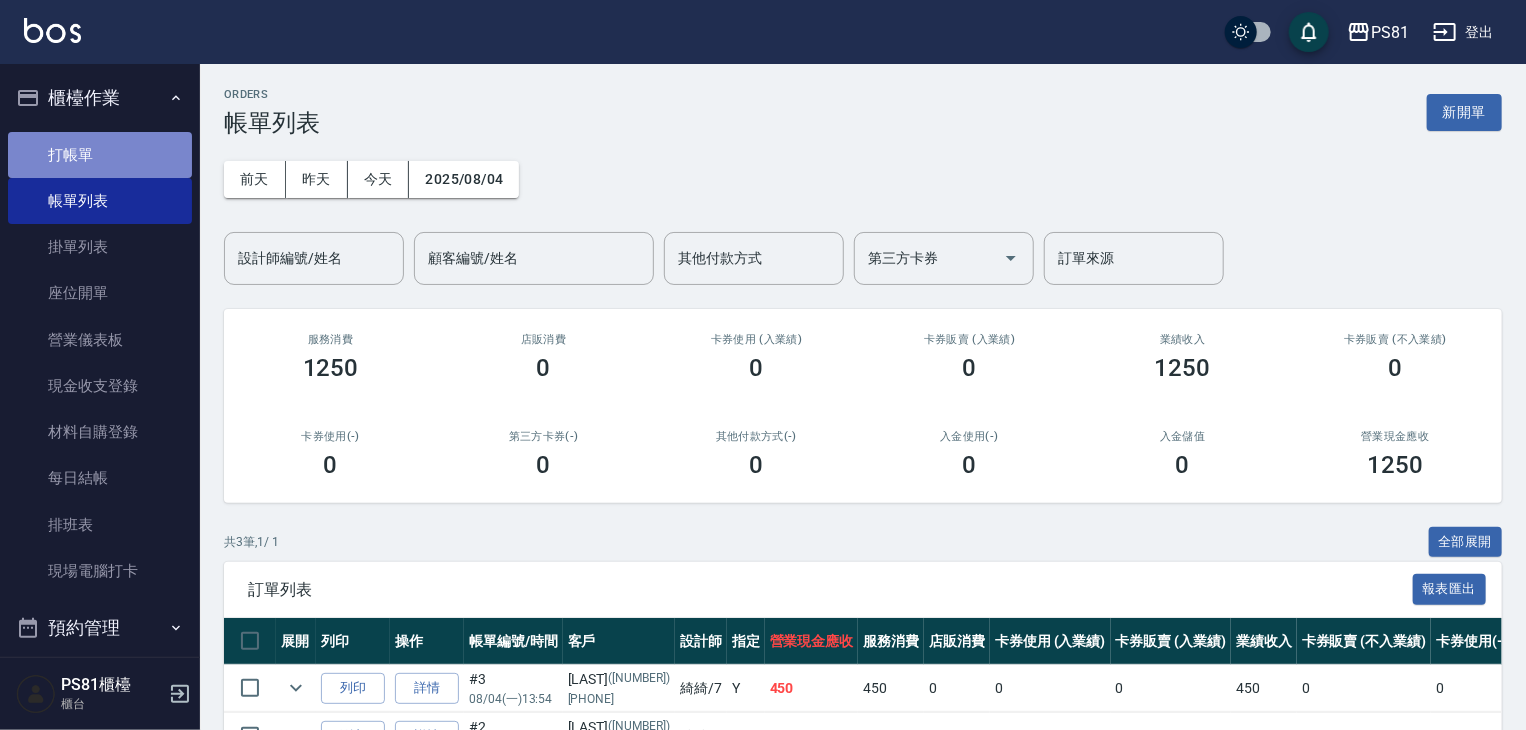 click on "打帳單" at bounding box center [100, 155] 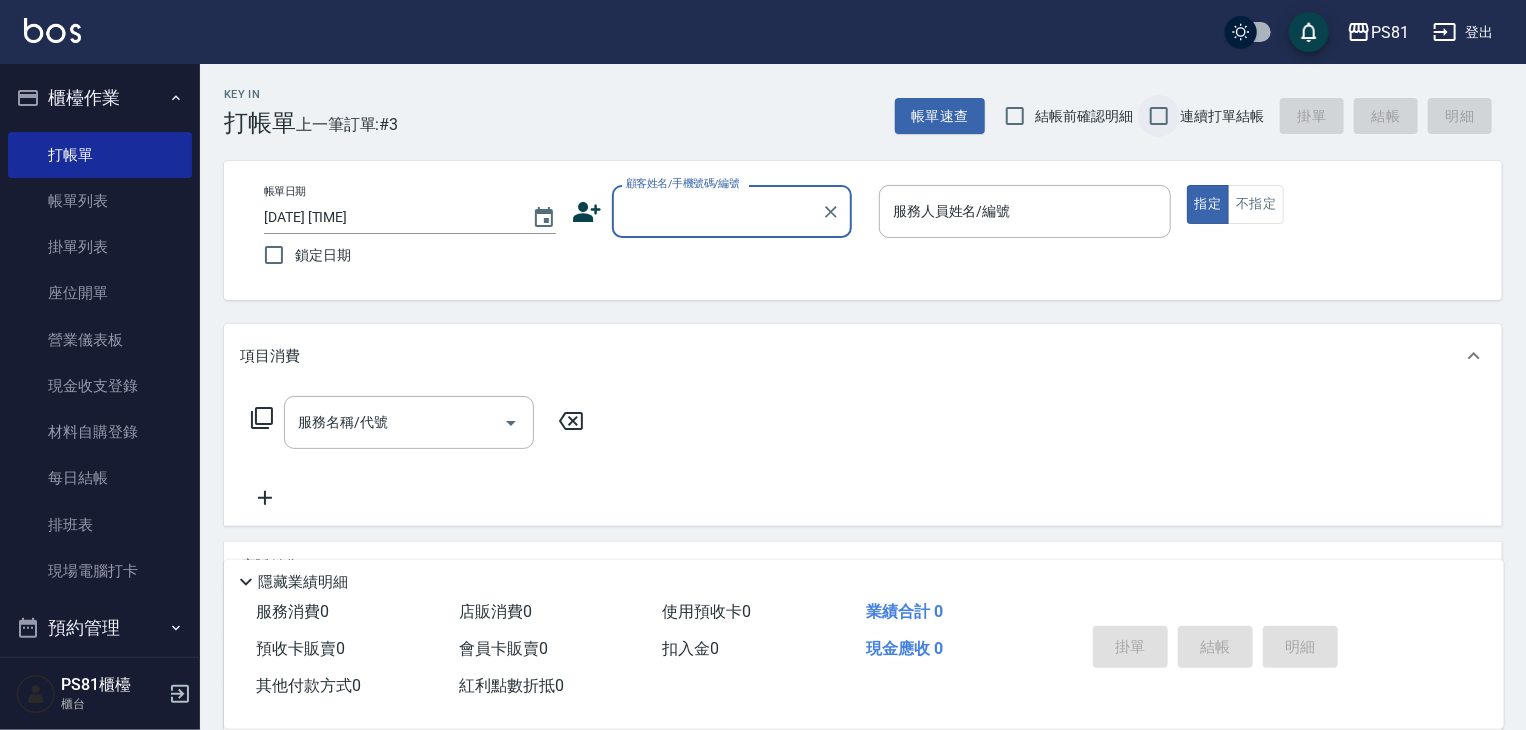 drag, startPoint x: 1168, startPoint y: 112, endPoint x: 1058, endPoint y: 132, distance: 111.8034 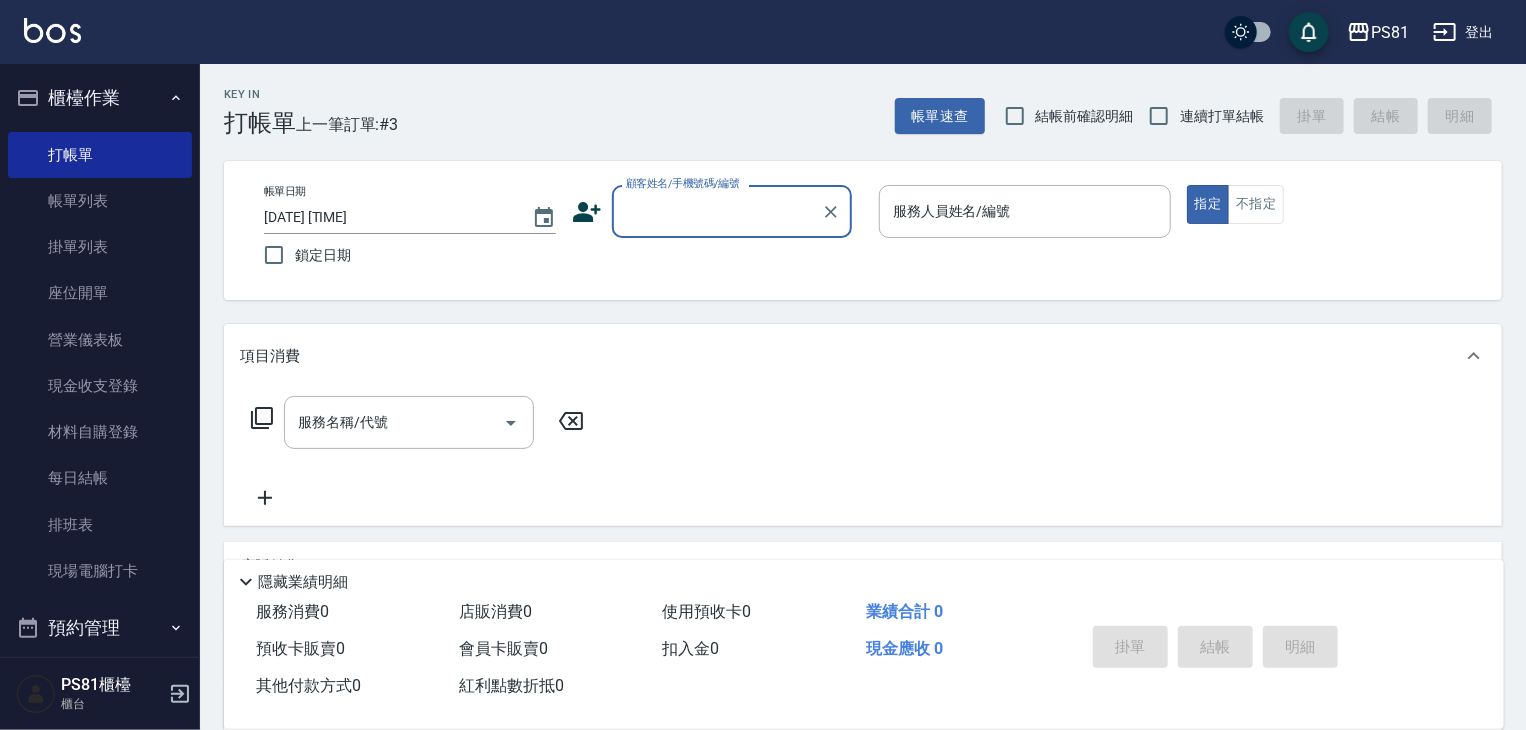 click on "連續打單結帳" at bounding box center [1159, 116] 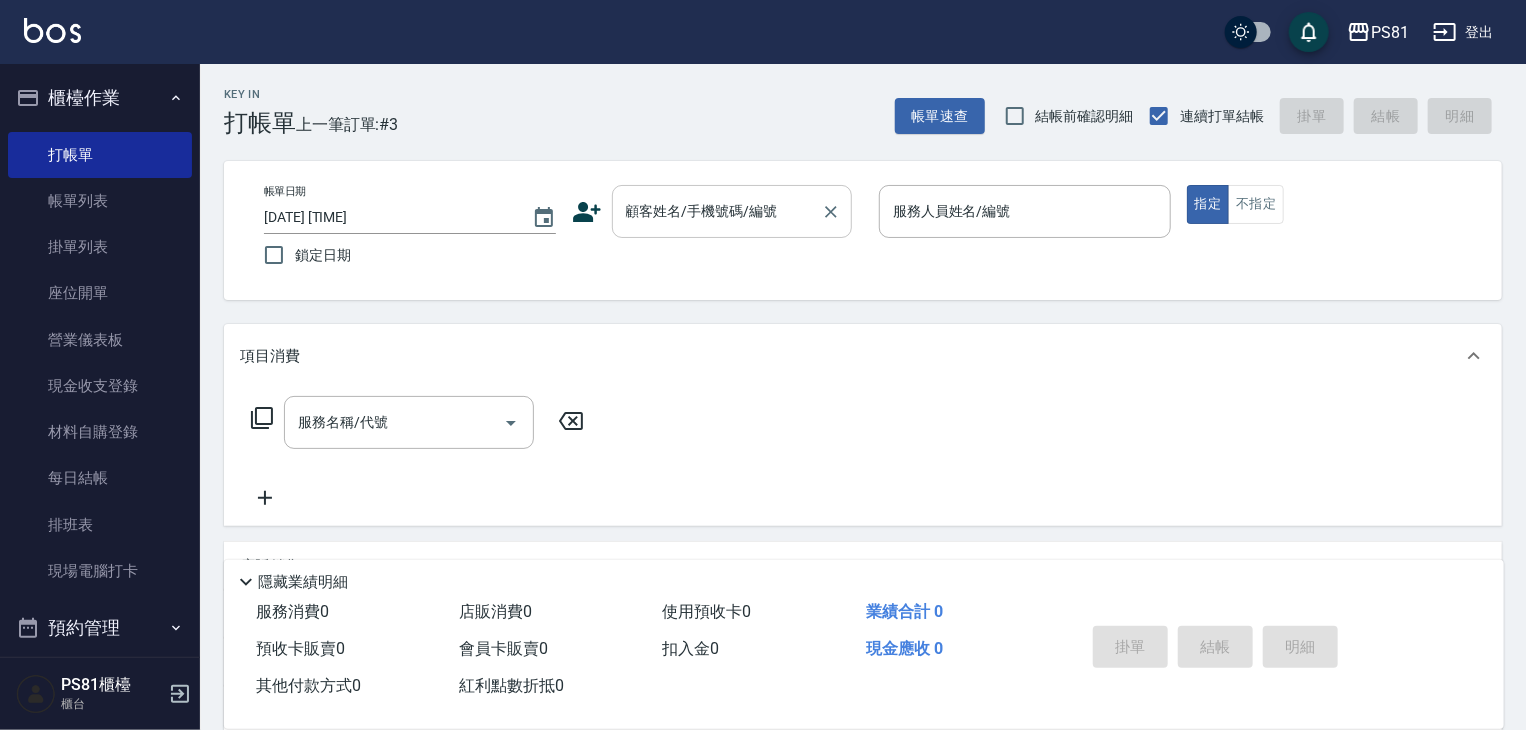 drag, startPoint x: 670, startPoint y: 255, endPoint x: 677, endPoint y: 230, distance: 25.96151 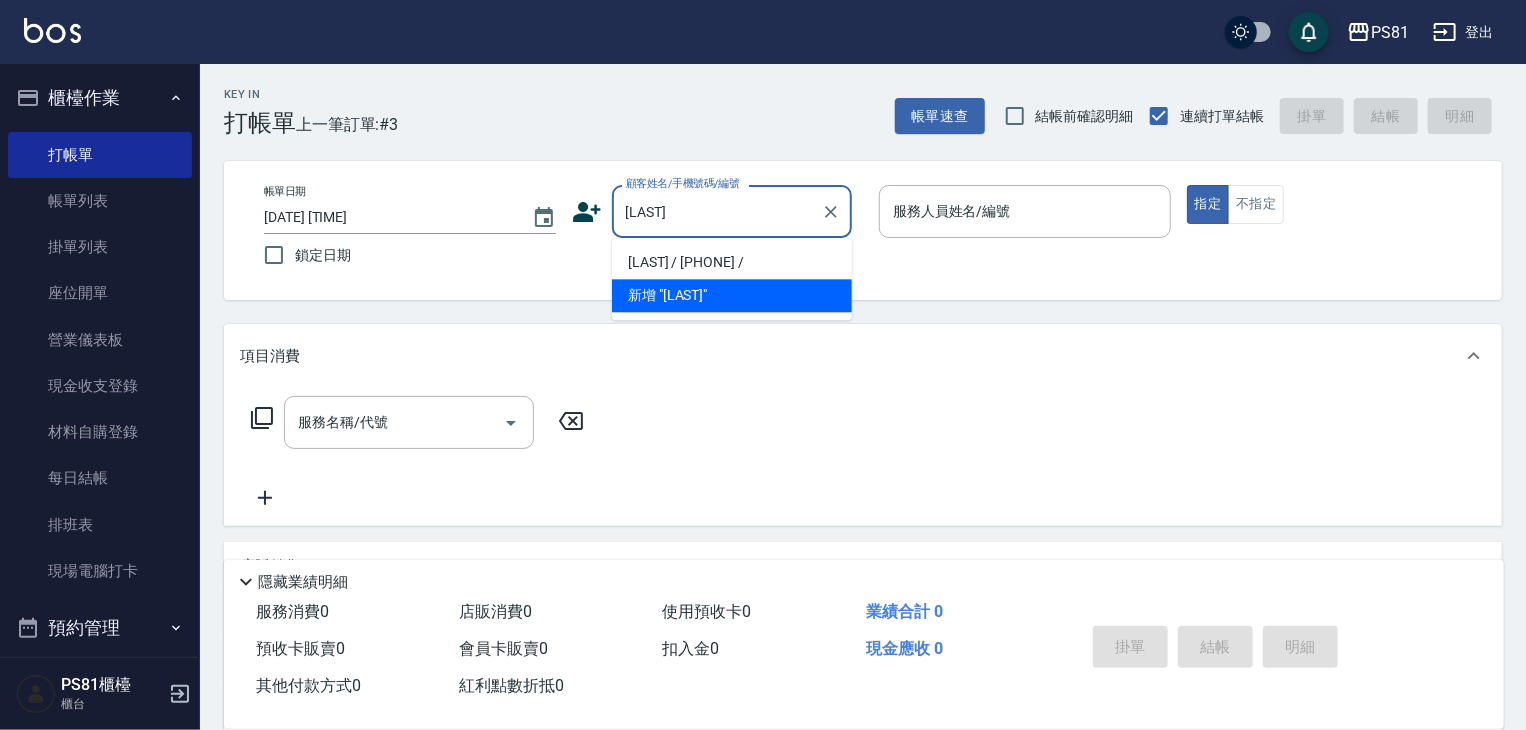drag, startPoint x: 724, startPoint y: 242, endPoint x: 708, endPoint y: 253, distance: 19.416489 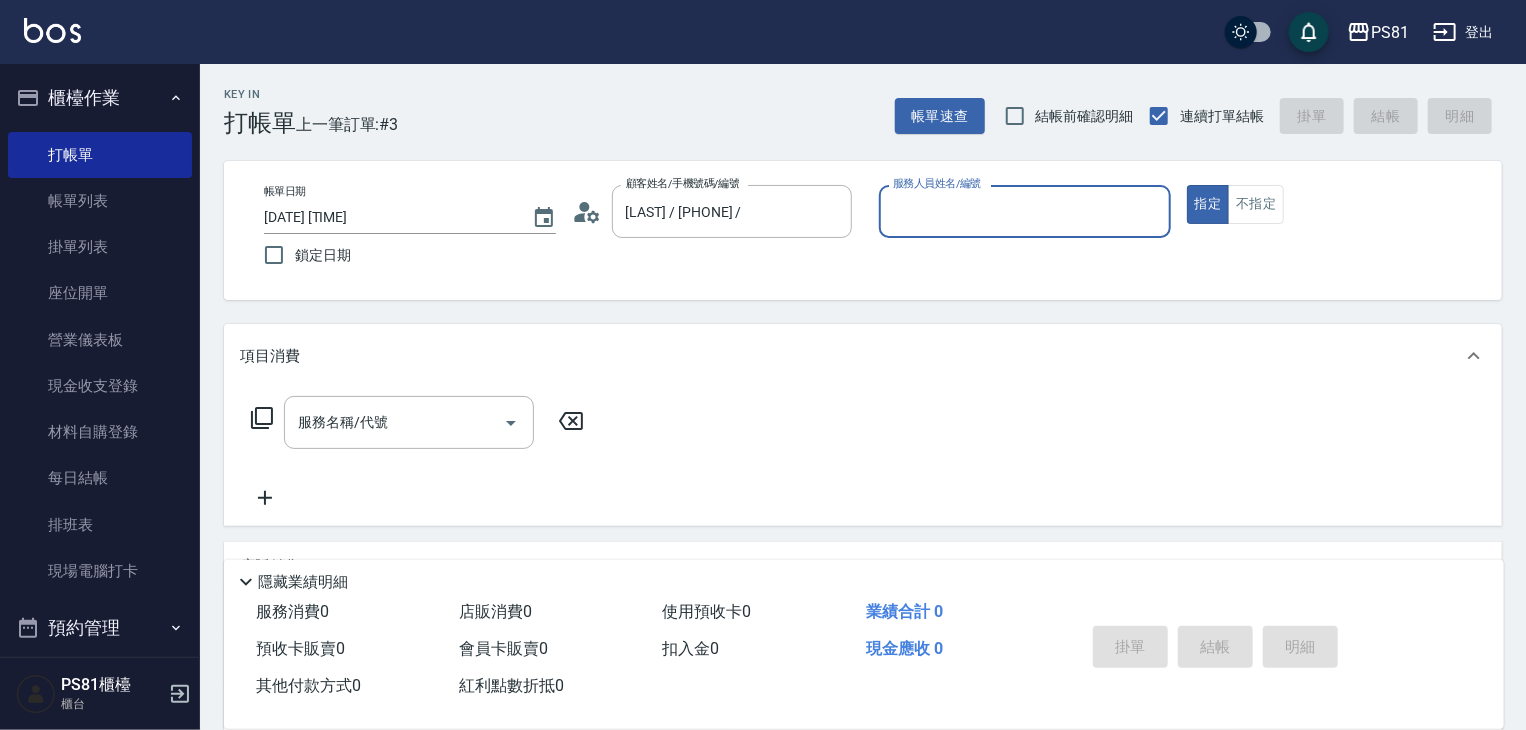 type on "采蓮-2" 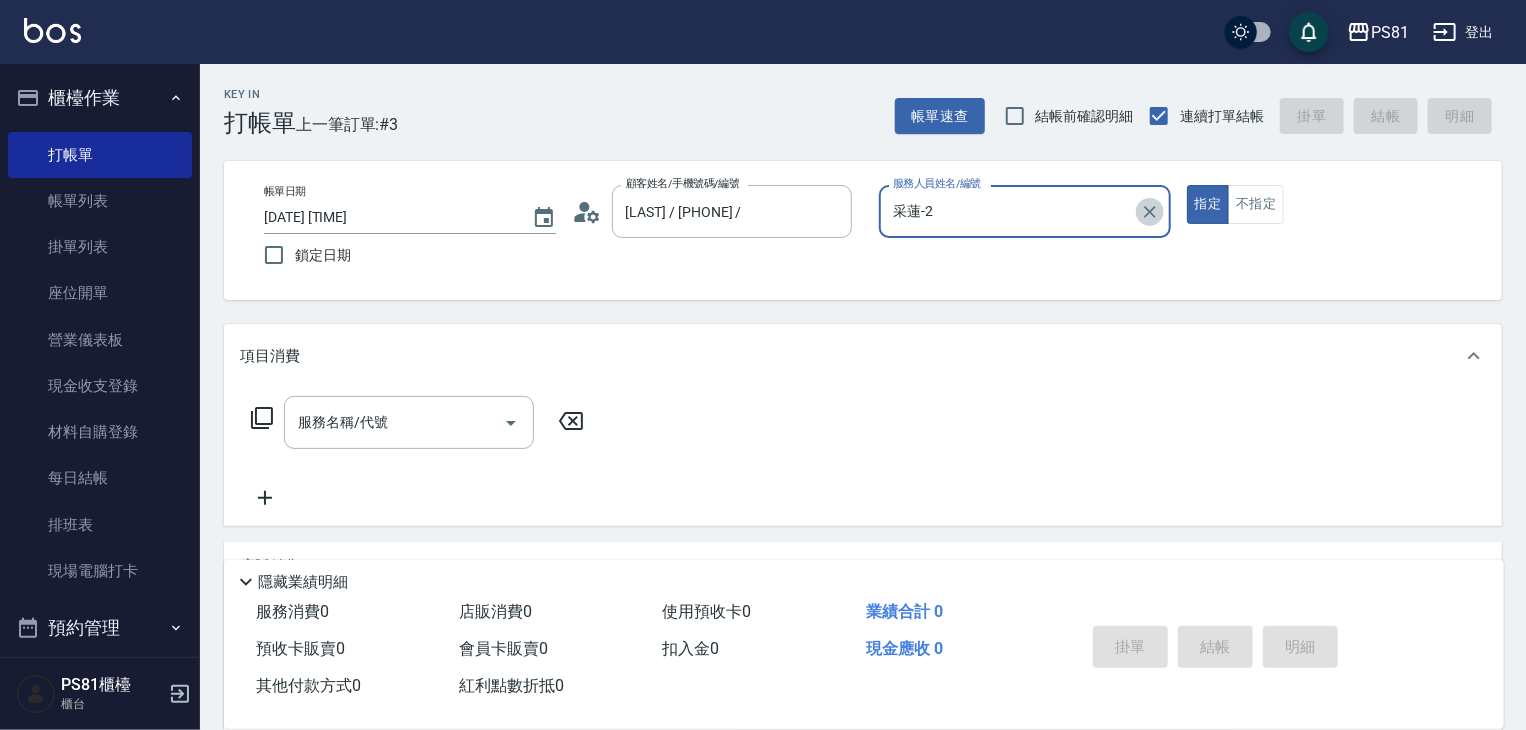 drag, startPoint x: 1148, startPoint y: 209, endPoint x: 1104, endPoint y: 222, distance: 45.88028 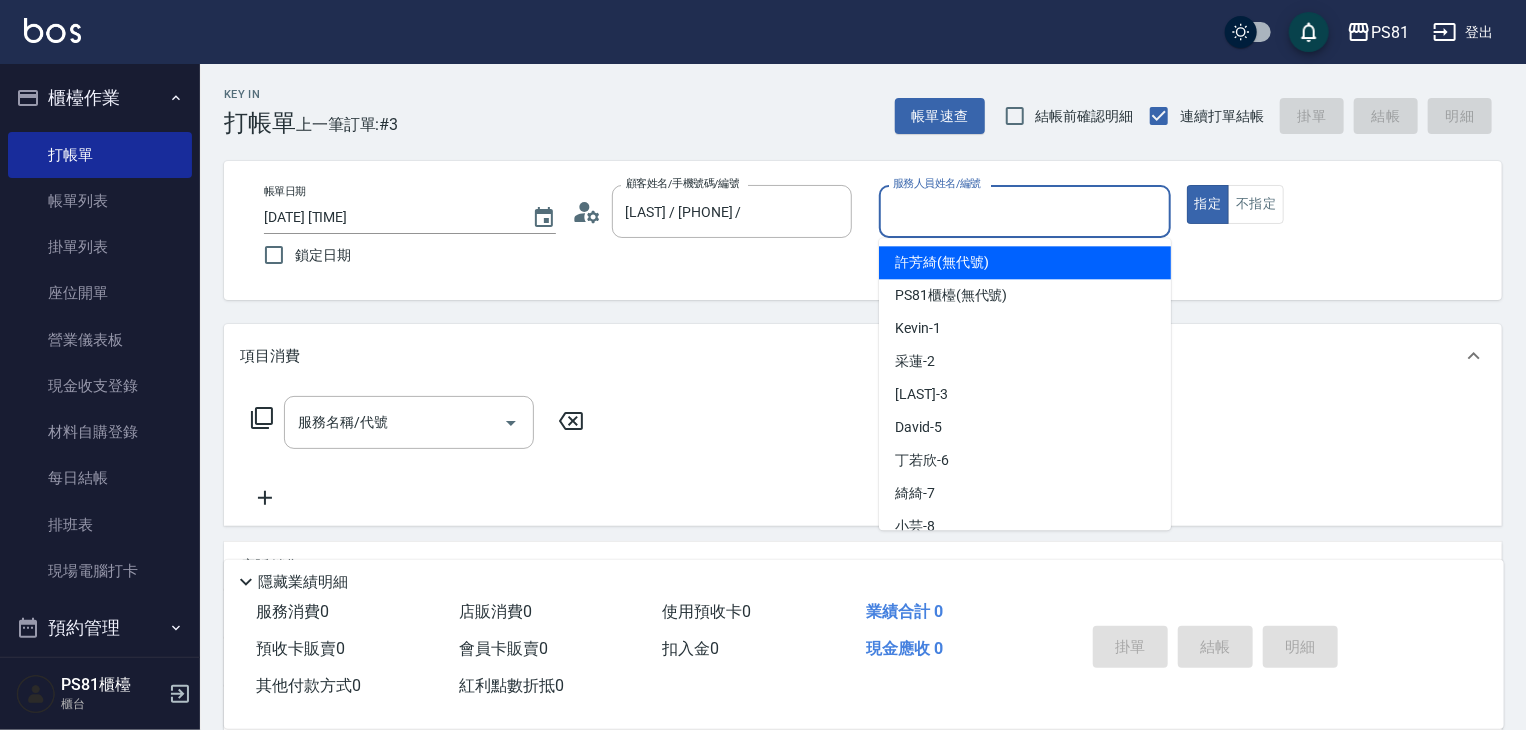 click on "服務人員姓名/編號" at bounding box center [1025, 211] 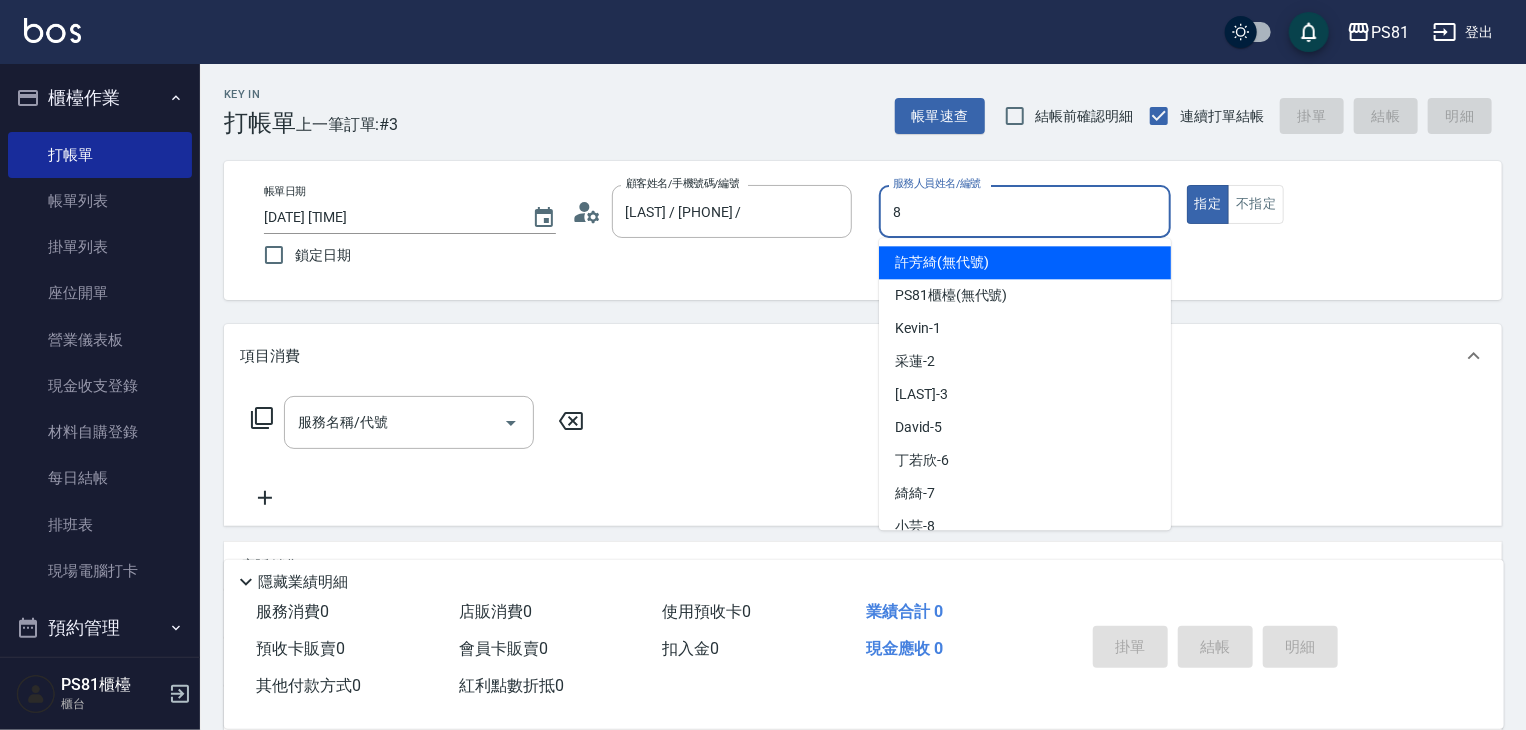 type on "小芸-8" 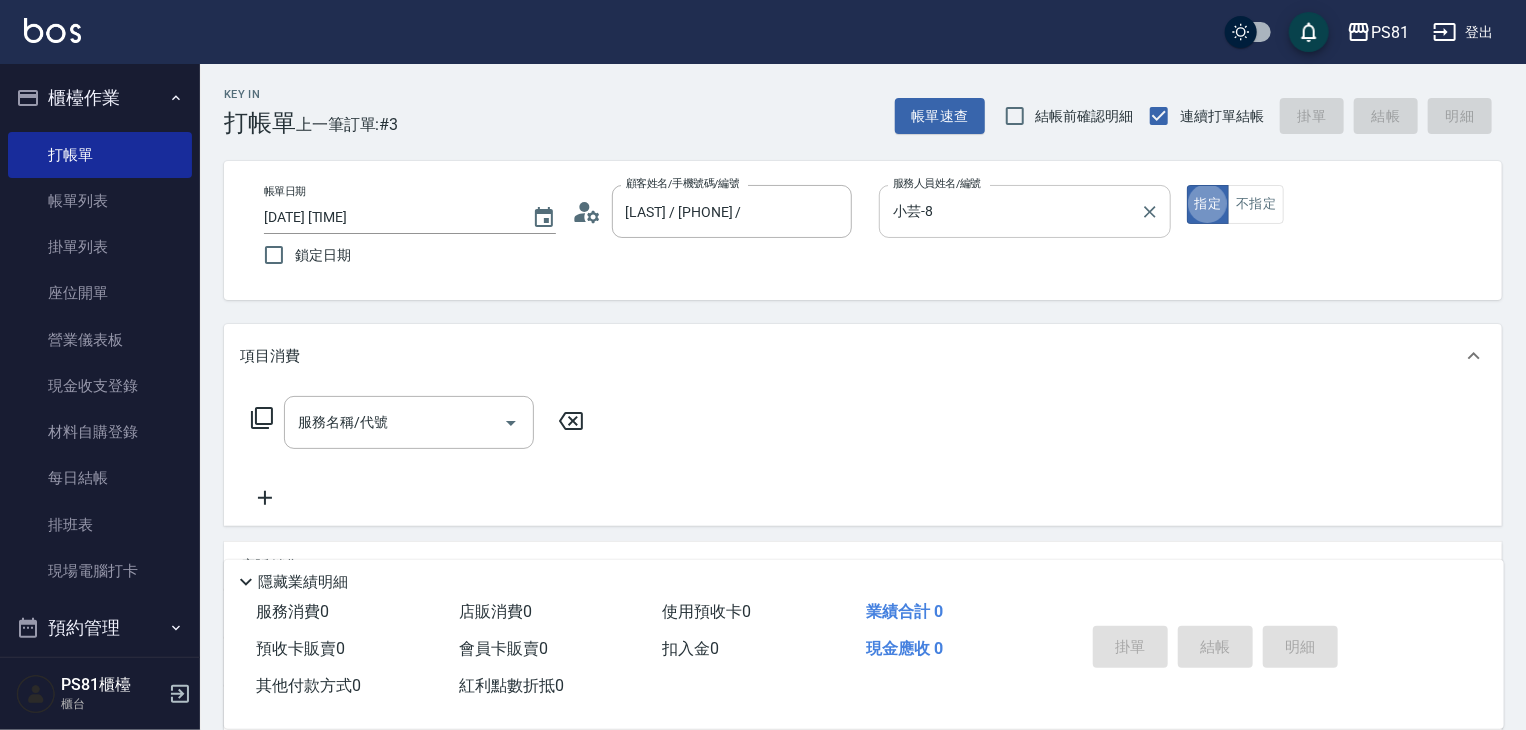 type on "true" 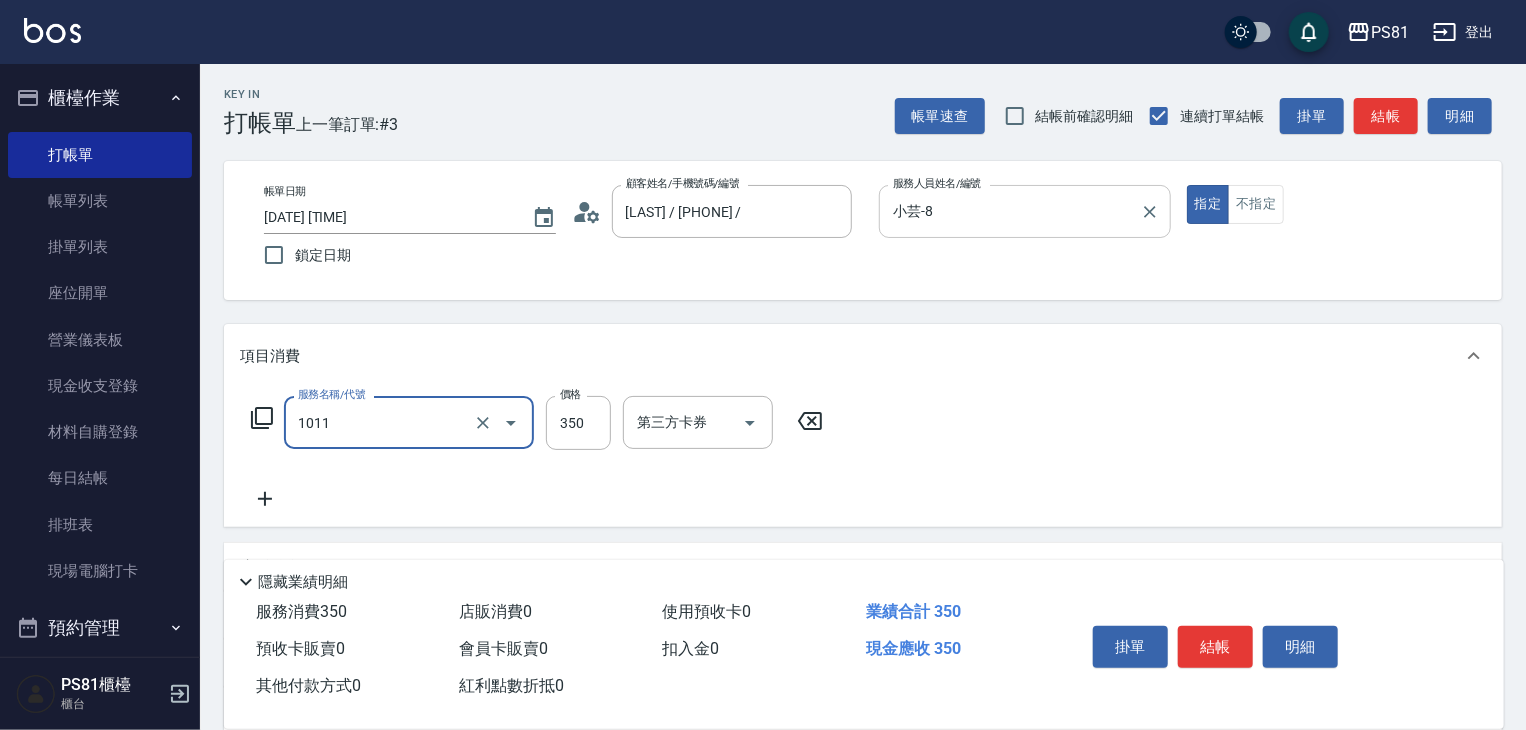 type on "B級單剪(1011)" 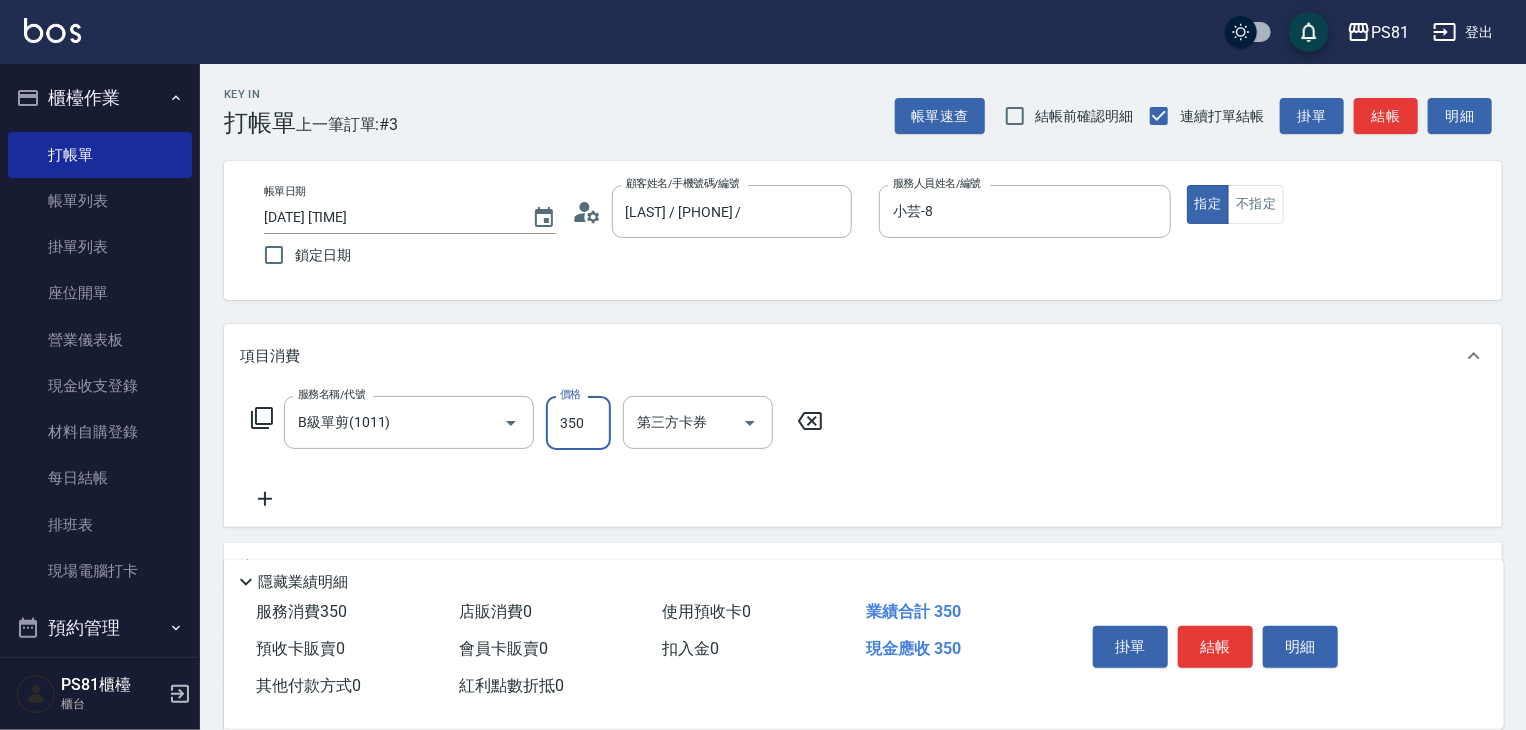 click on "結帳" at bounding box center [1215, 647] 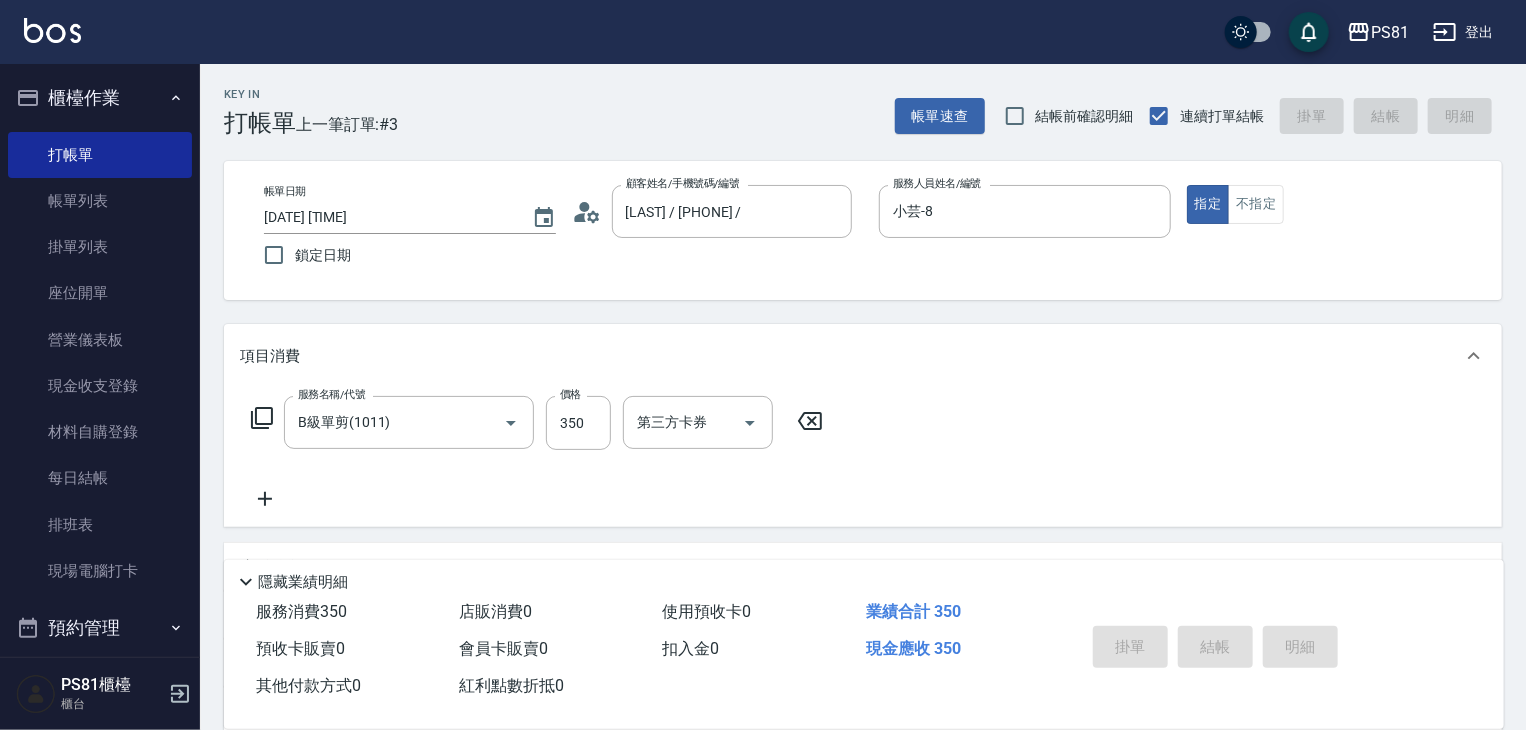 type 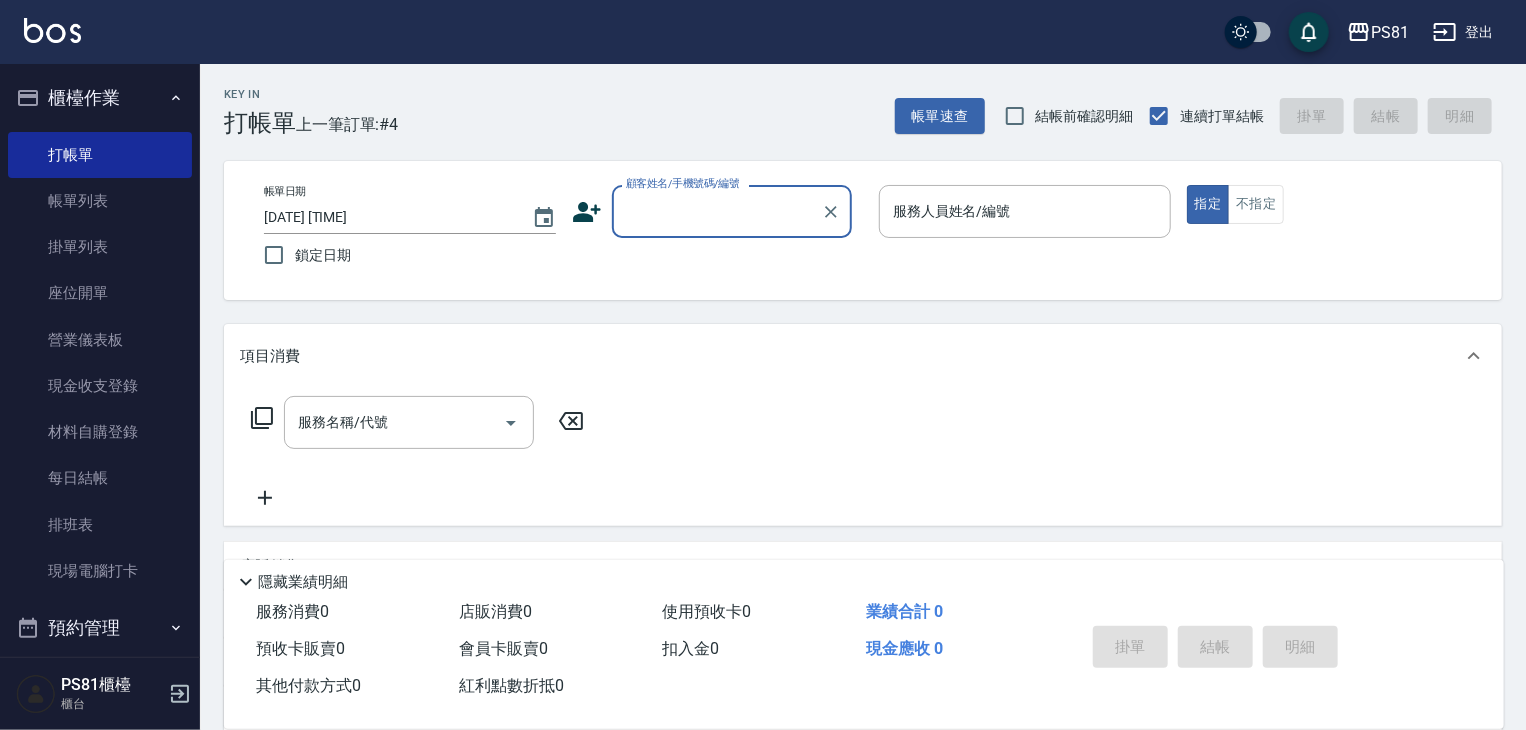 type on "ㄕ" 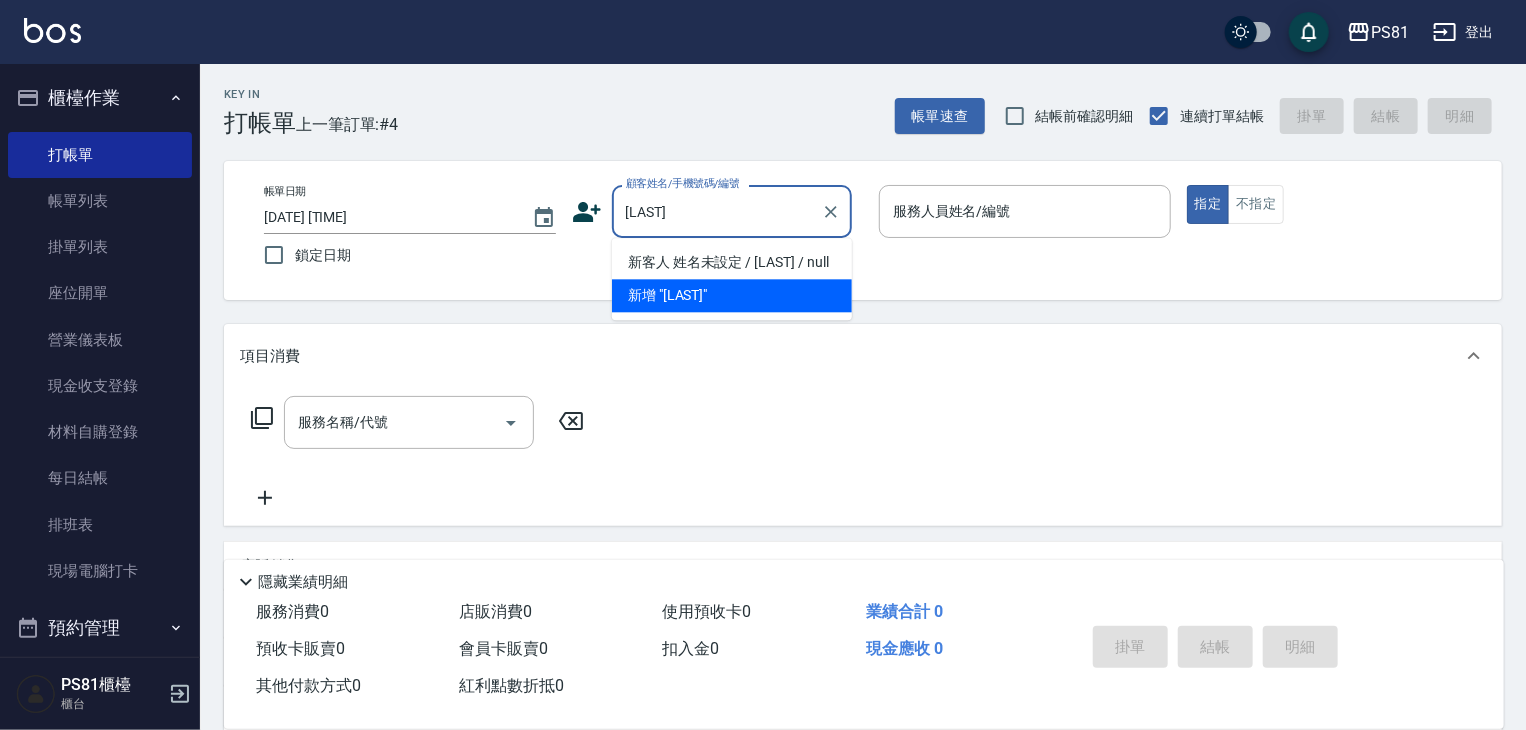 click on "新客人 姓名未設定 / [LAST] / null" at bounding box center (732, 262) 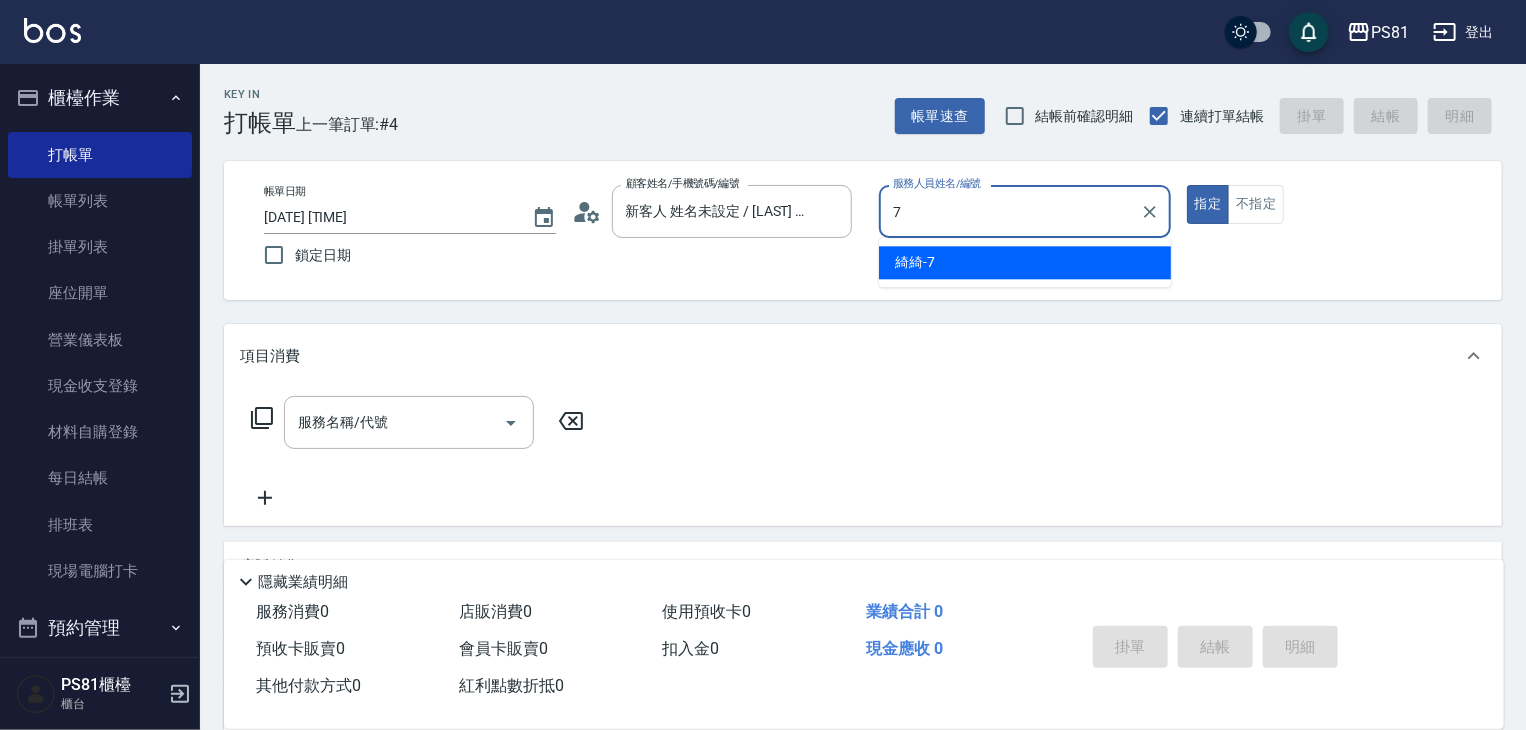 click on "[LAST] -7" at bounding box center [1025, 262] 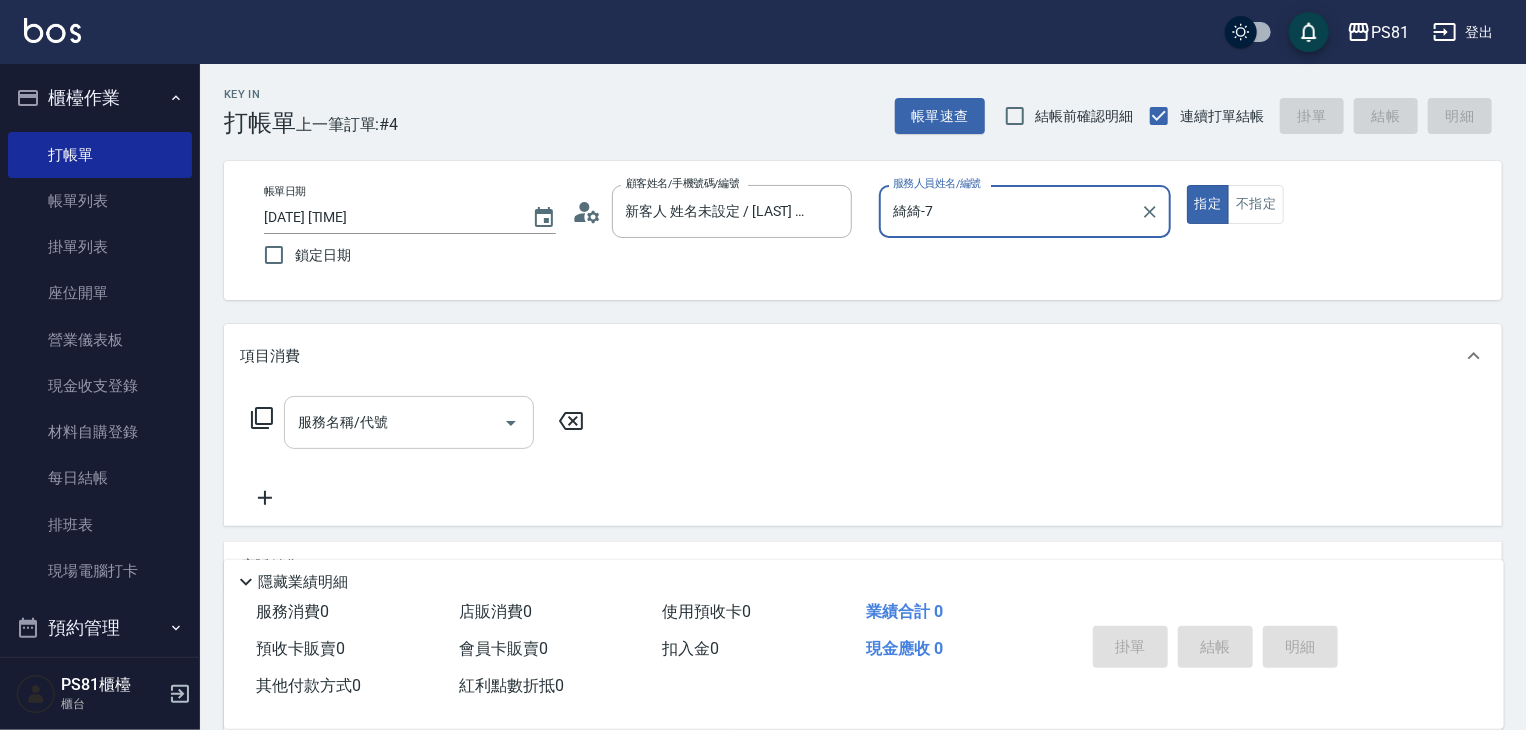 type on "綺綺-7" 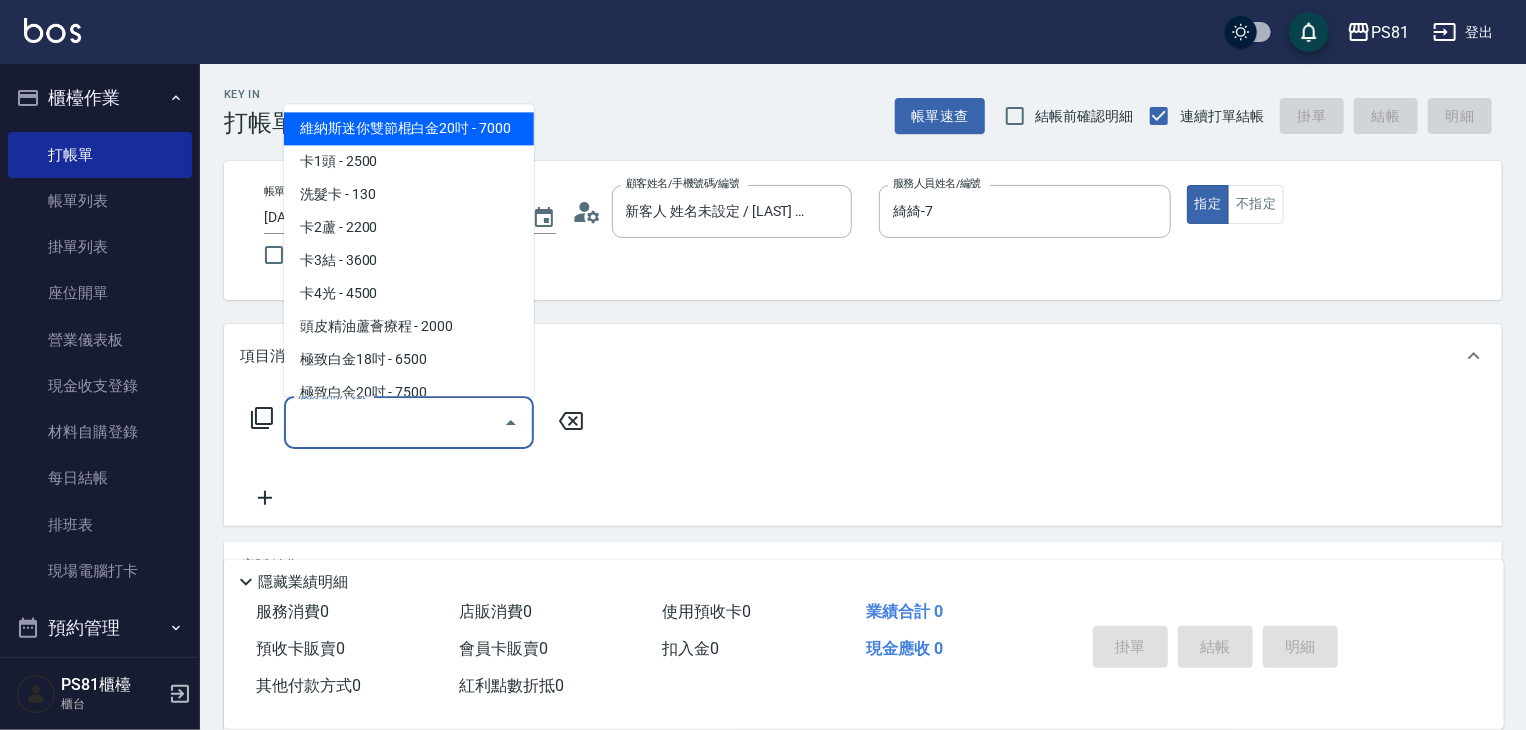 click on "服務名稱/代號" at bounding box center [394, 422] 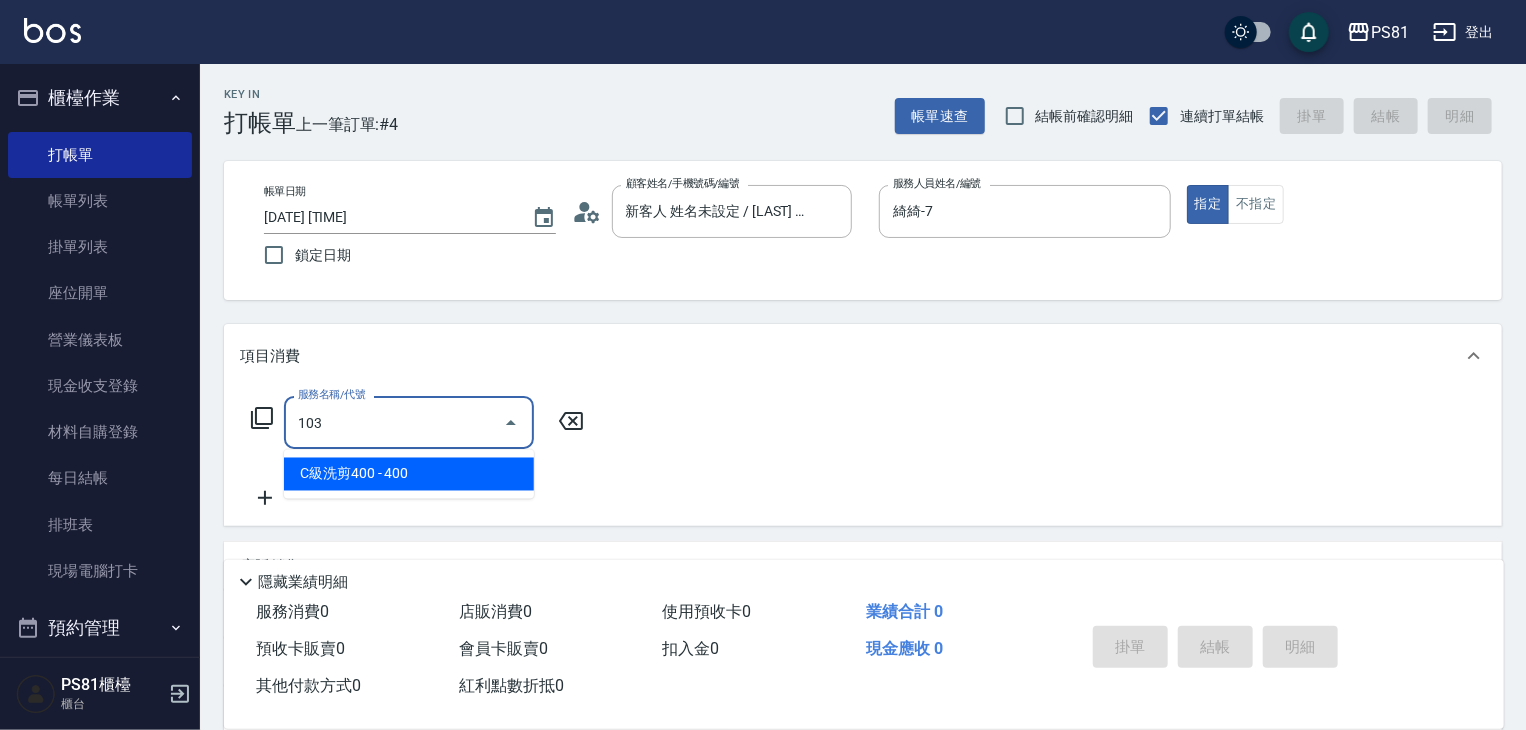 type on "C級洗剪400(103)" 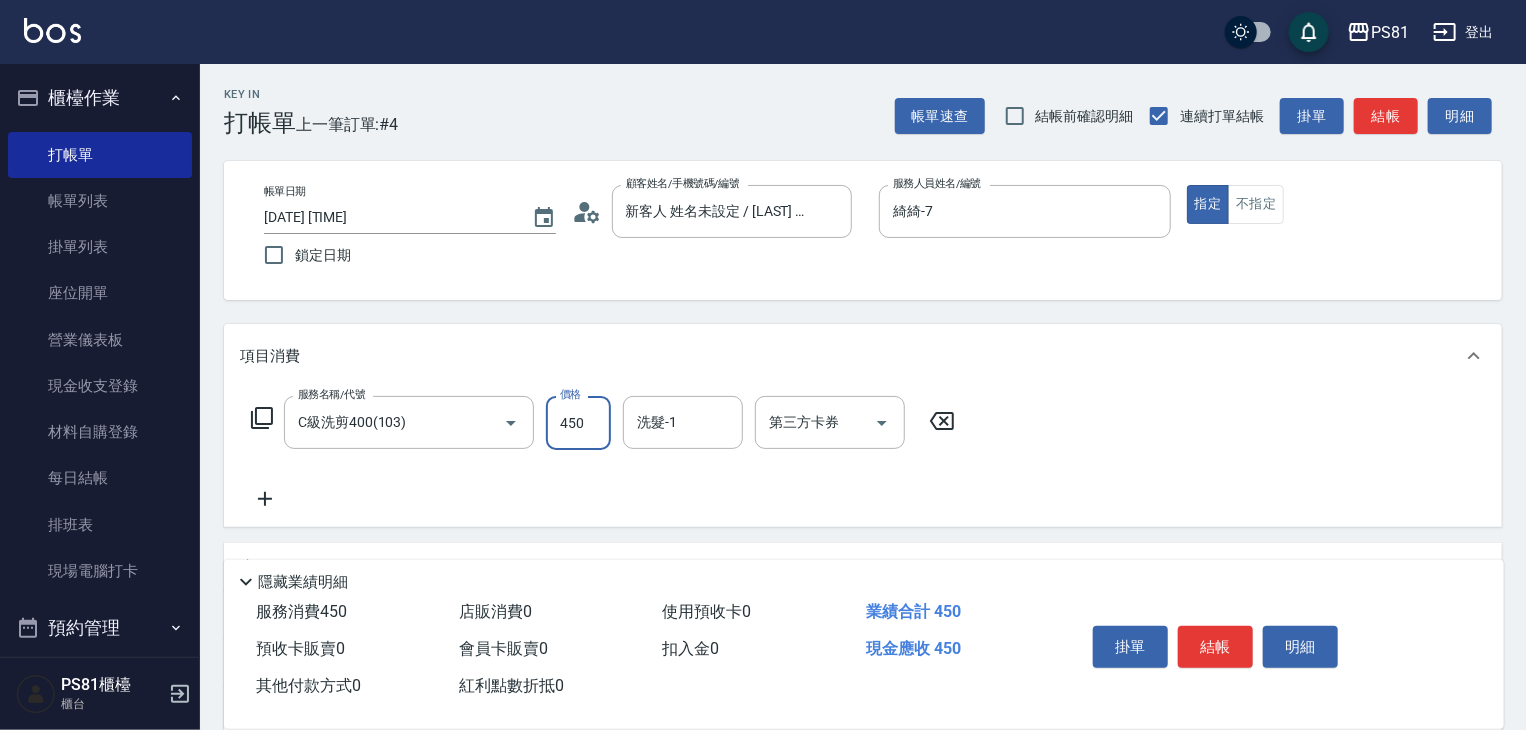 type on "450" 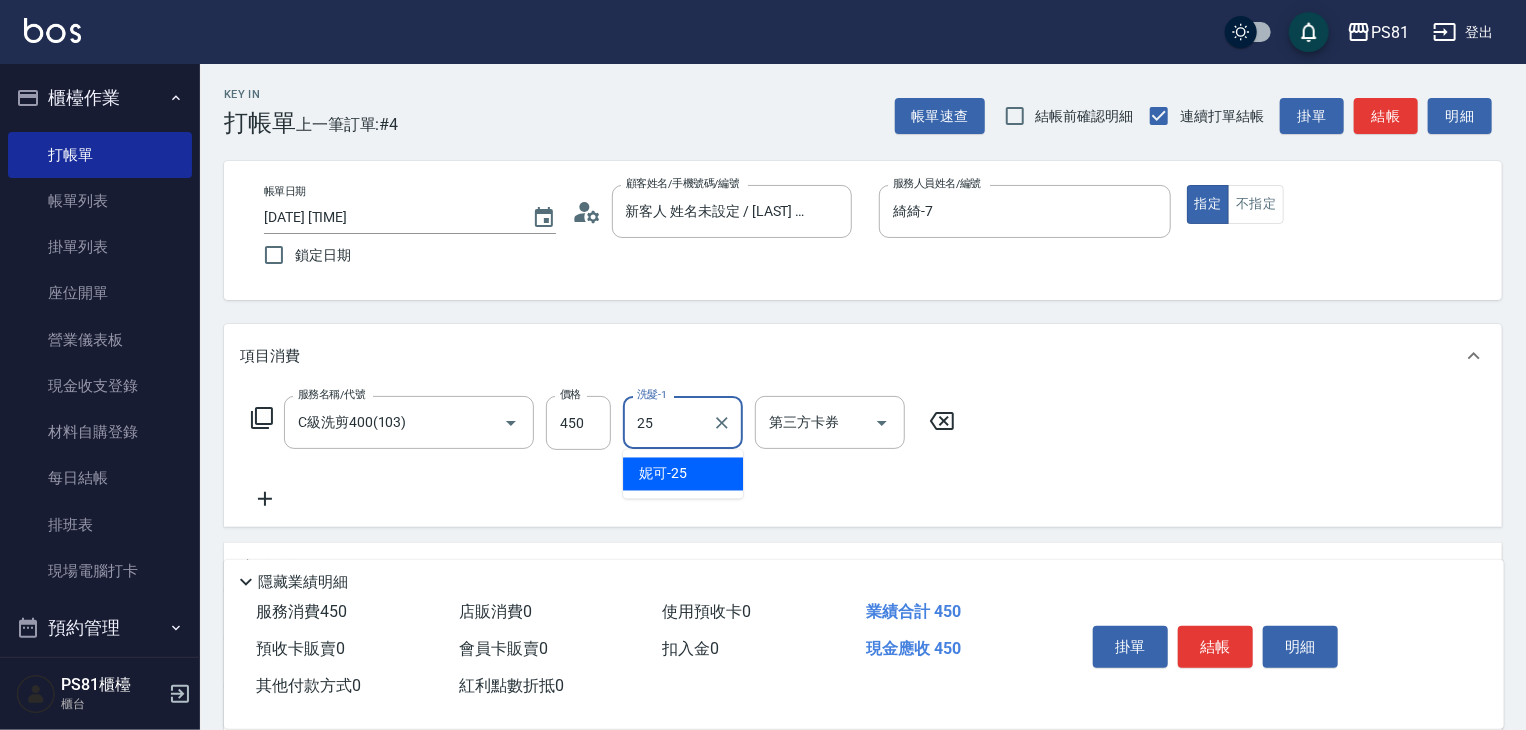 click on "[LAST] -25" at bounding box center [663, 474] 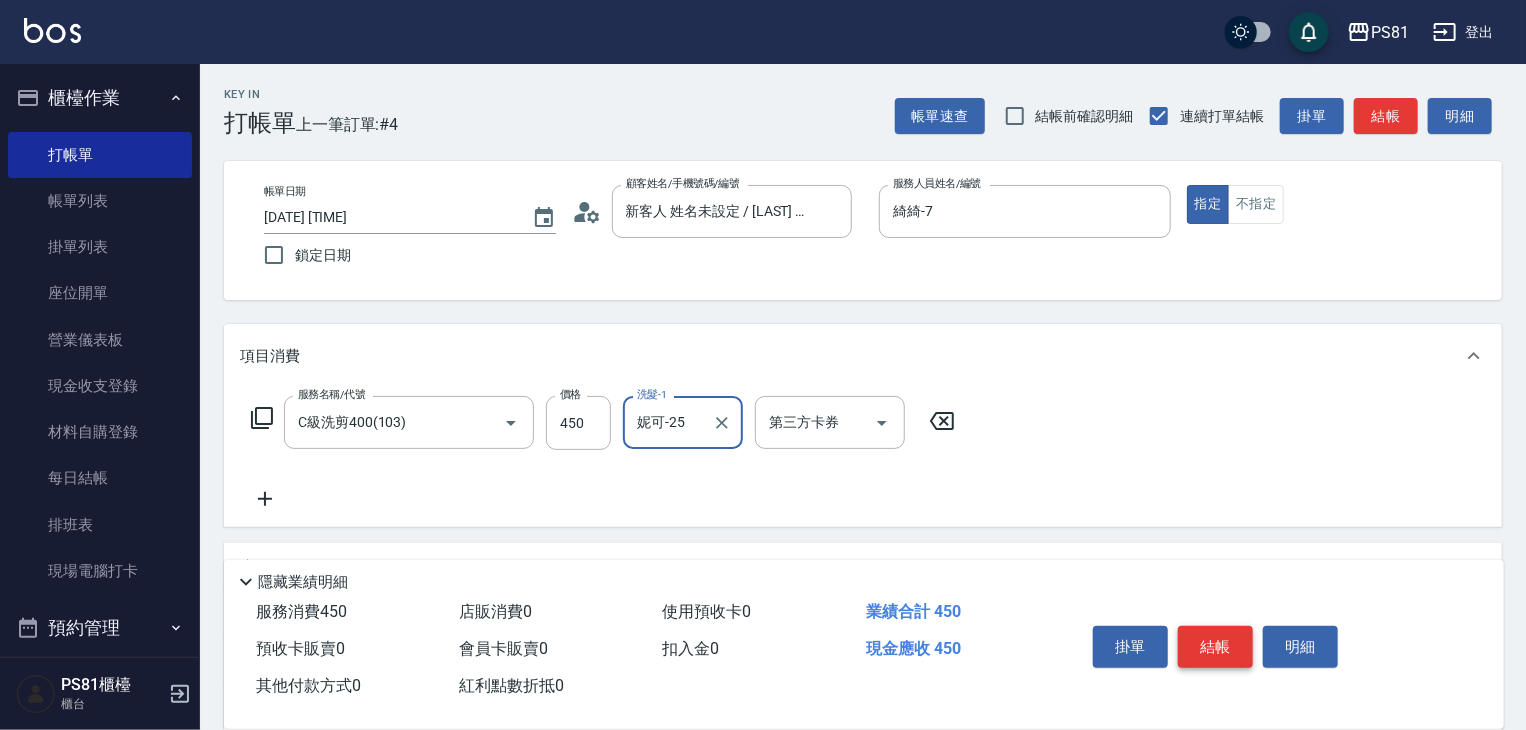 type on "妮可-25" 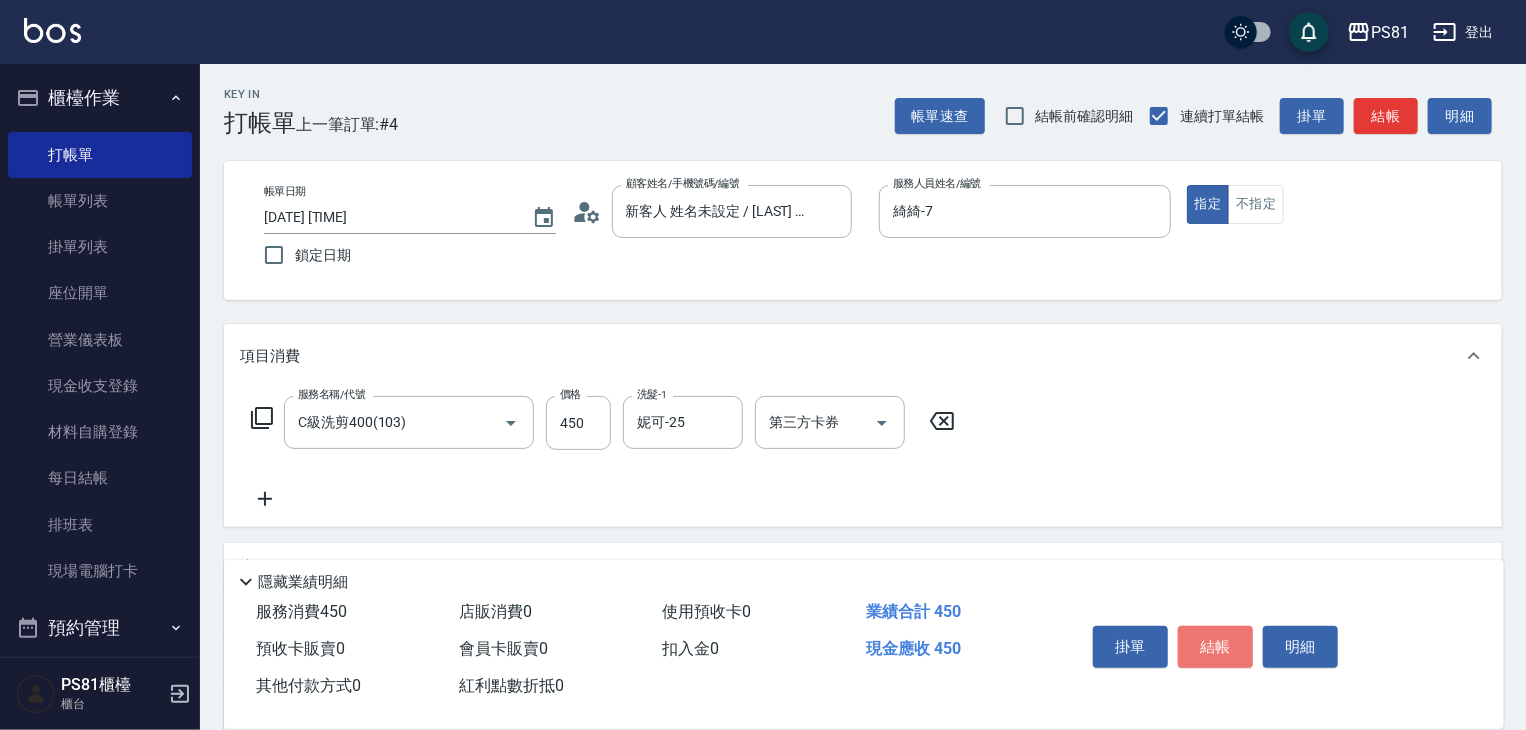 click on "結帳" at bounding box center [1215, 647] 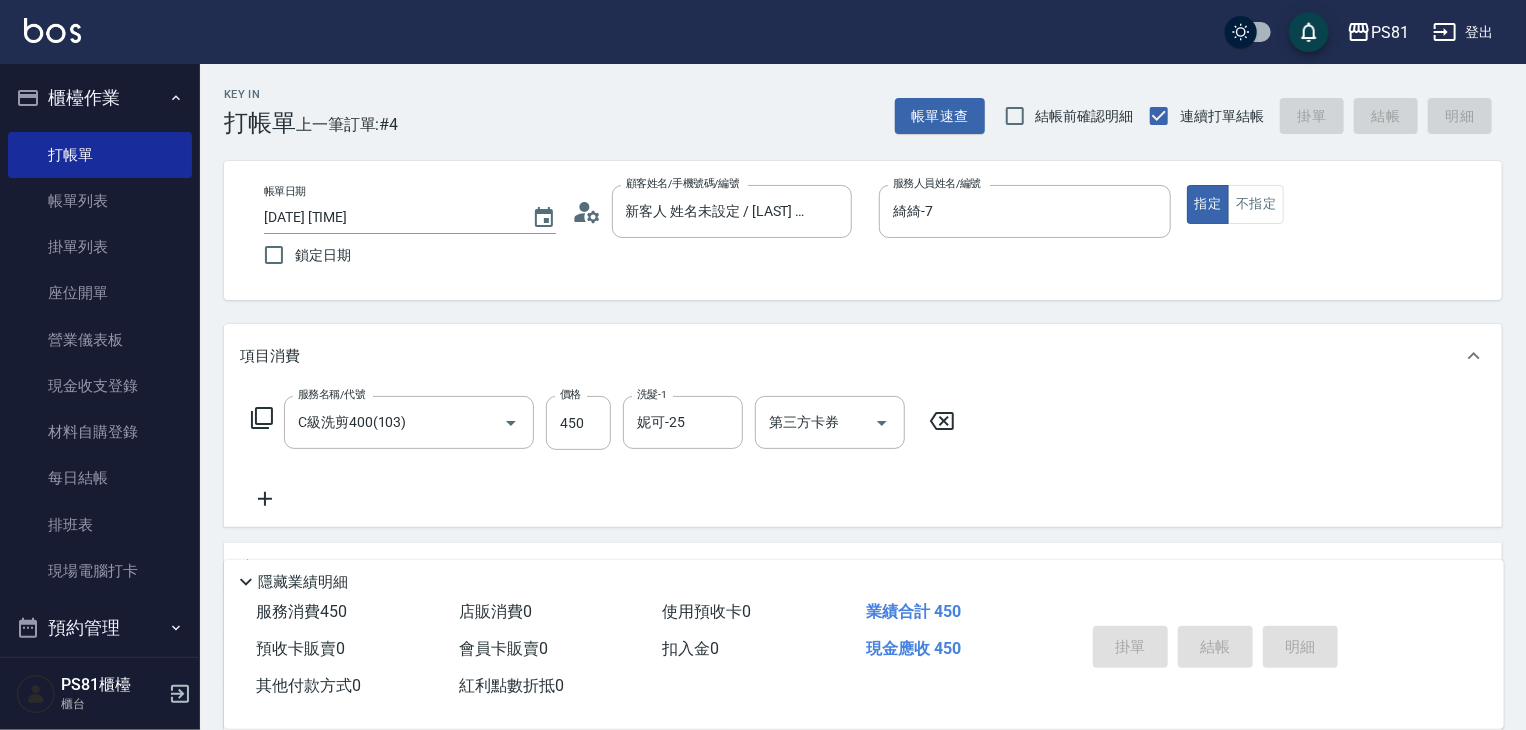 type on "[DATE] [TIME]" 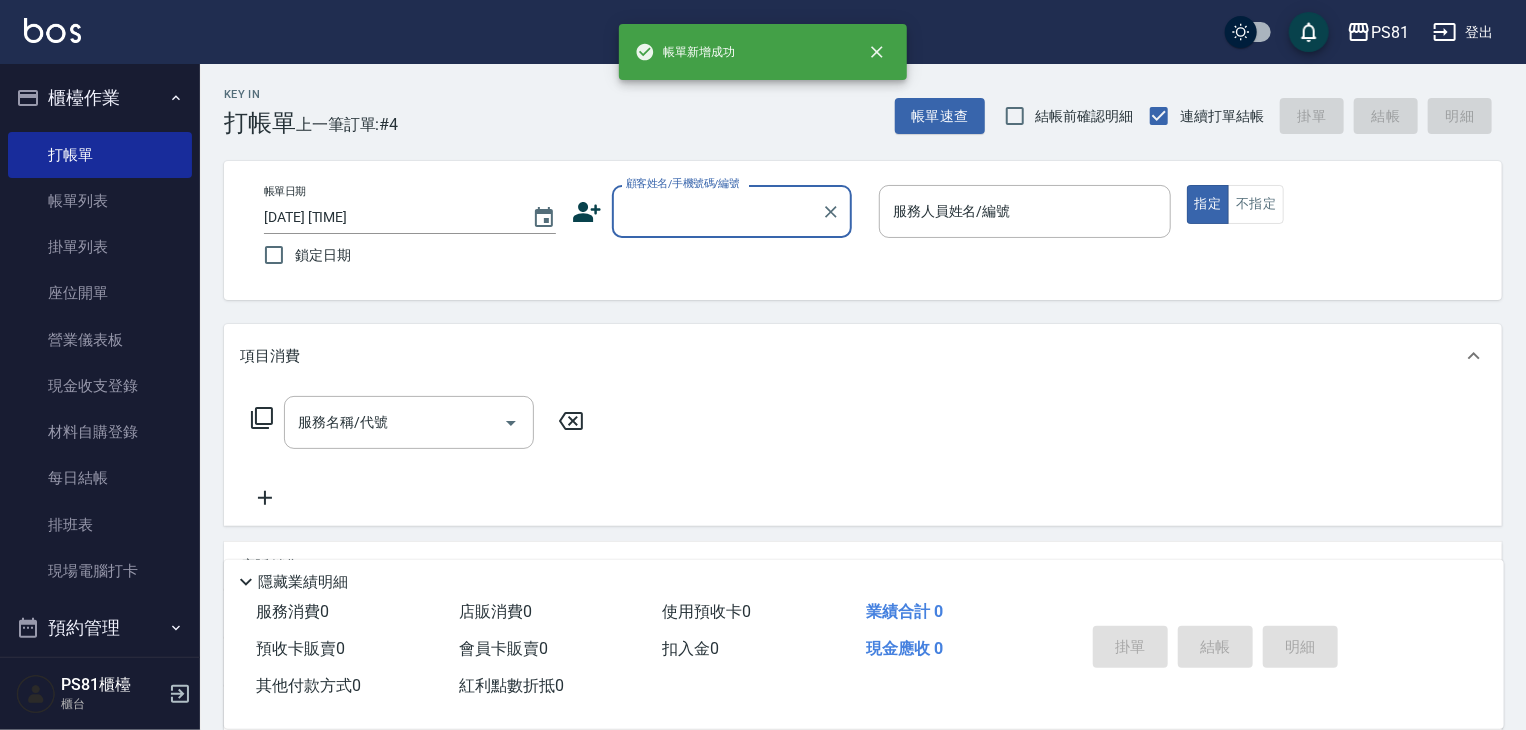 scroll, scrollTop: 0, scrollLeft: 0, axis: both 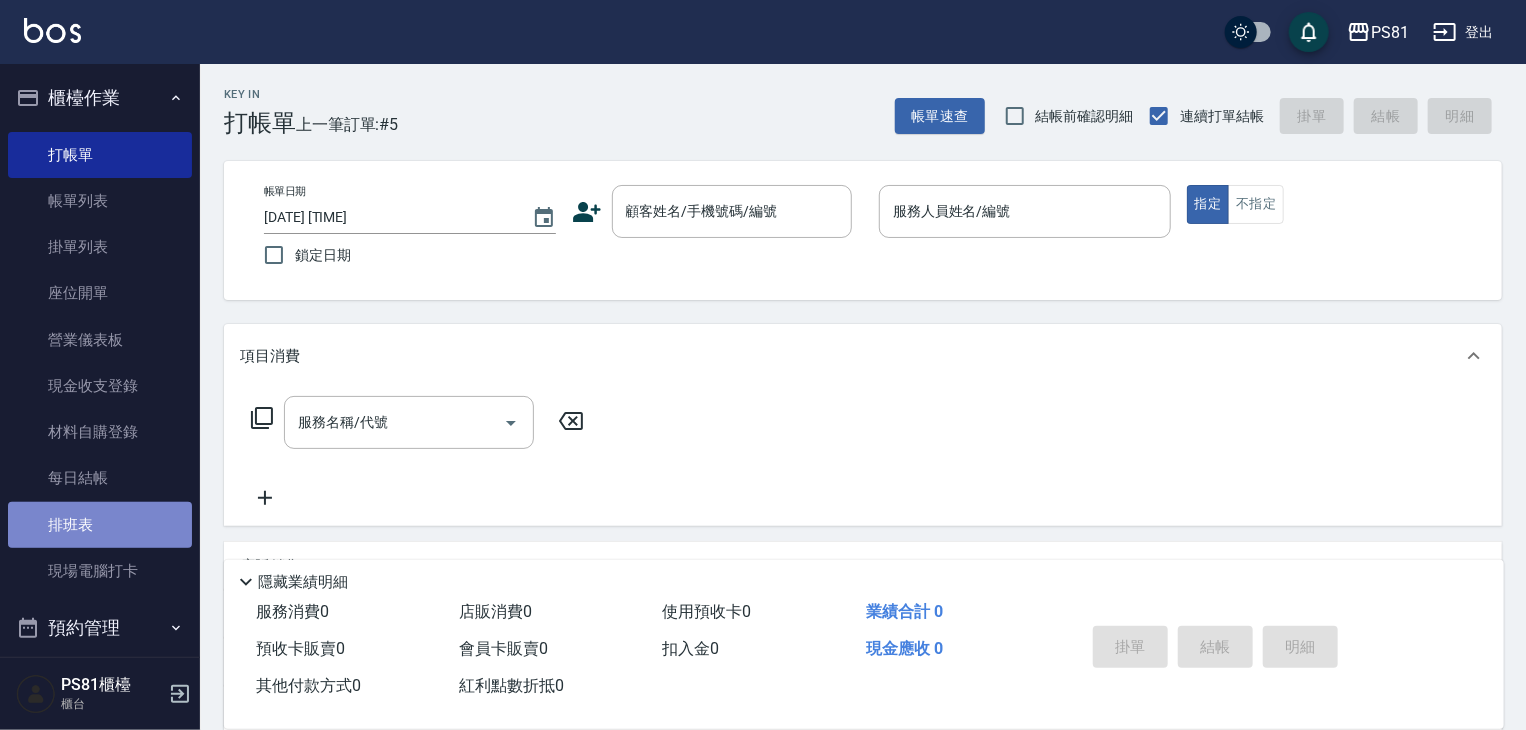 click on "排班表" at bounding box center (100, 525) 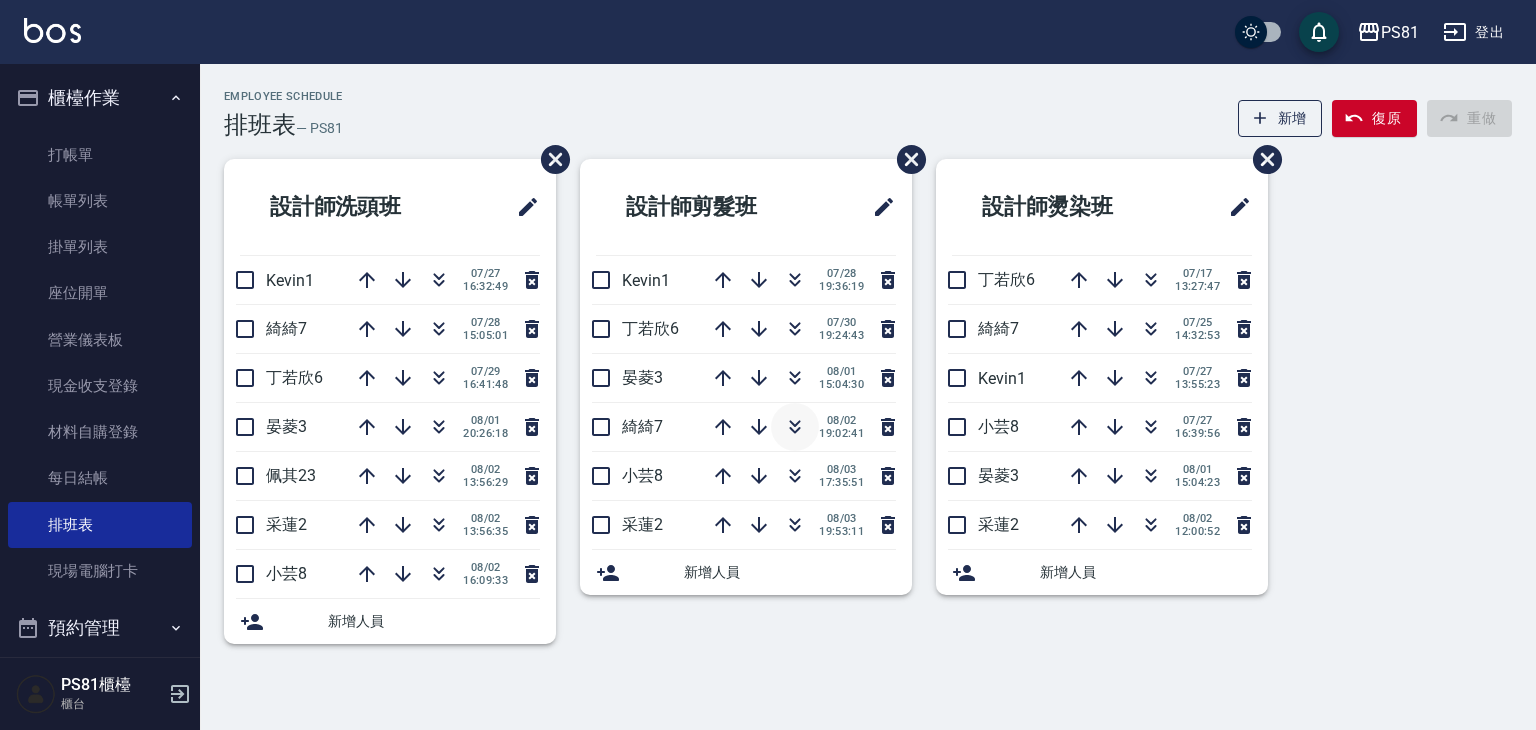 click 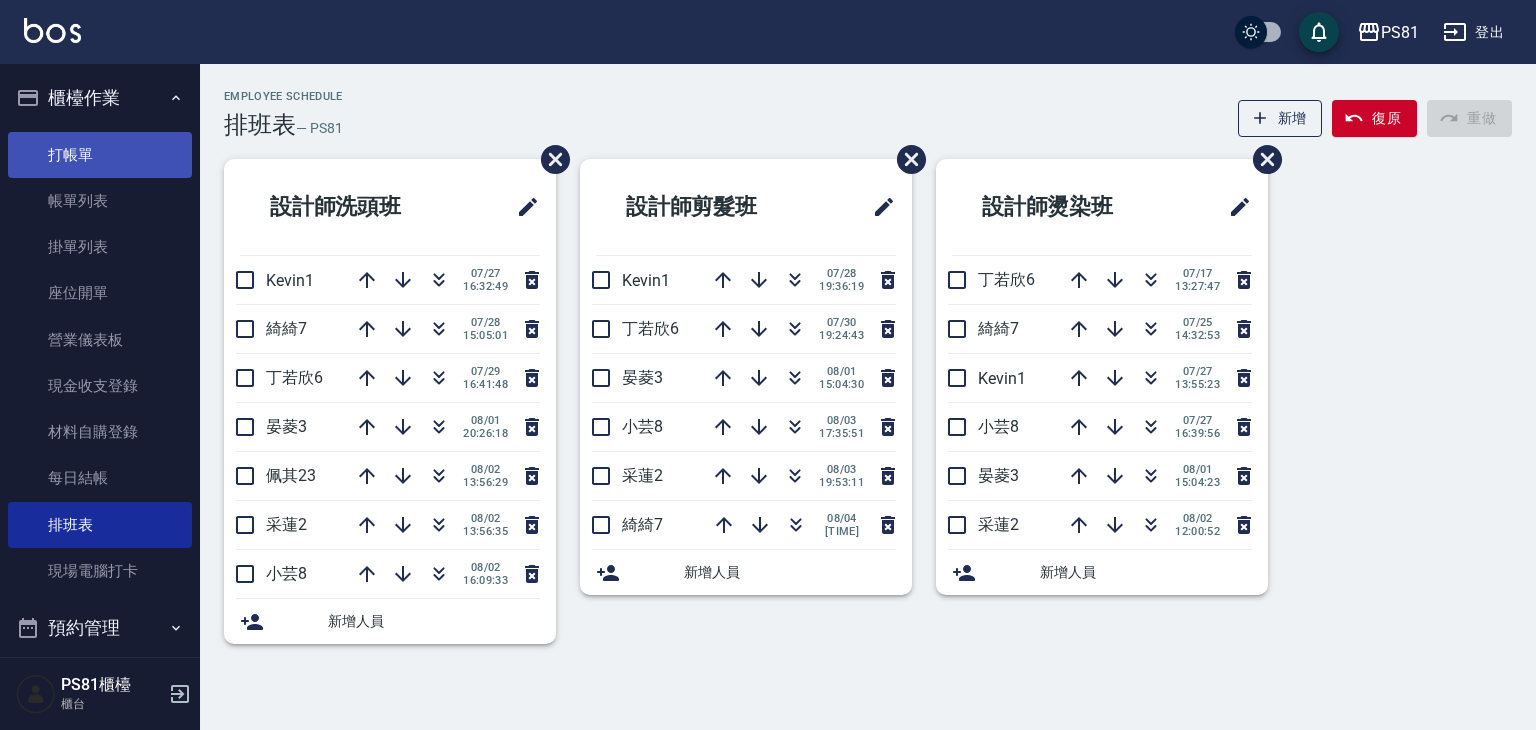 click on "打帳單" at bounding box center [100, 155] 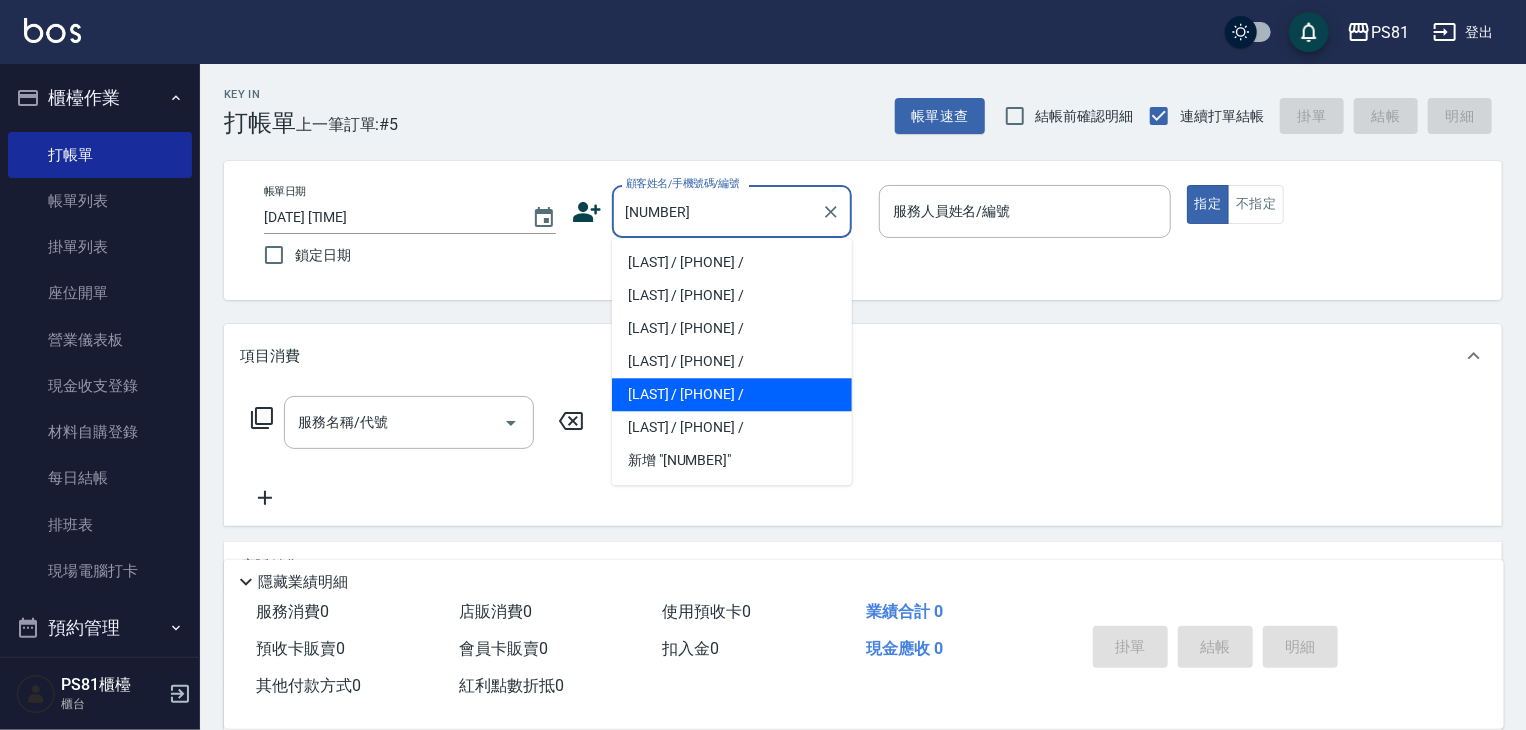 click on "[LAST] / [PHONE] /" at bounding box center (732, 394) 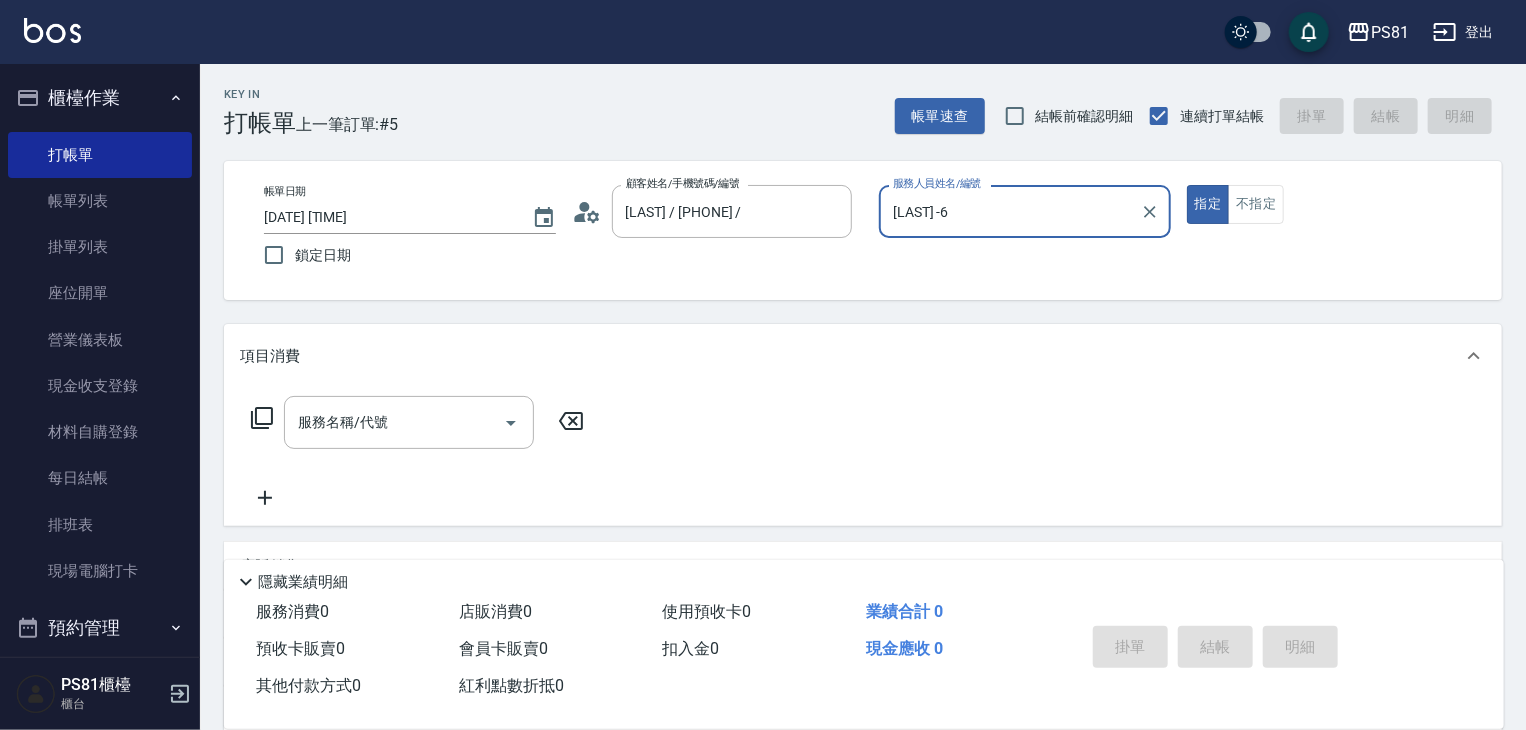 click on "[LAST] -6" at bounding box center (1010, 211) 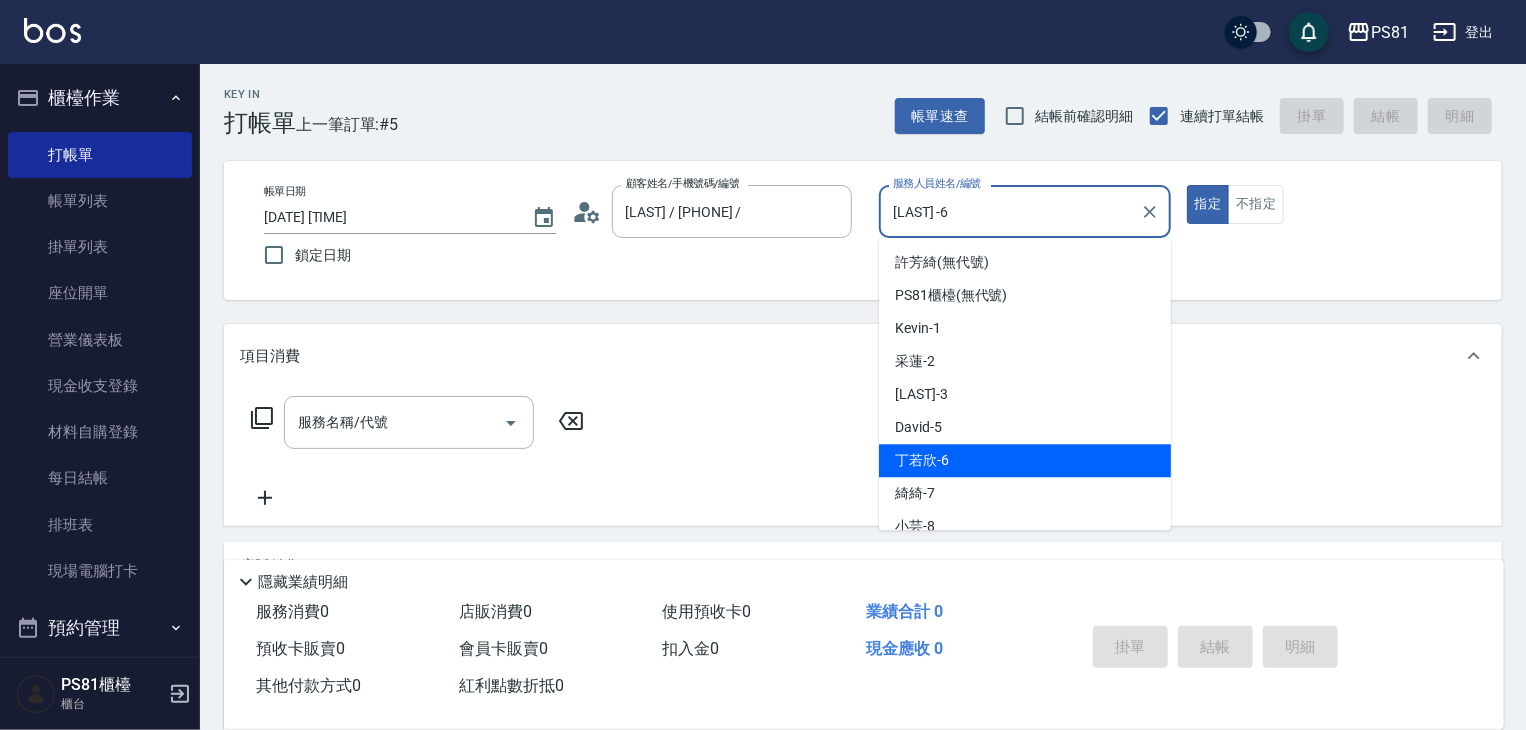 click on "[LAST] -6" at bounding box center (1010, 211) 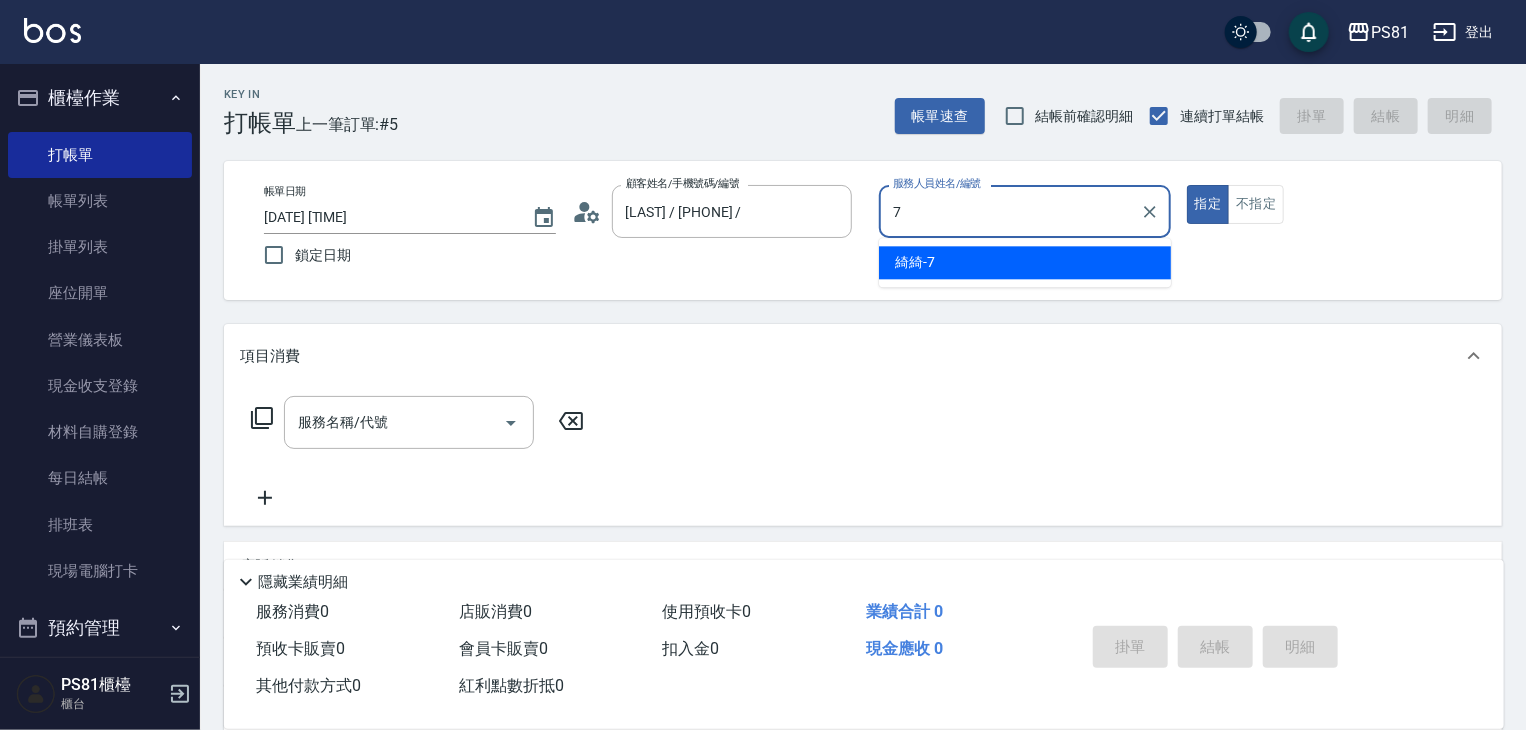 click on "[LAST] -7" at bounding box center [1025, 262] 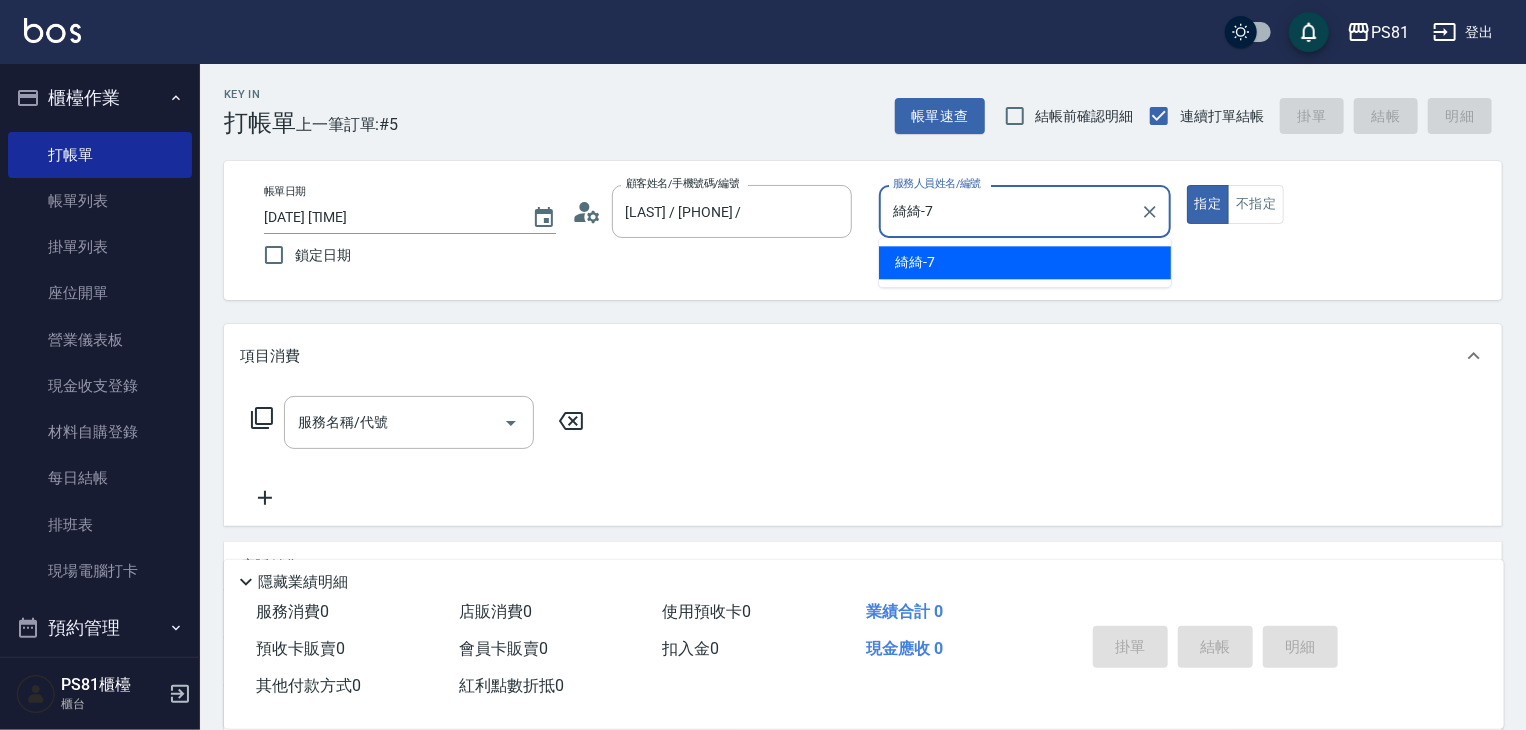 type on "綺綺-7" 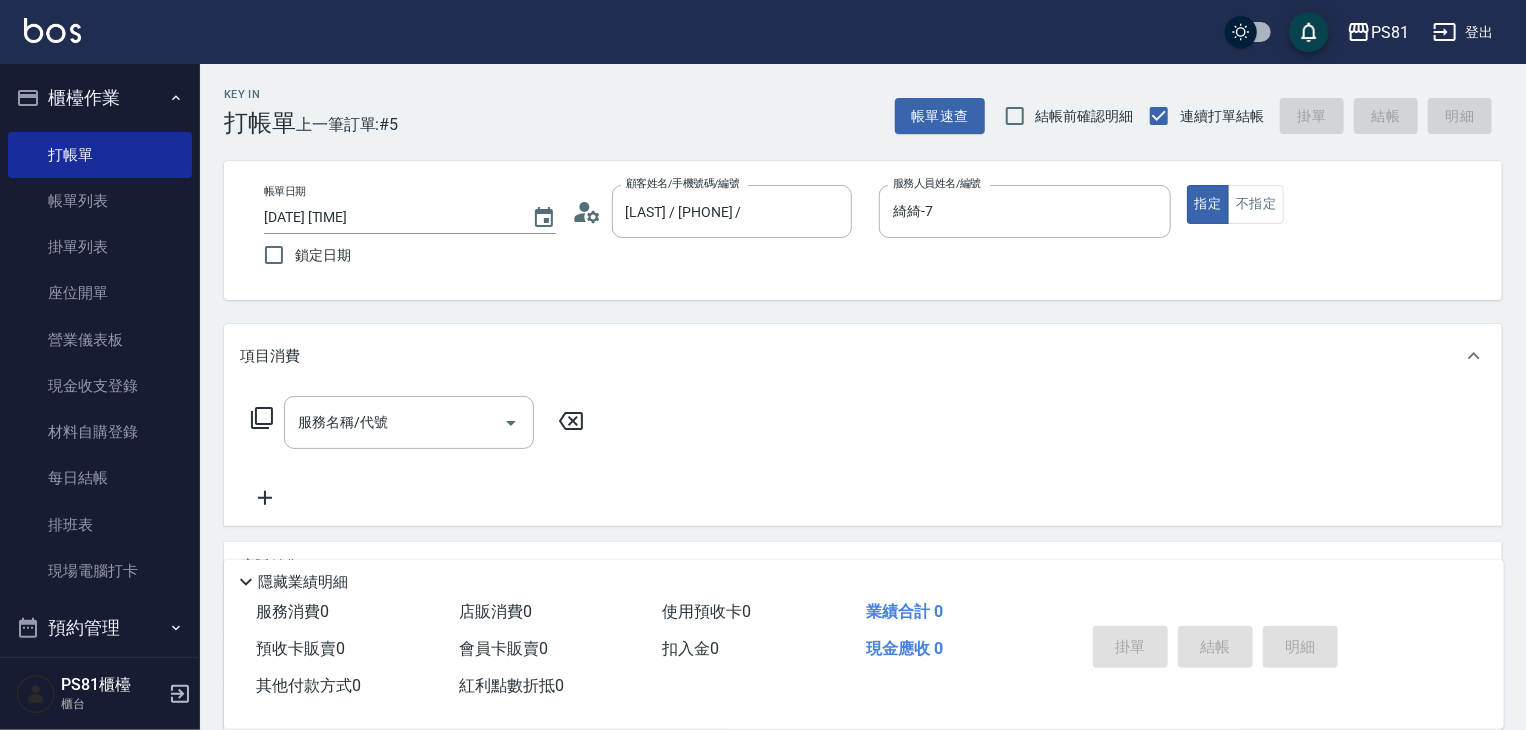 click on "服務名稱/代號 服務名稱/代號" at bounding box center [418, 453] 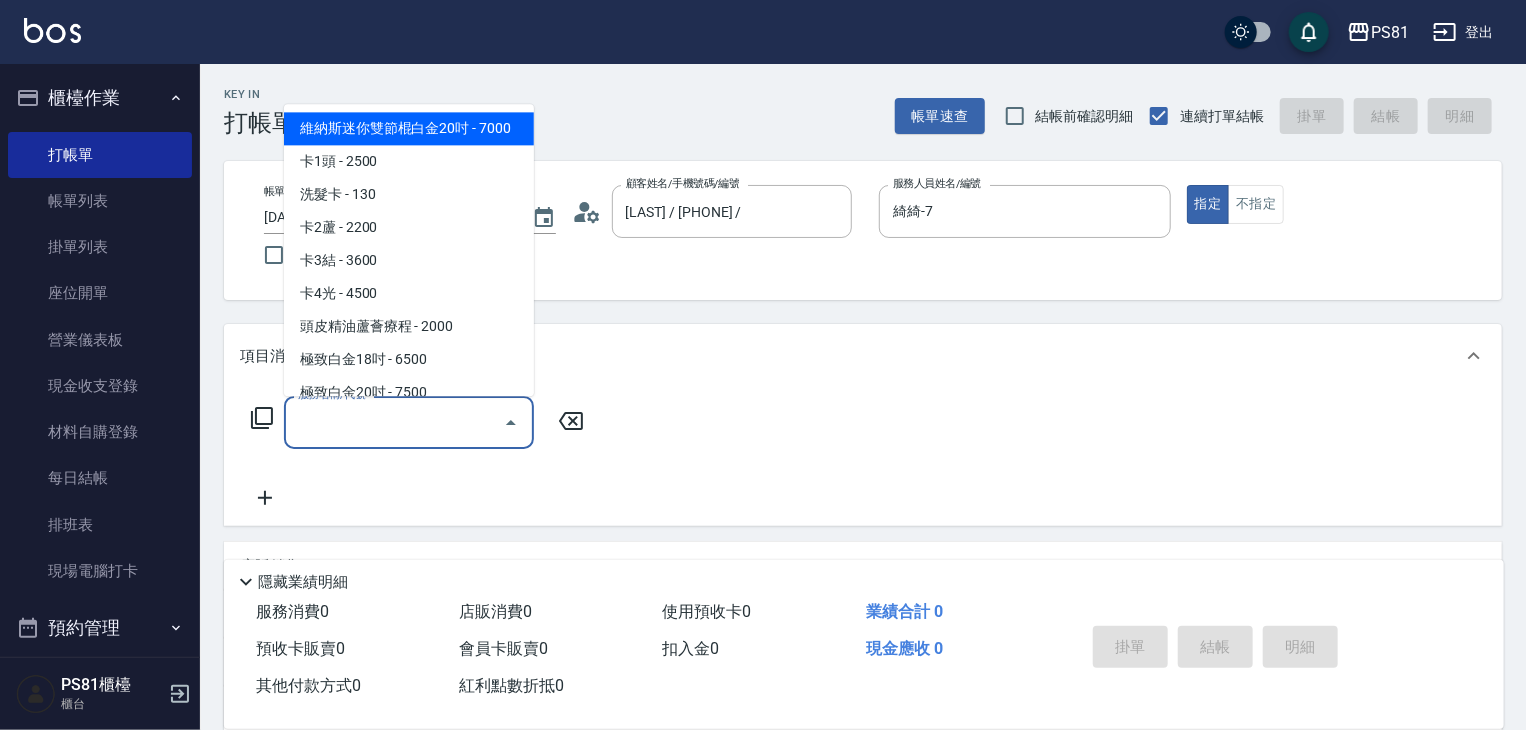 click on "服務名稱/代號" at bounding box center [394, 422] 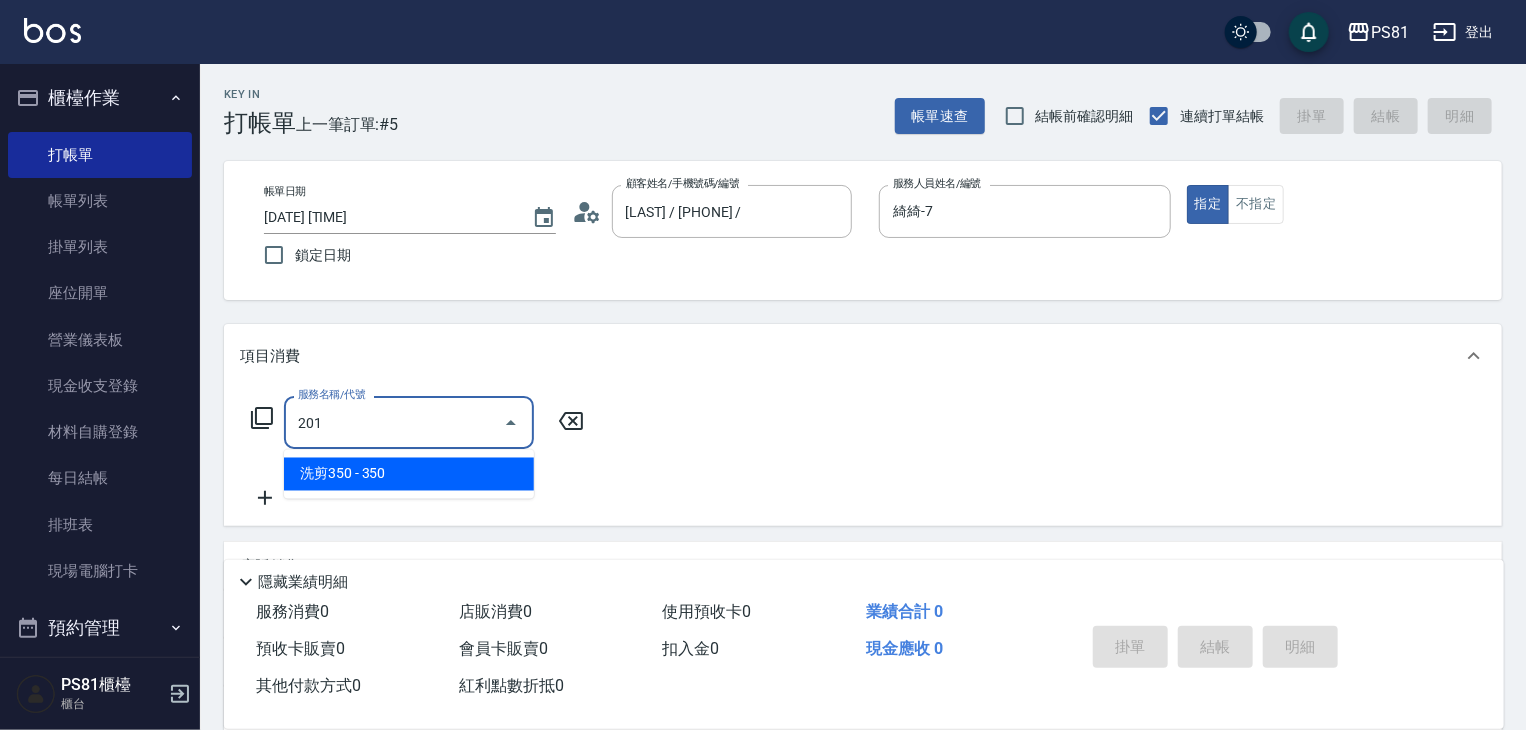 drag, startPoint x: 427, startPoint y: 456, endPoint x: 556, endPoint y: 421, distance: 133.66376 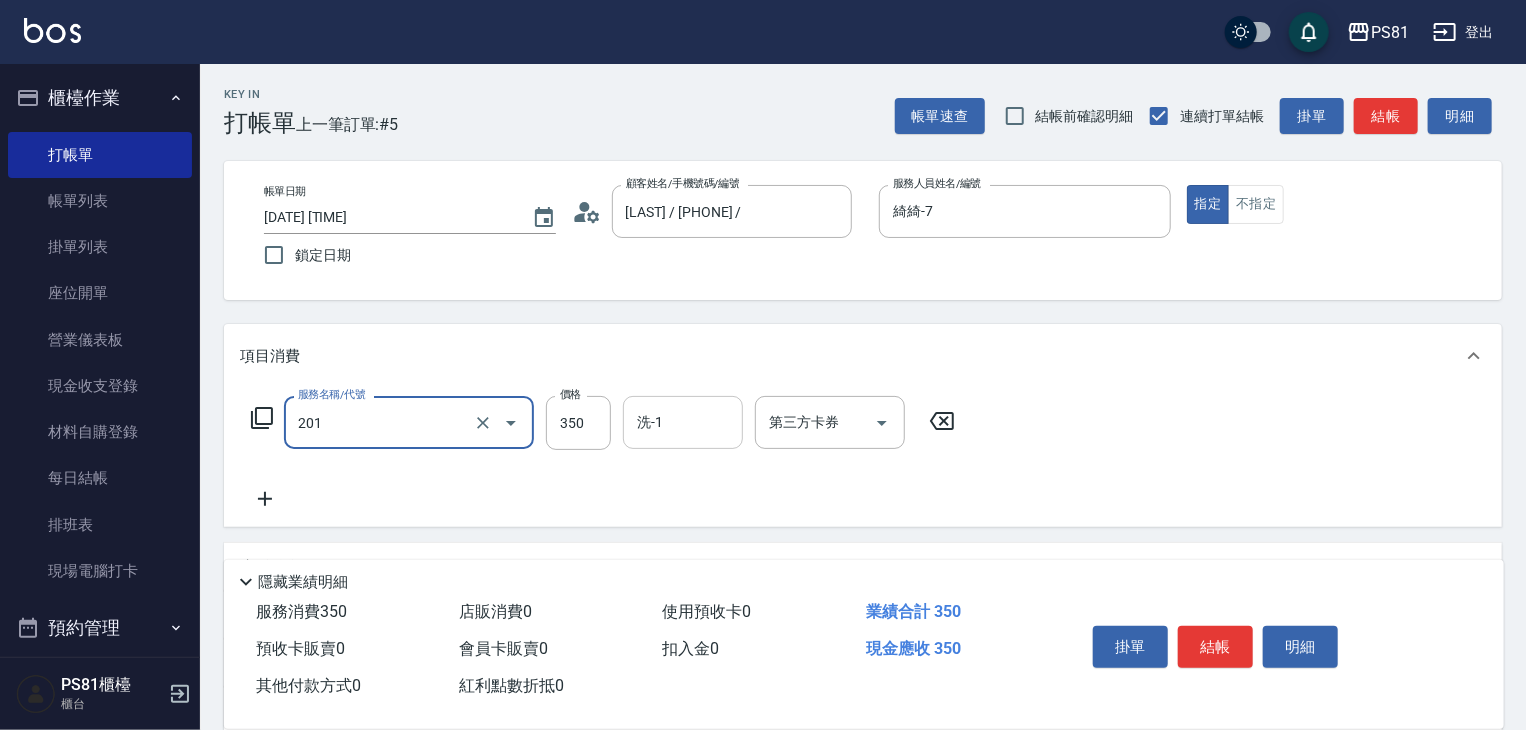 type on "洗剪350(201)" 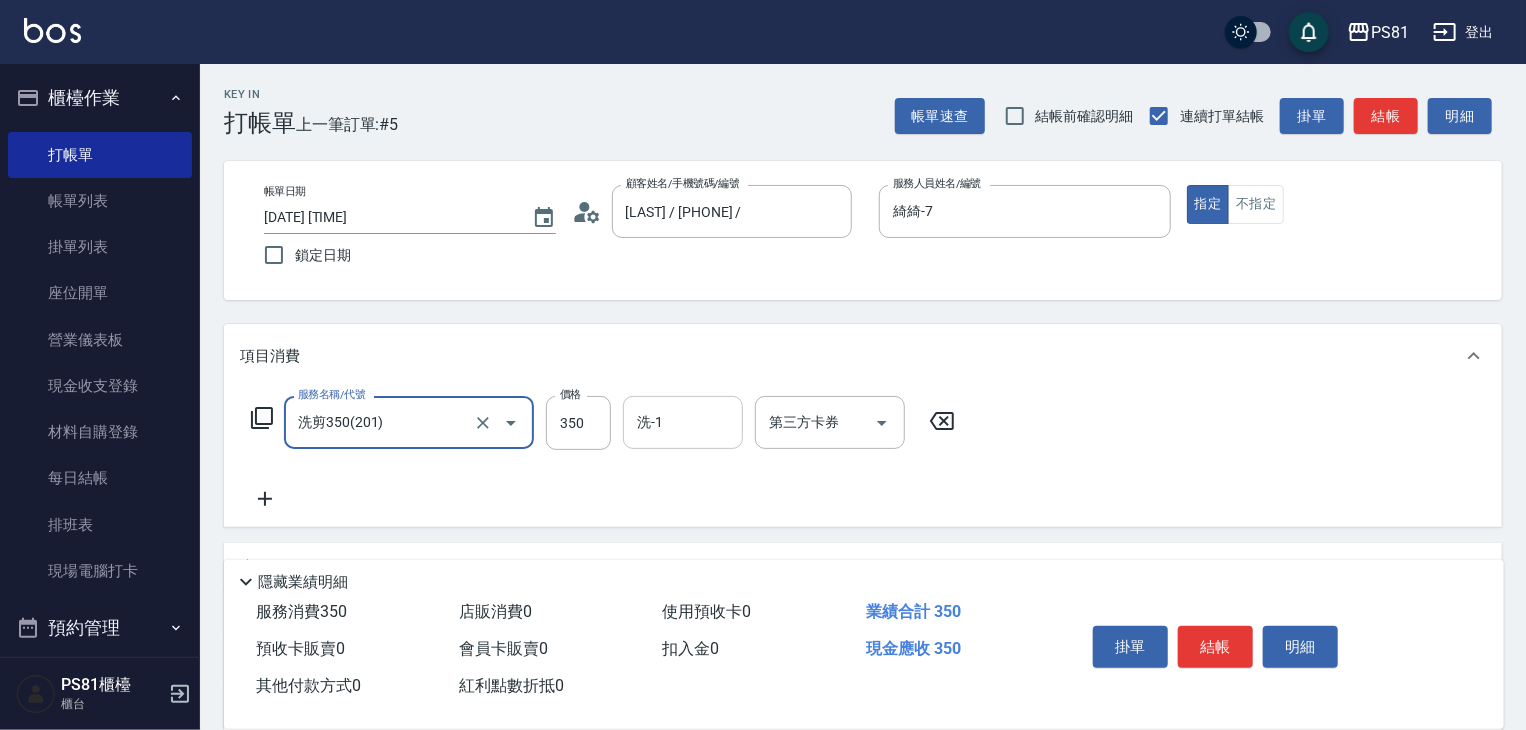 click on "洗-1" at bounding box center [683, 422] 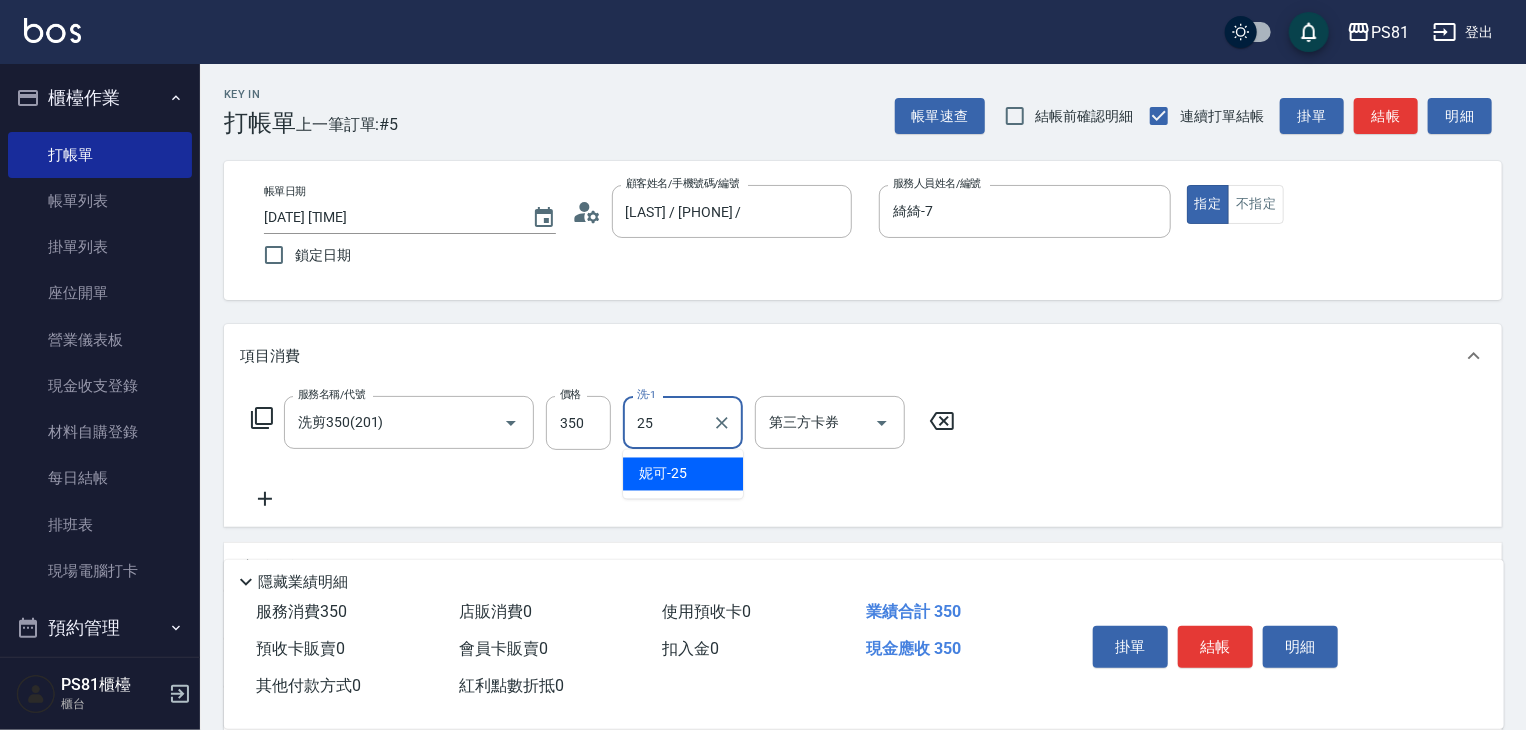 click on "[LAST] -25" at bounding box center [663, 474] 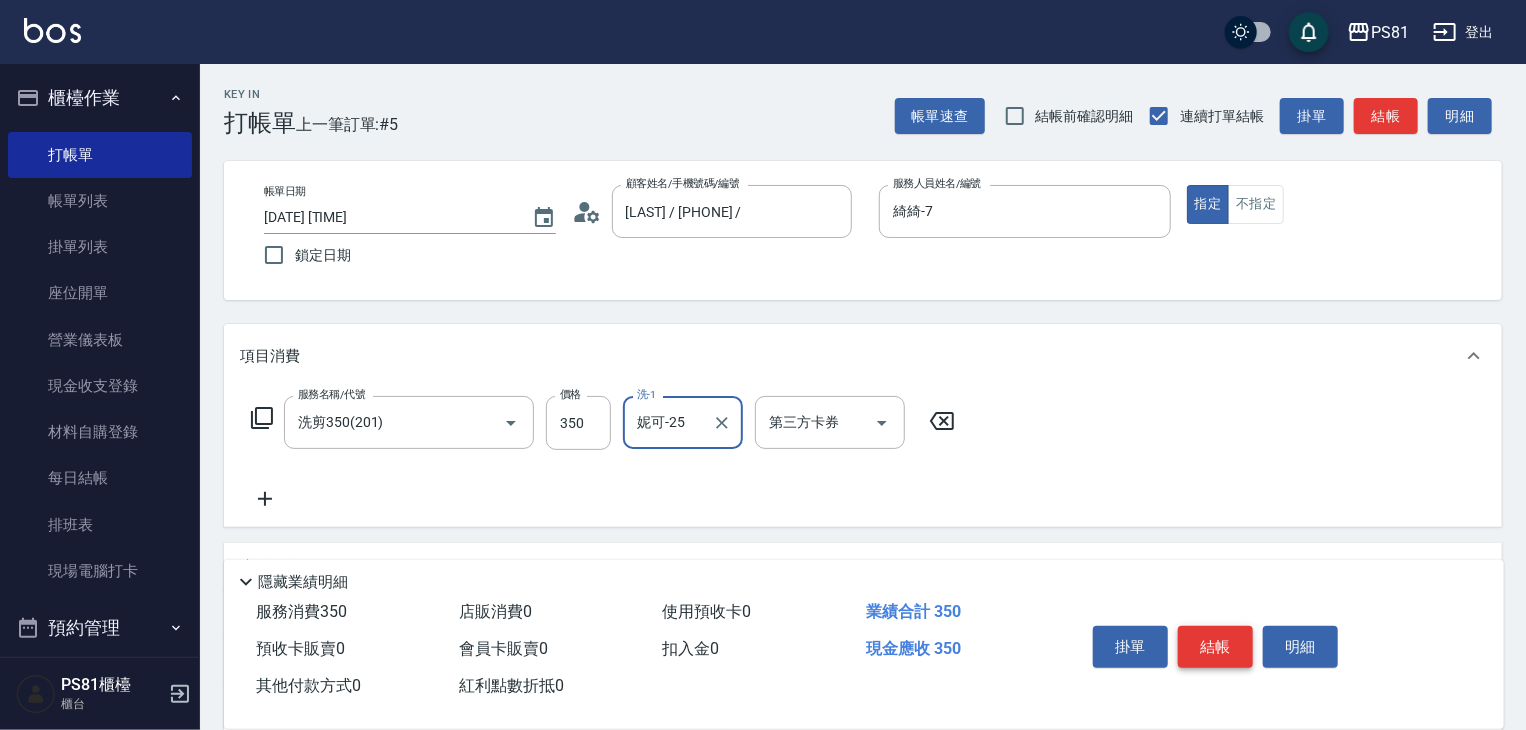 type on "妮可-25" 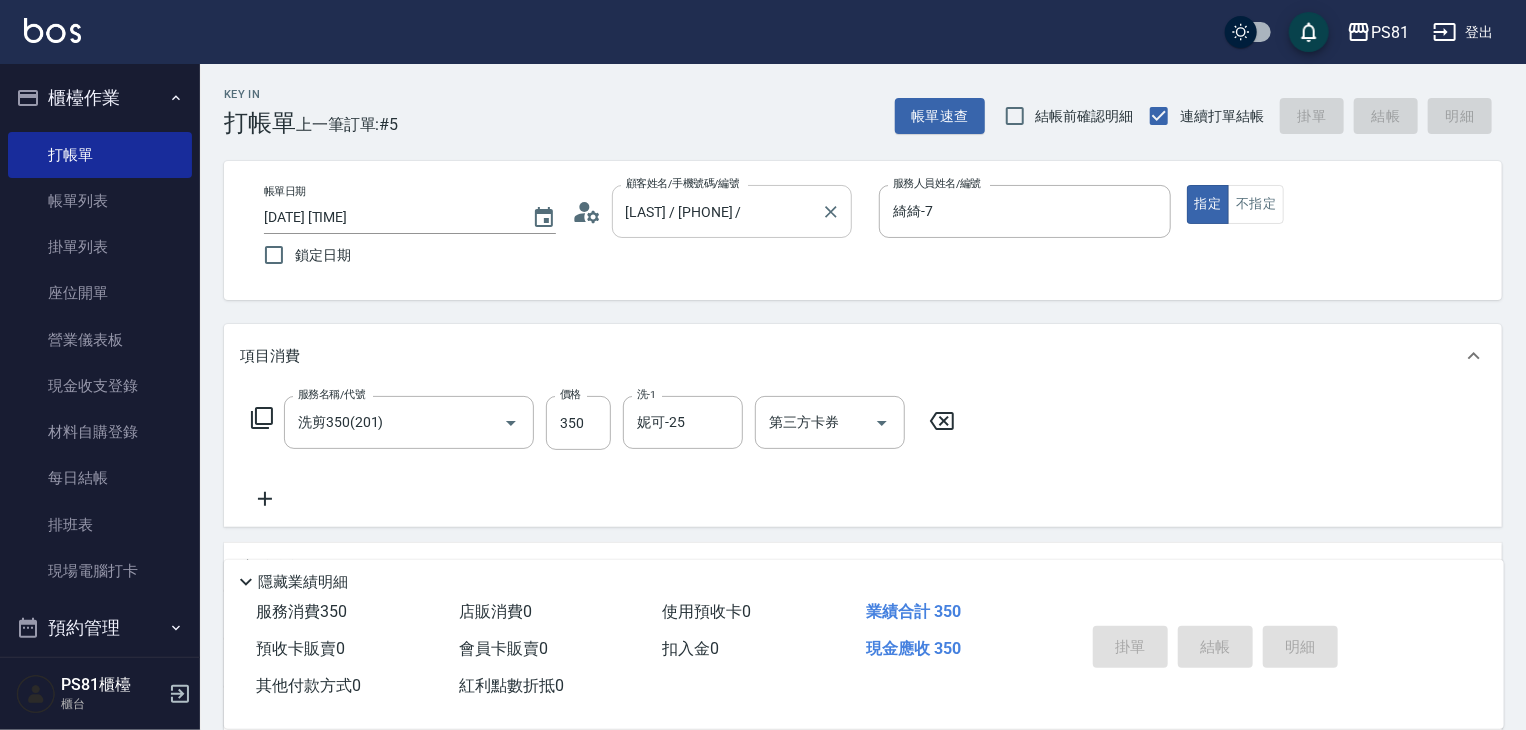 type on "[DATE] [TIME]" 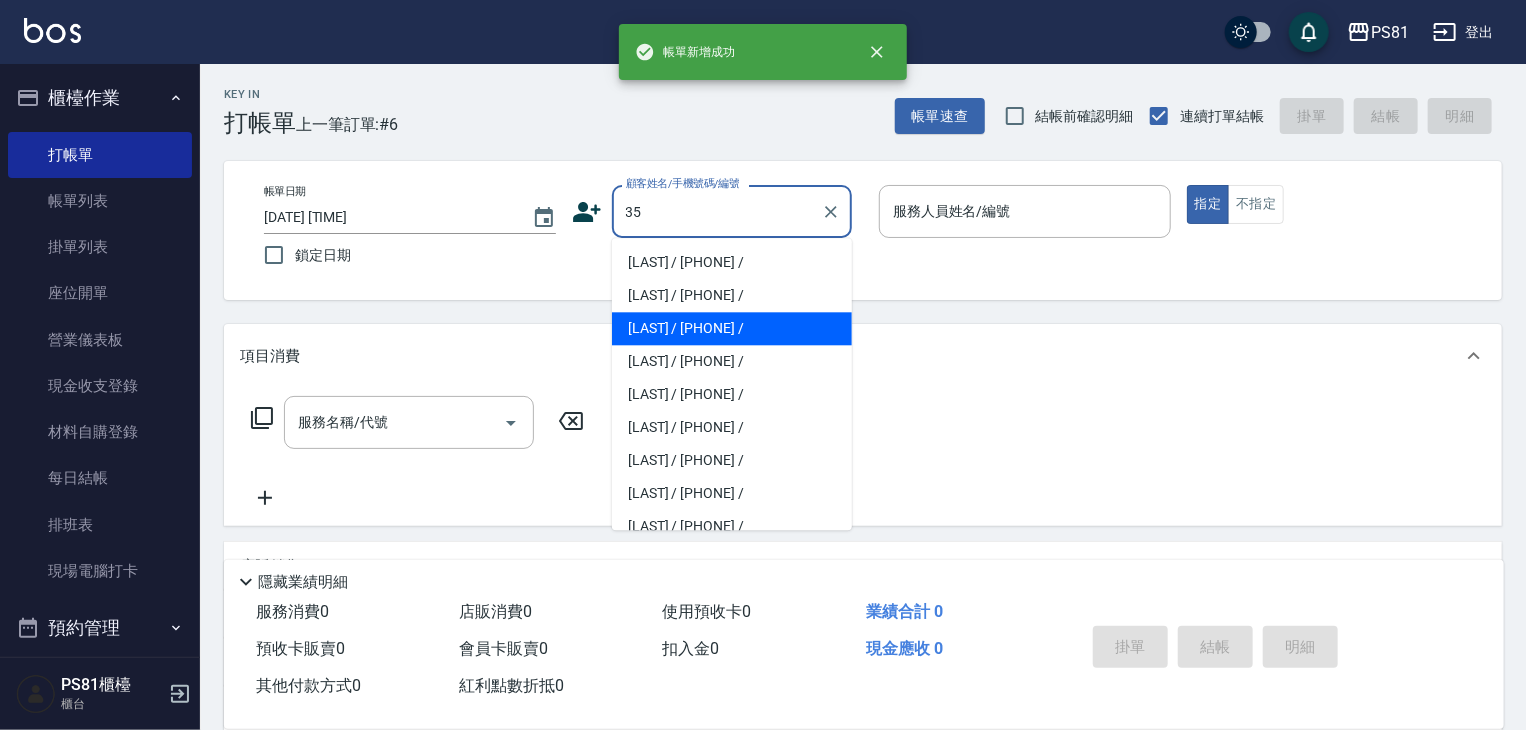 click on "[LAST] / [PHONE] /" at bounding box center [732, 328] 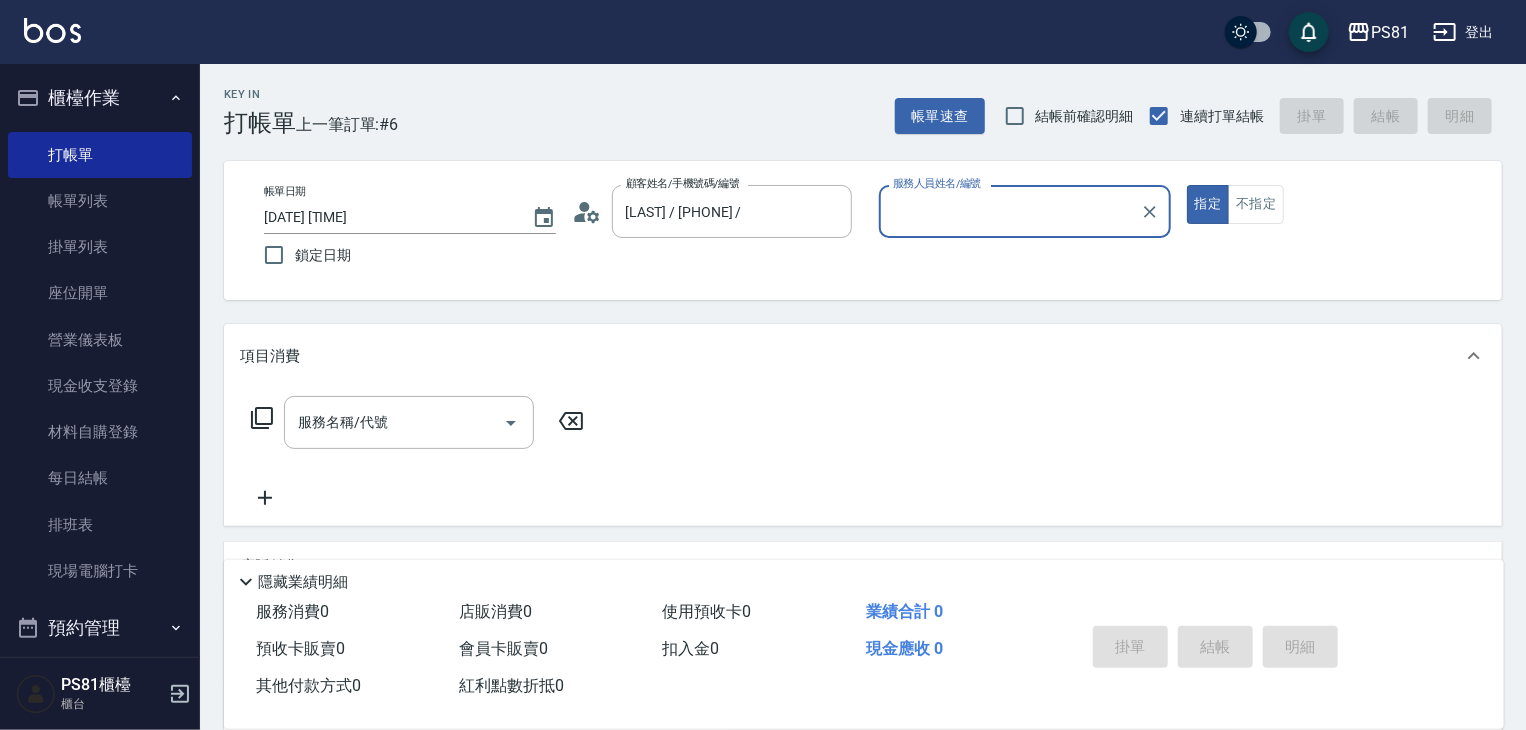 type on "小芸-8" 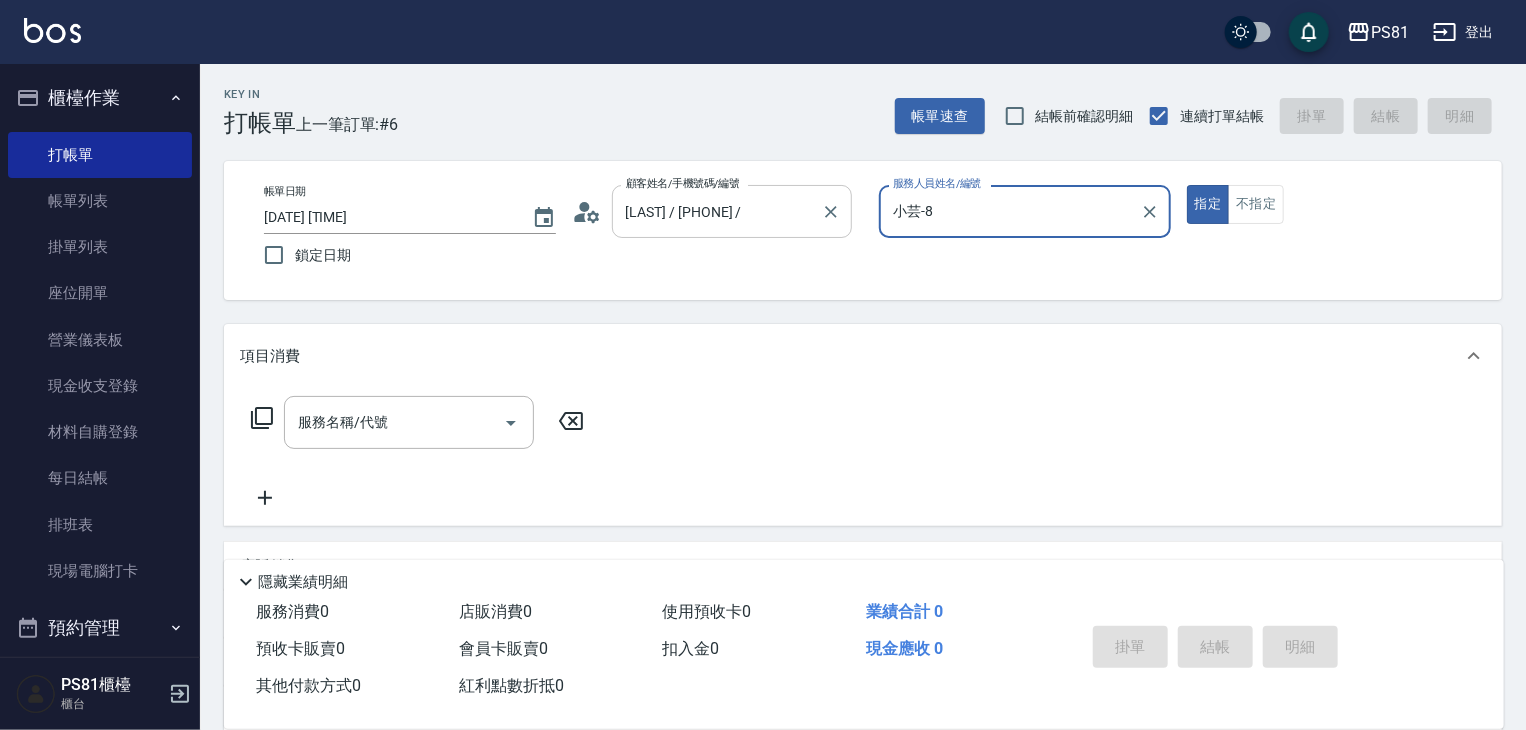 click on "[LAST] / [PHONE] /" at bounding box center [717, 211] 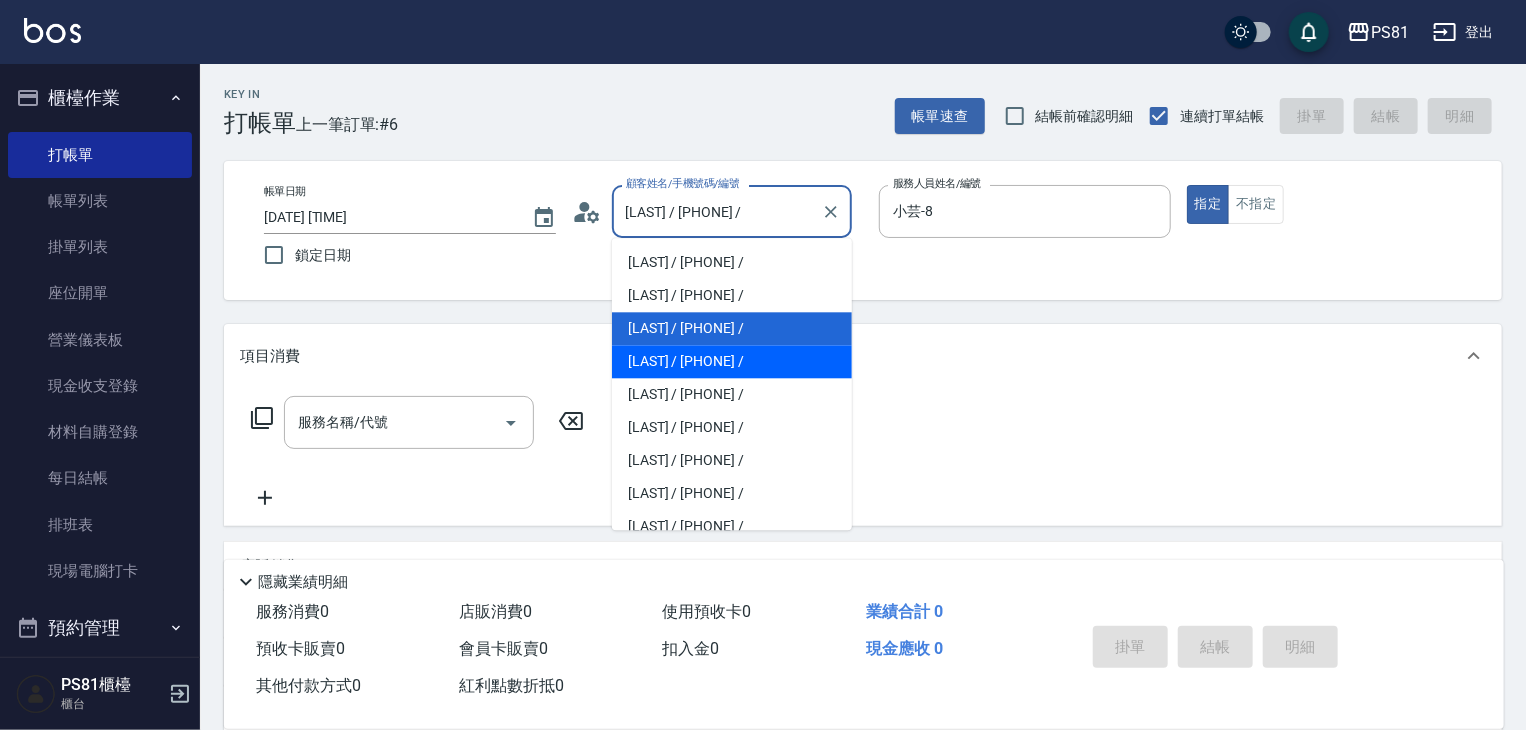 scroll, scrollTop: 300, scrollLeft: 0, axis: vertical 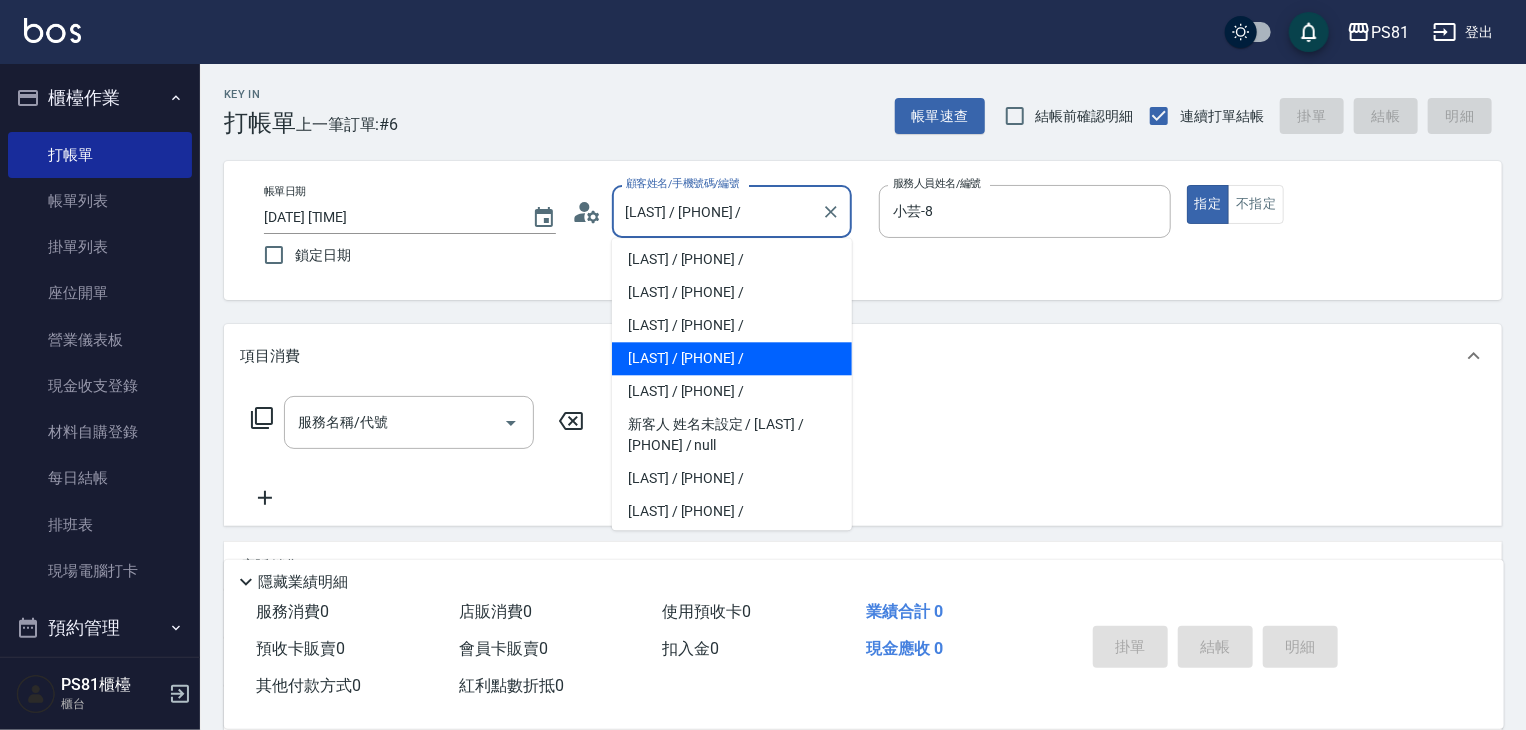 click on "[LAST] / [PHONE] /" at bounding box center (732, 358) 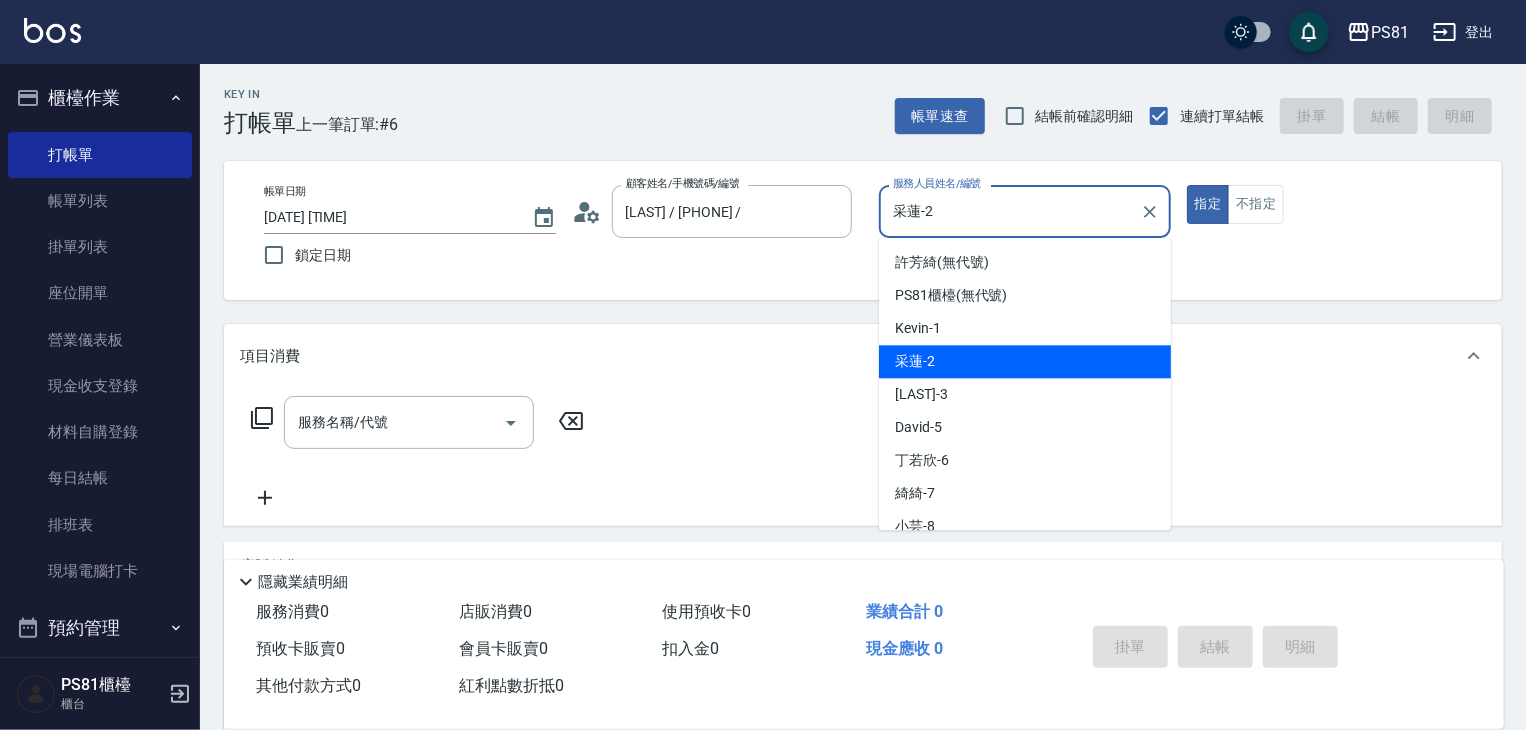 click on "采蓮-2" at bounding box center (1010, 211) 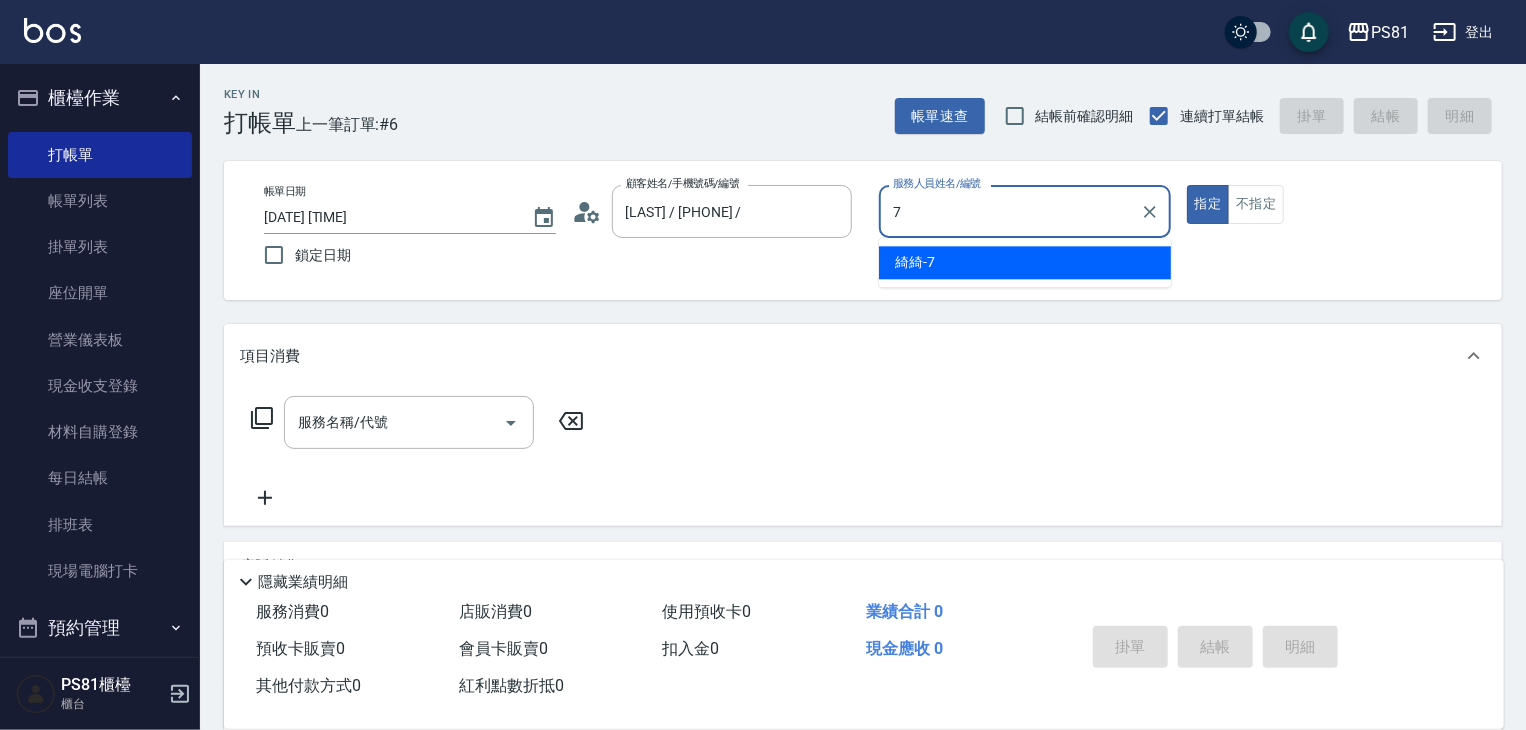 click on "[LAST] -7" at bounding box center (915, 262) 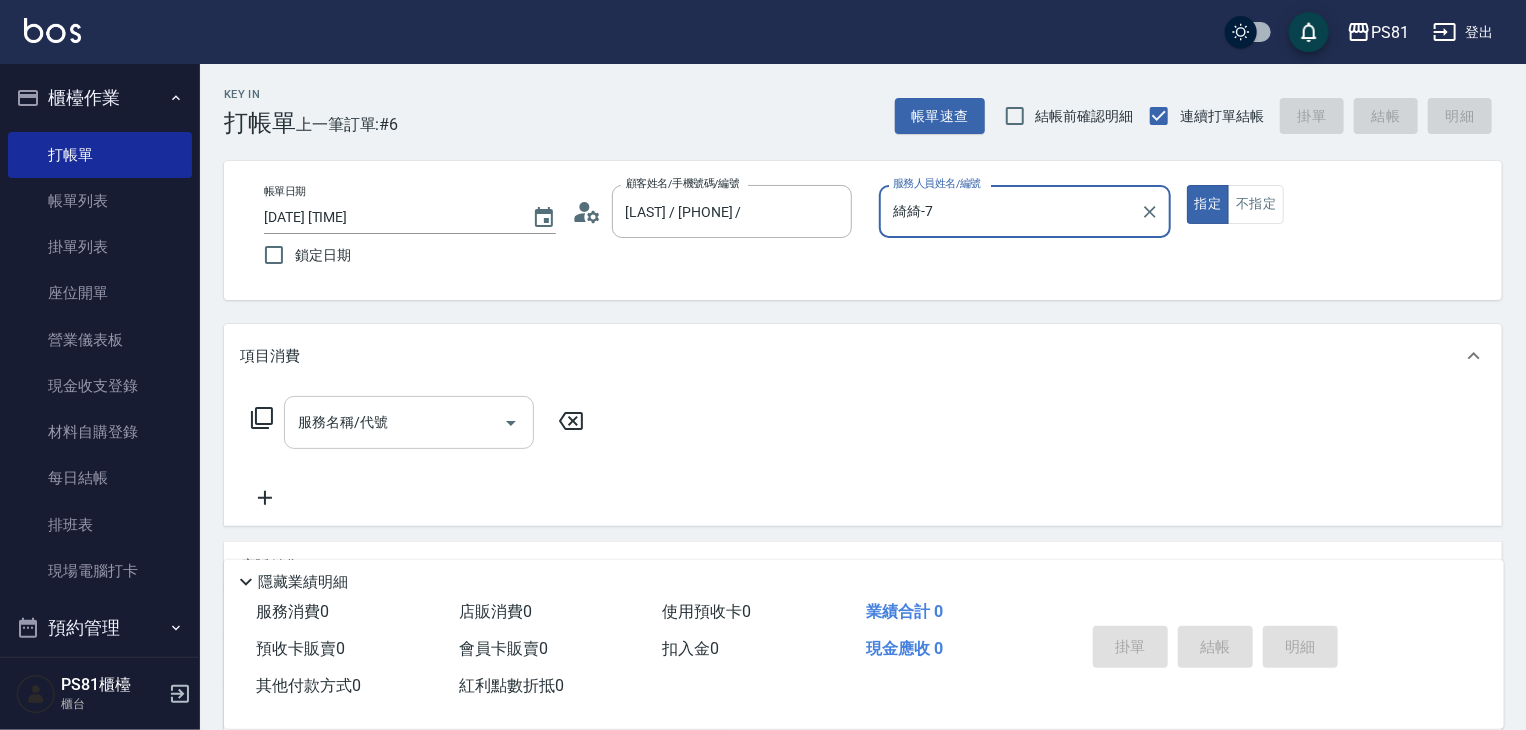 type on "綺綺-7" 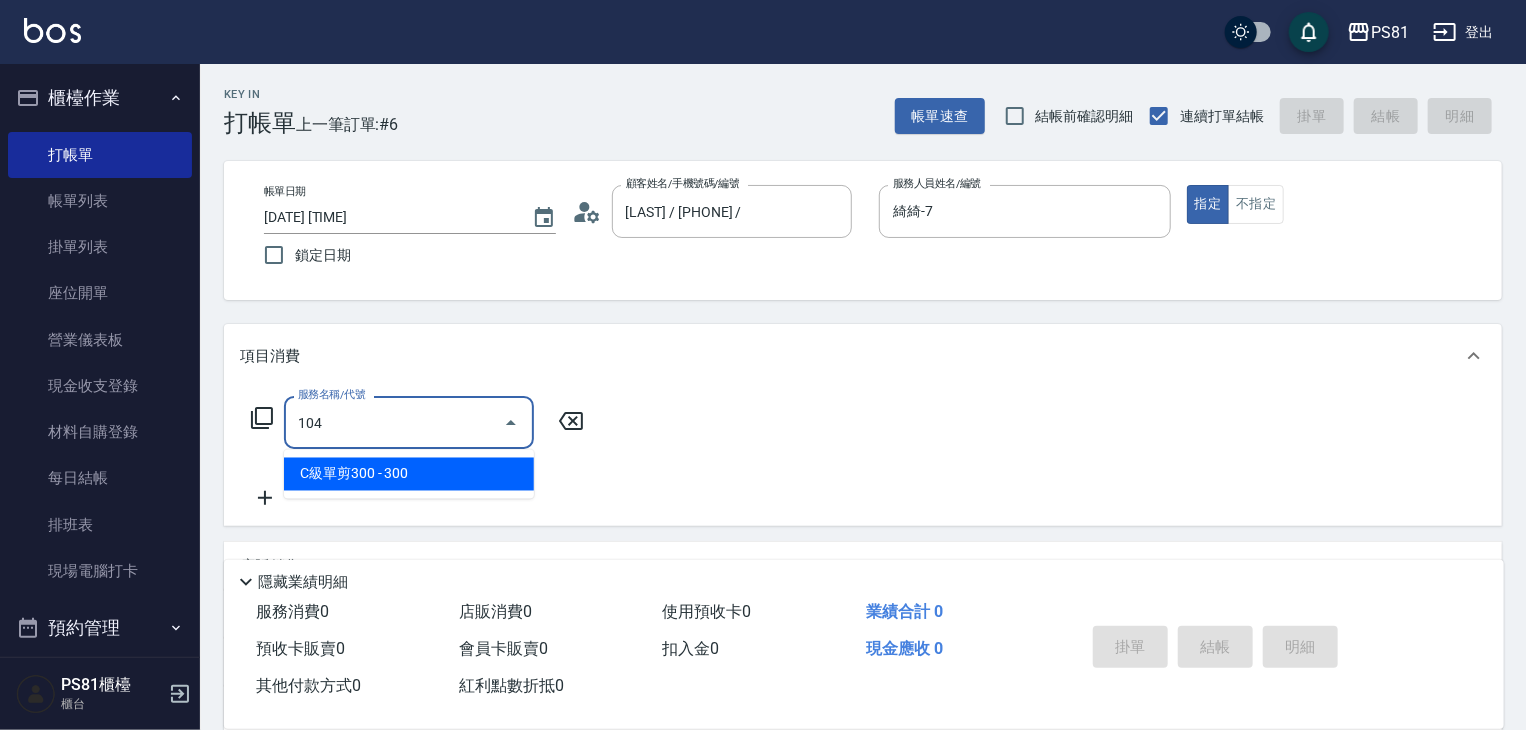 drag, startPoint x: 421, startPoint y: 478, endPoint x: 540, endPoint y: 445, distance: 123.49089 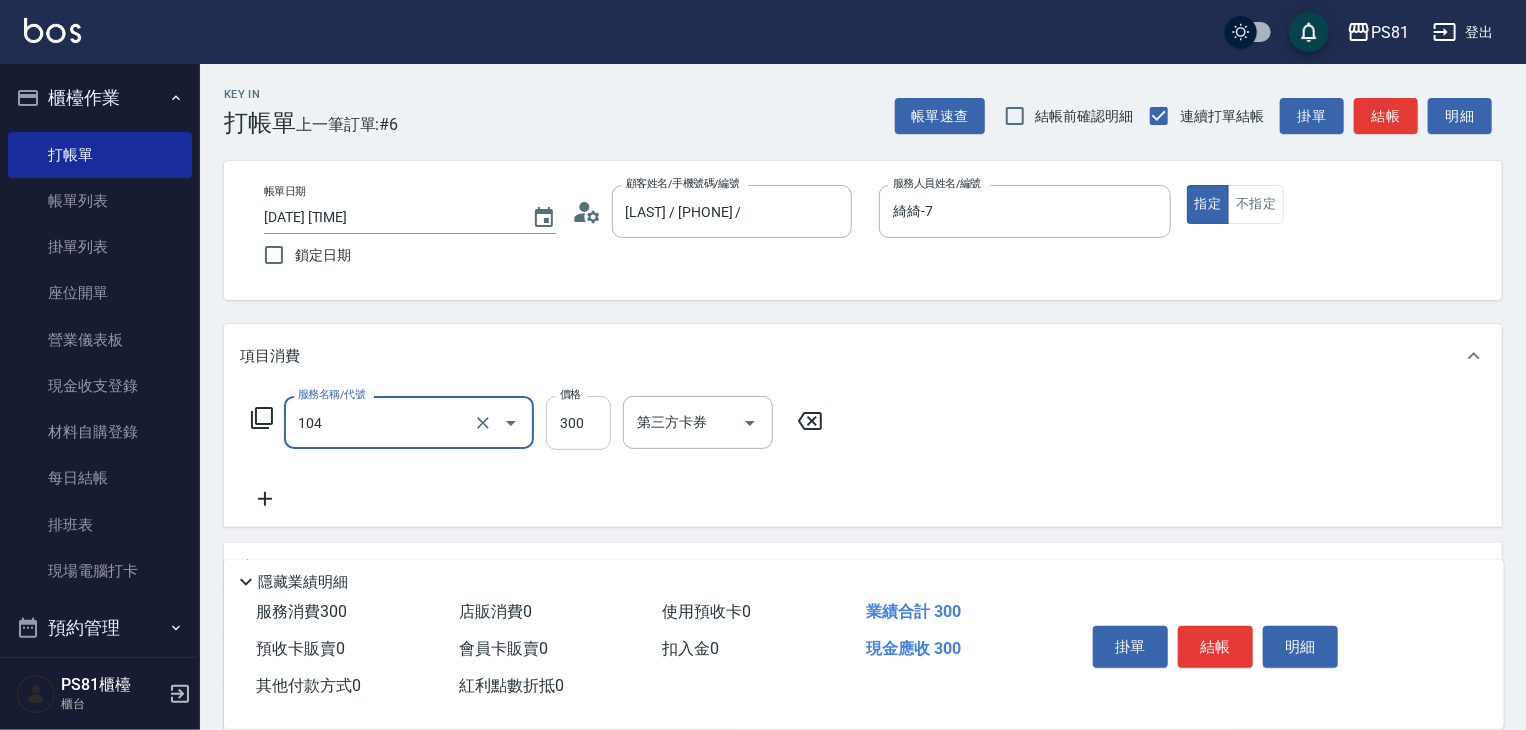 type on "C級單剪300([NUMBER])" 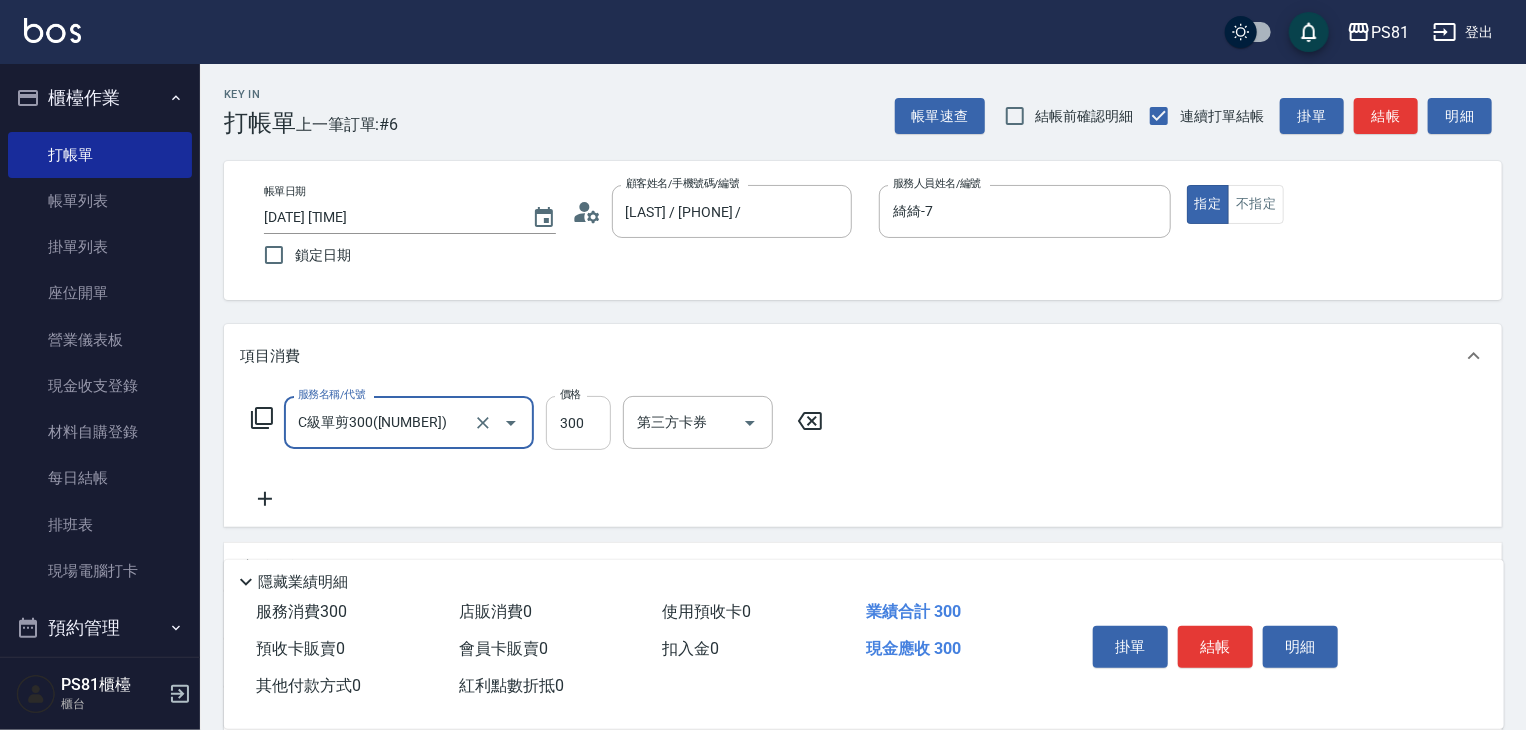 click on "300" at bounding box center [578, 423] 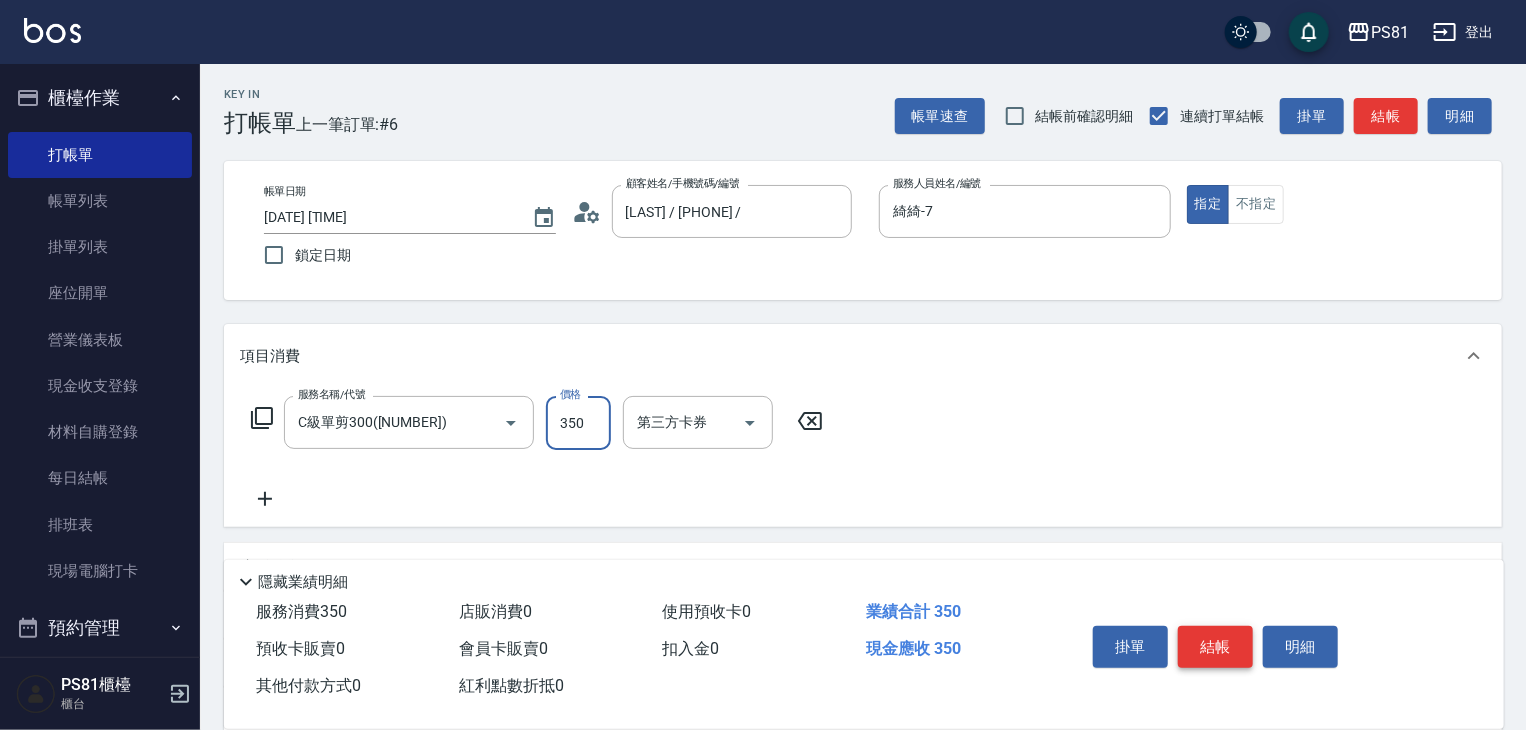 type on "350" 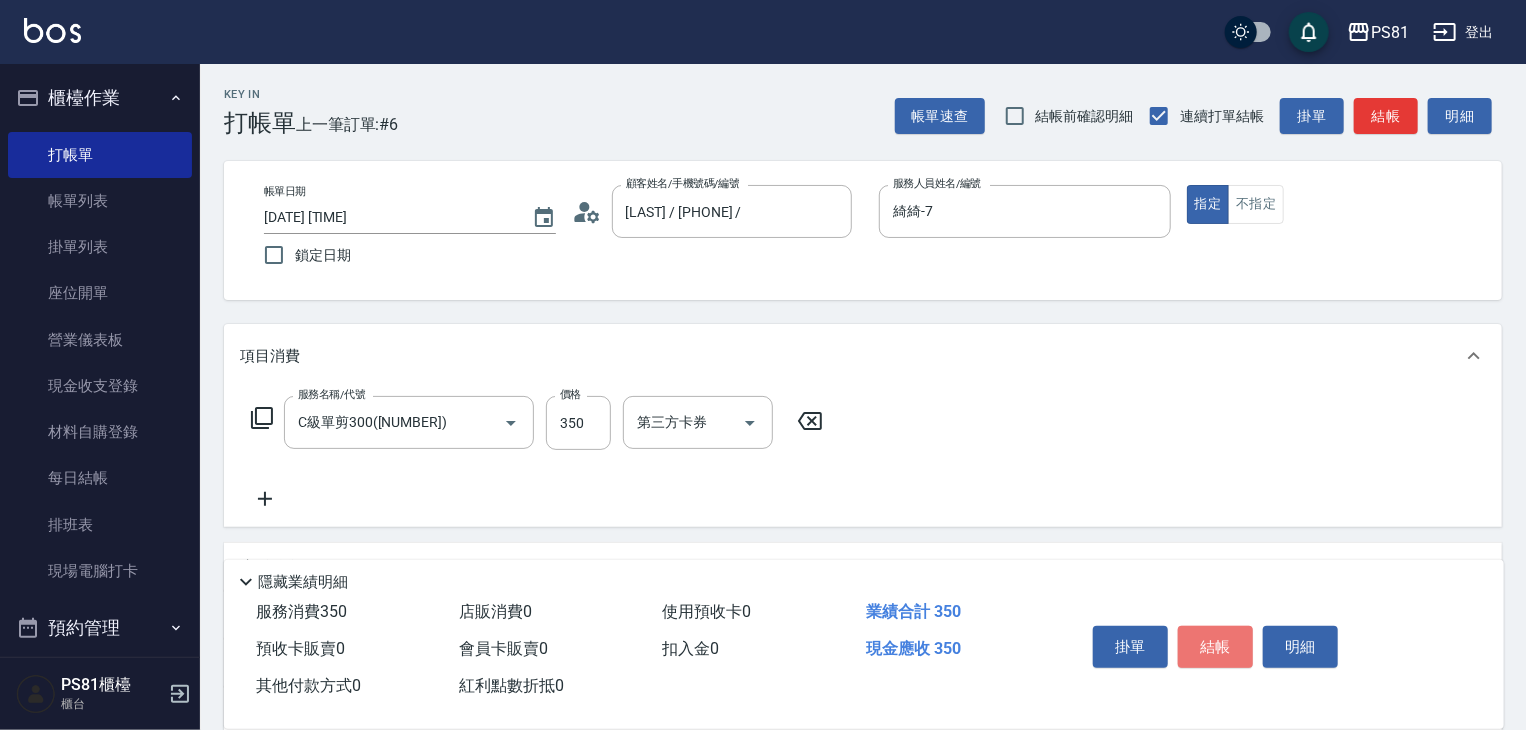 click on "結帳" at bounding box center (1215, 647) 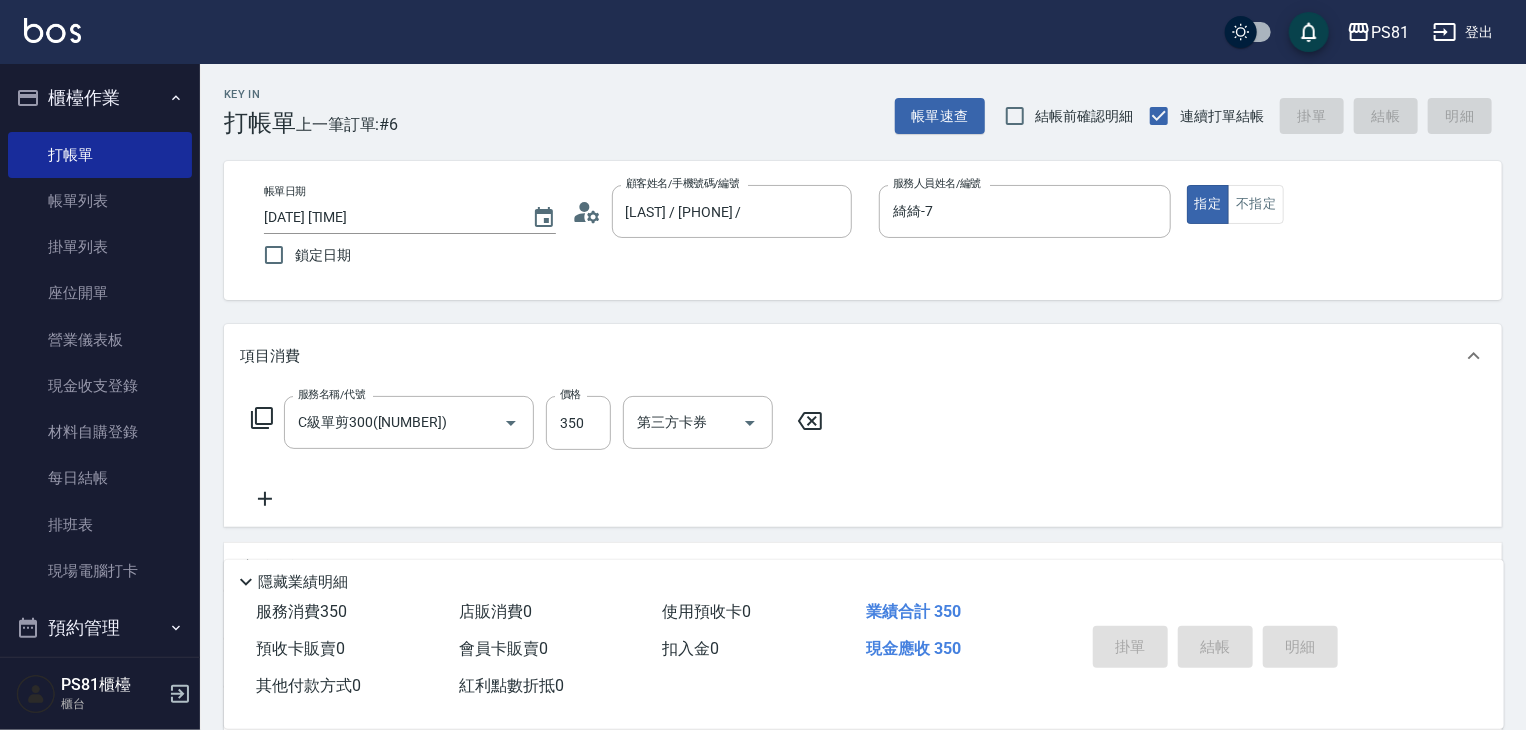 type 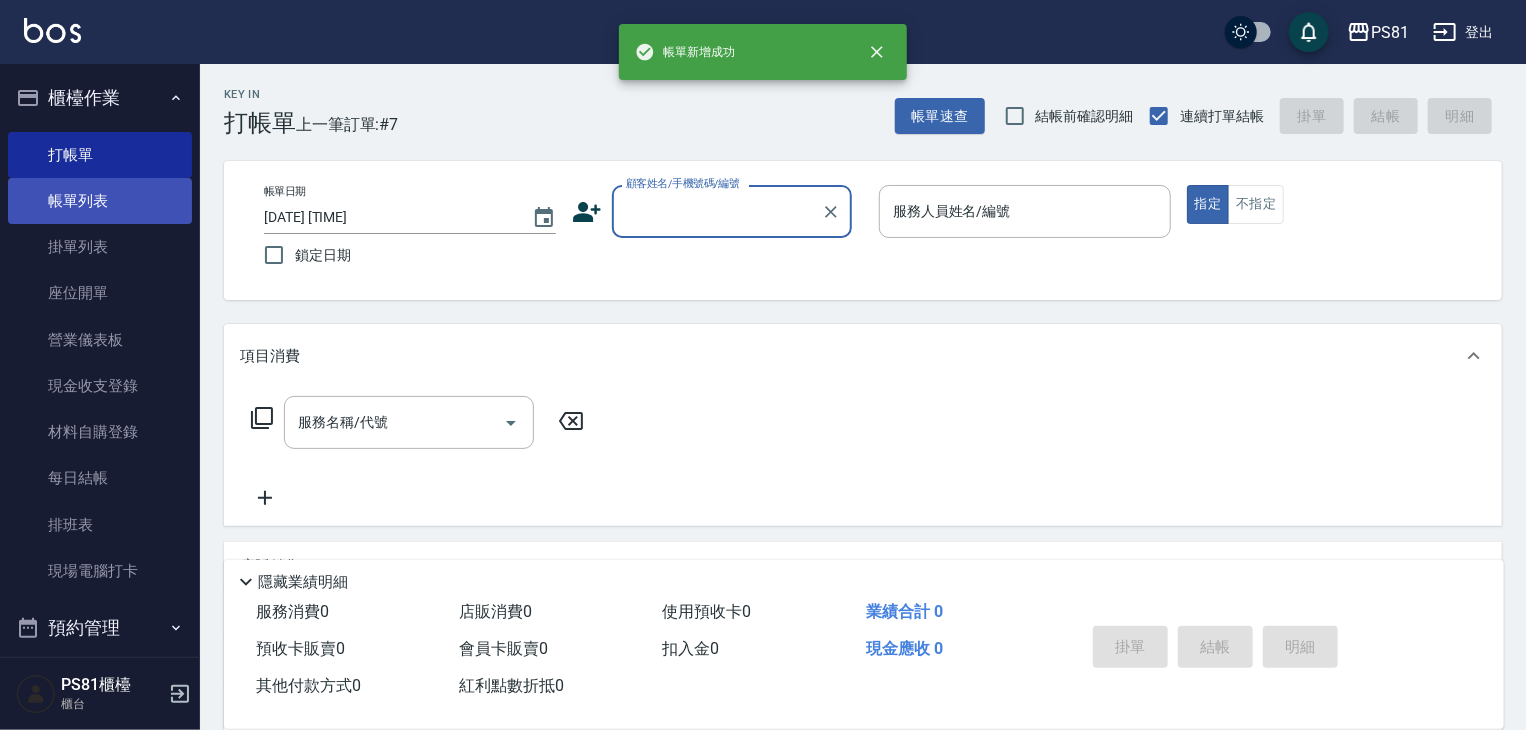 click on "帳單列表" at bounding box center [100, 201] 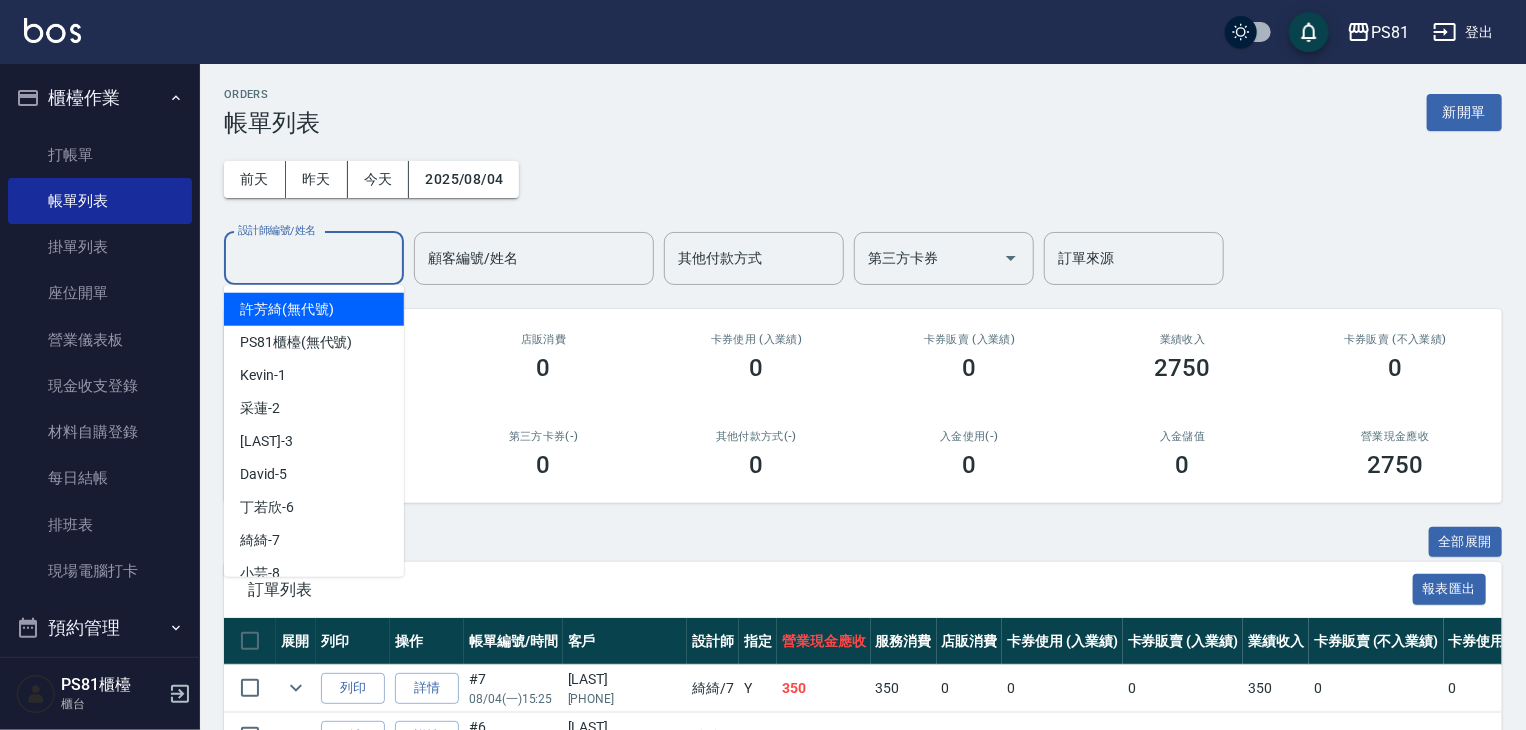 click on "設計師編號/姓名" at bounding box center (314, 258) 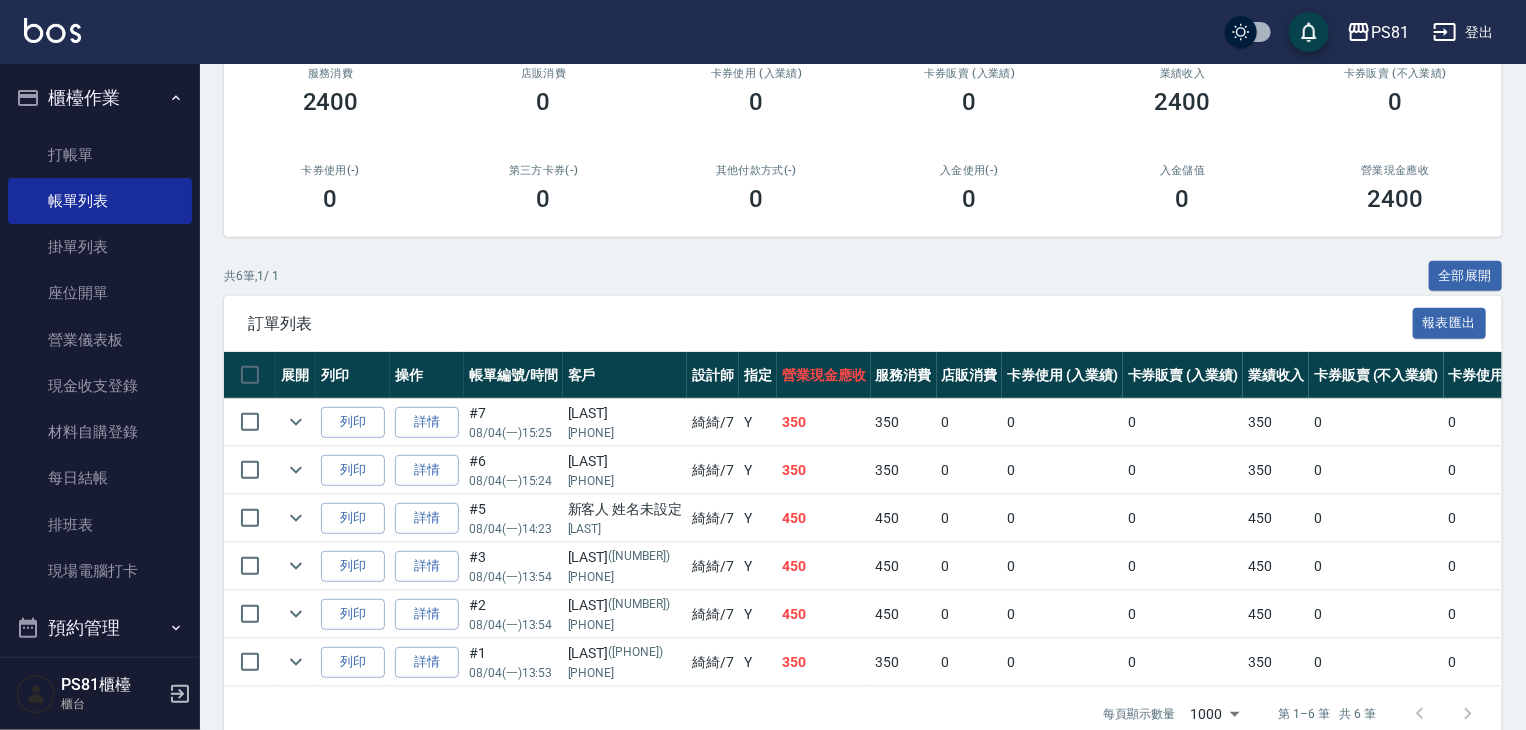 scroll, scrollTop: 314, scrollLeft: 0, axis: vertical 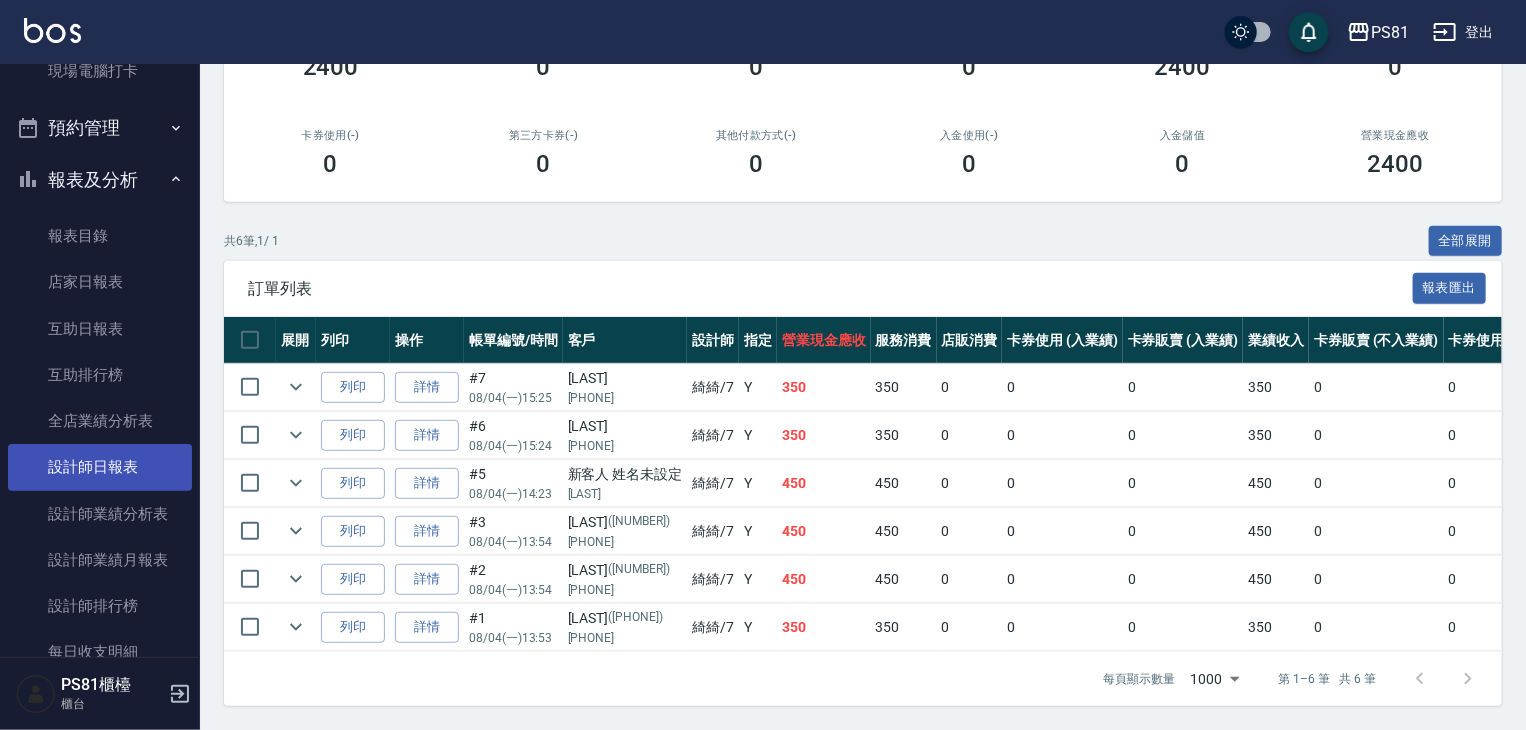 type on "綺綺-7" 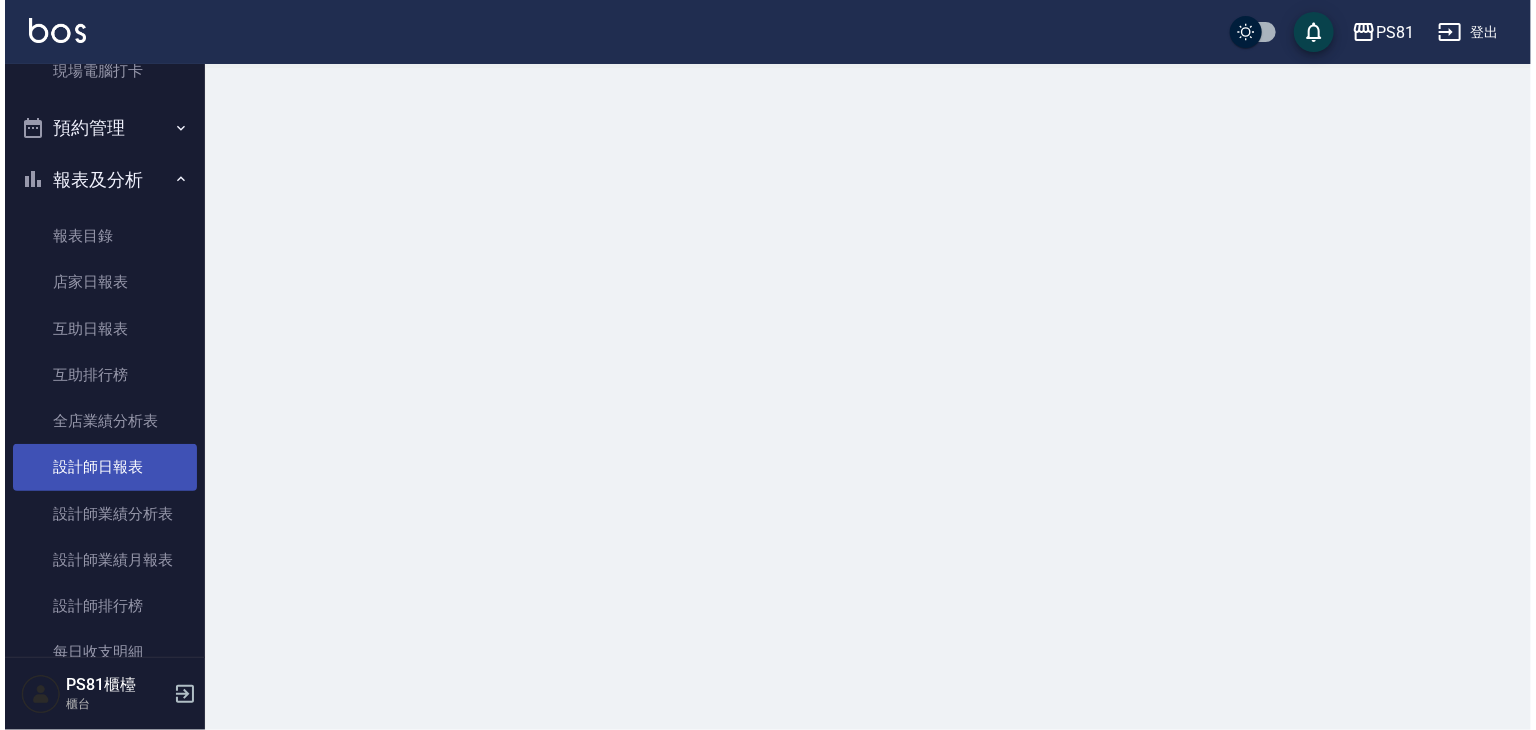 scroll, scrollTop: 0, scrollLeft: 0, axis: both 